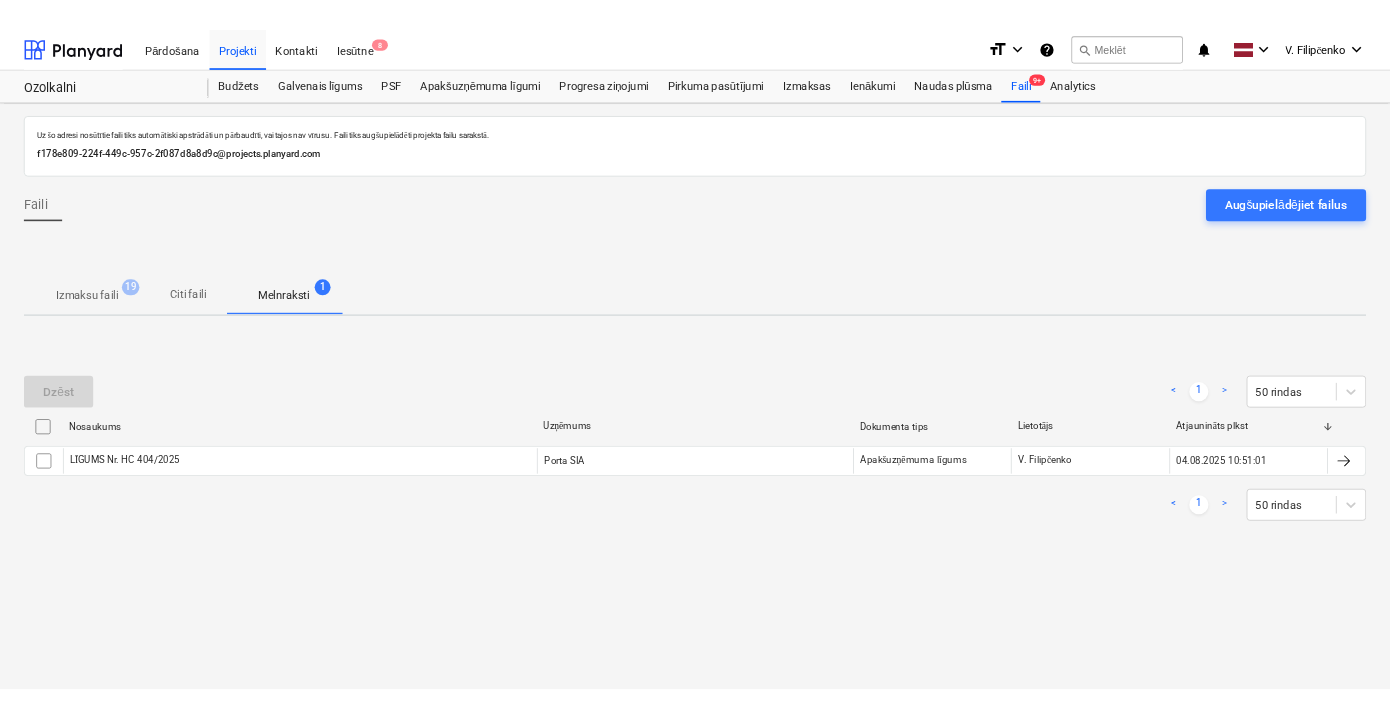 scroll, scrollTop: 0, scrollLeft: 0, axis: both 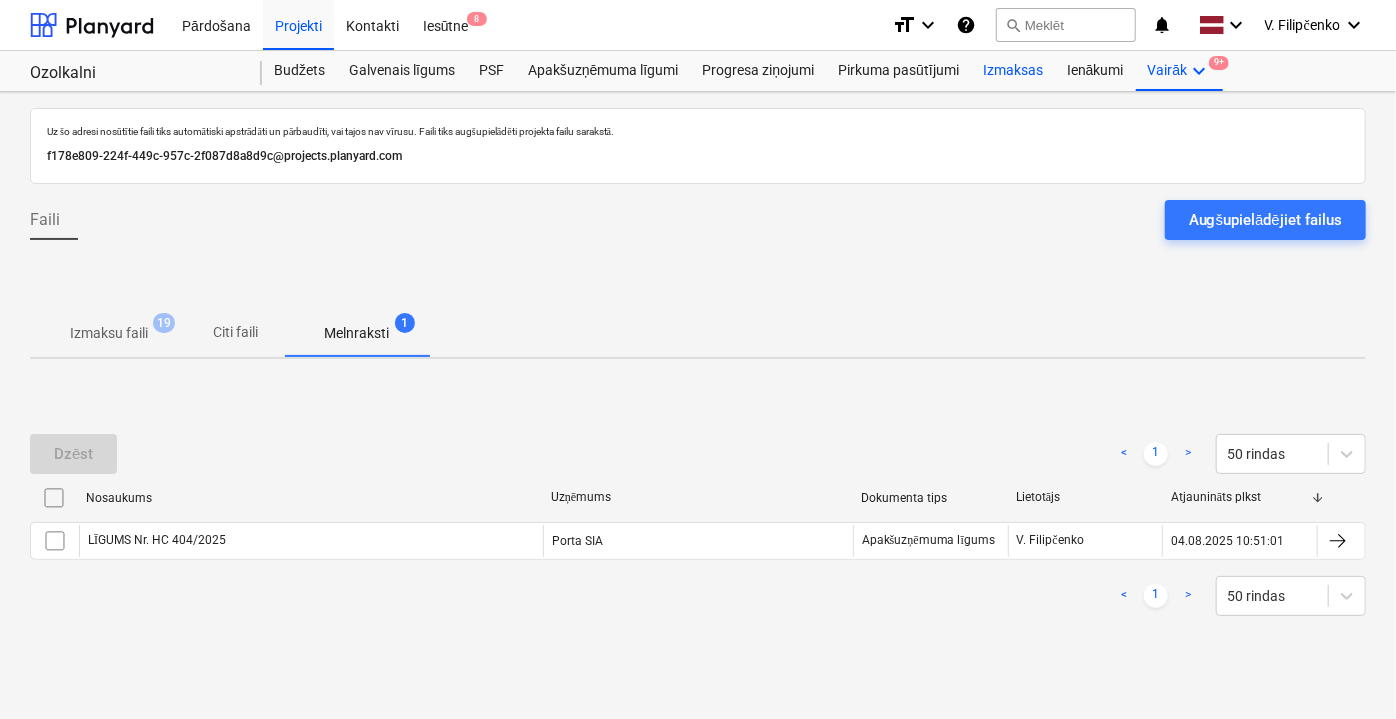 click on "Izmaksas" at bounding box center [1013, 71] 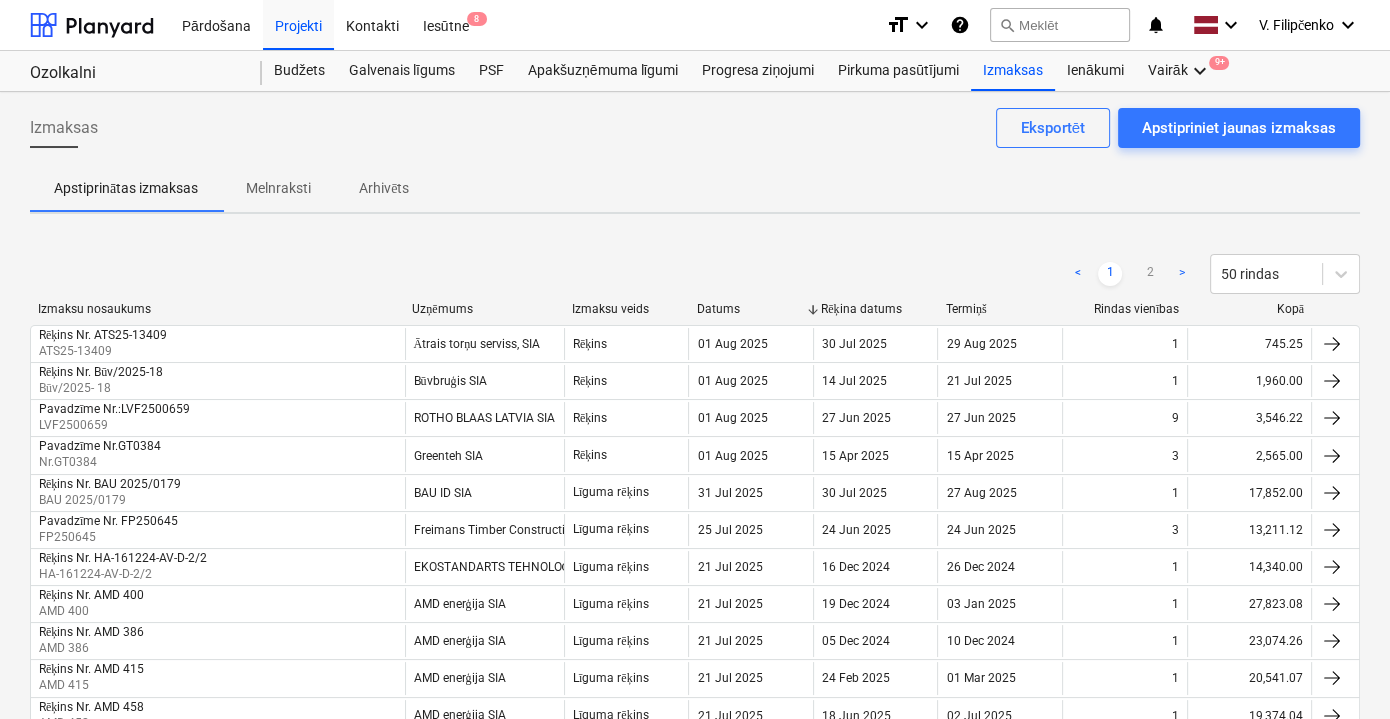 click on "Melnraksti" at bounding box center (278, 188) 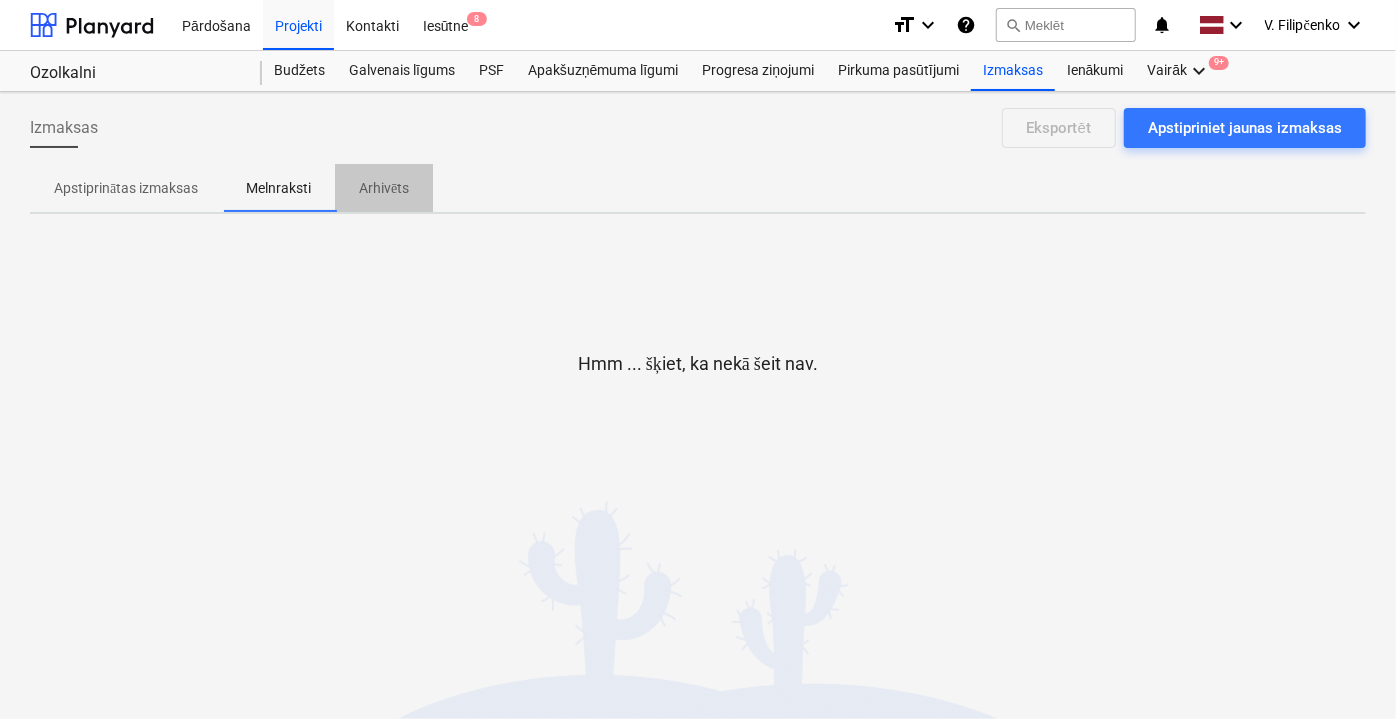 click on "Arhivēts" at bounding box center [384, 188] 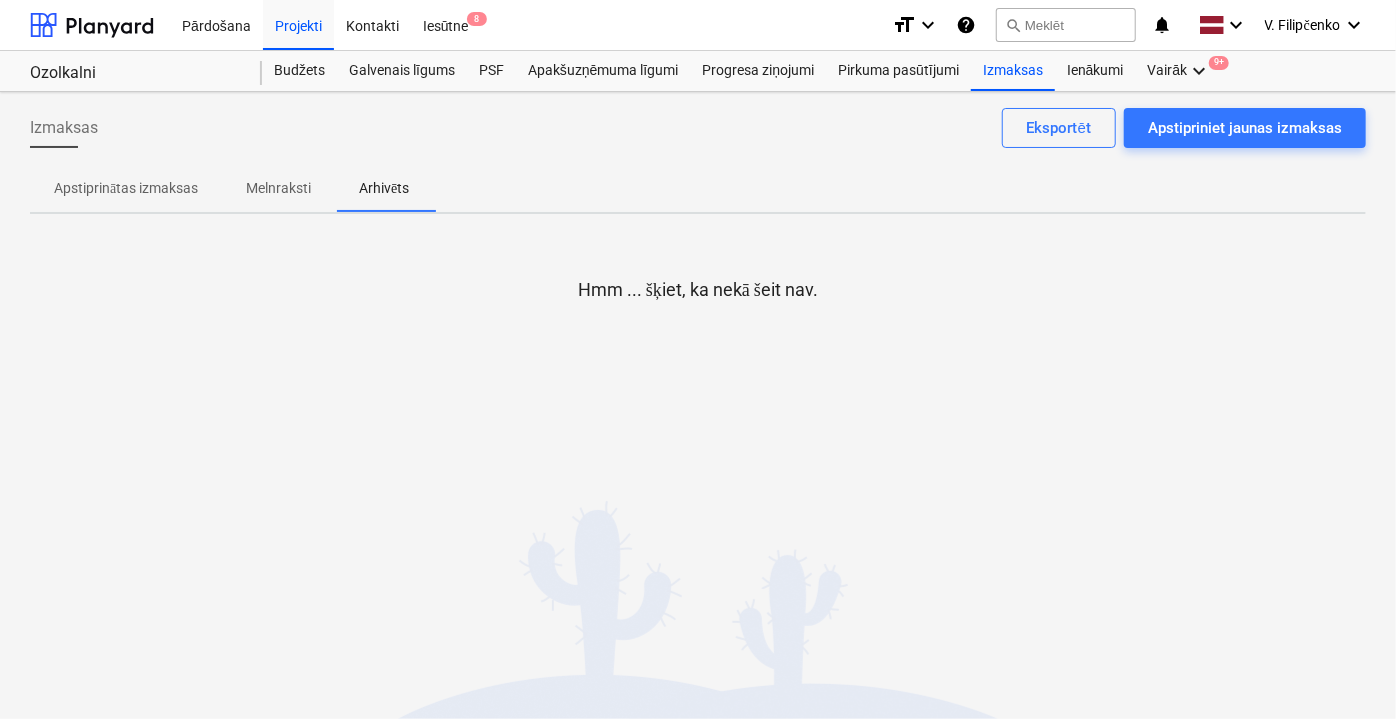 click on "Apstiprinātas izmaksas" at bounding box center (126, 188) 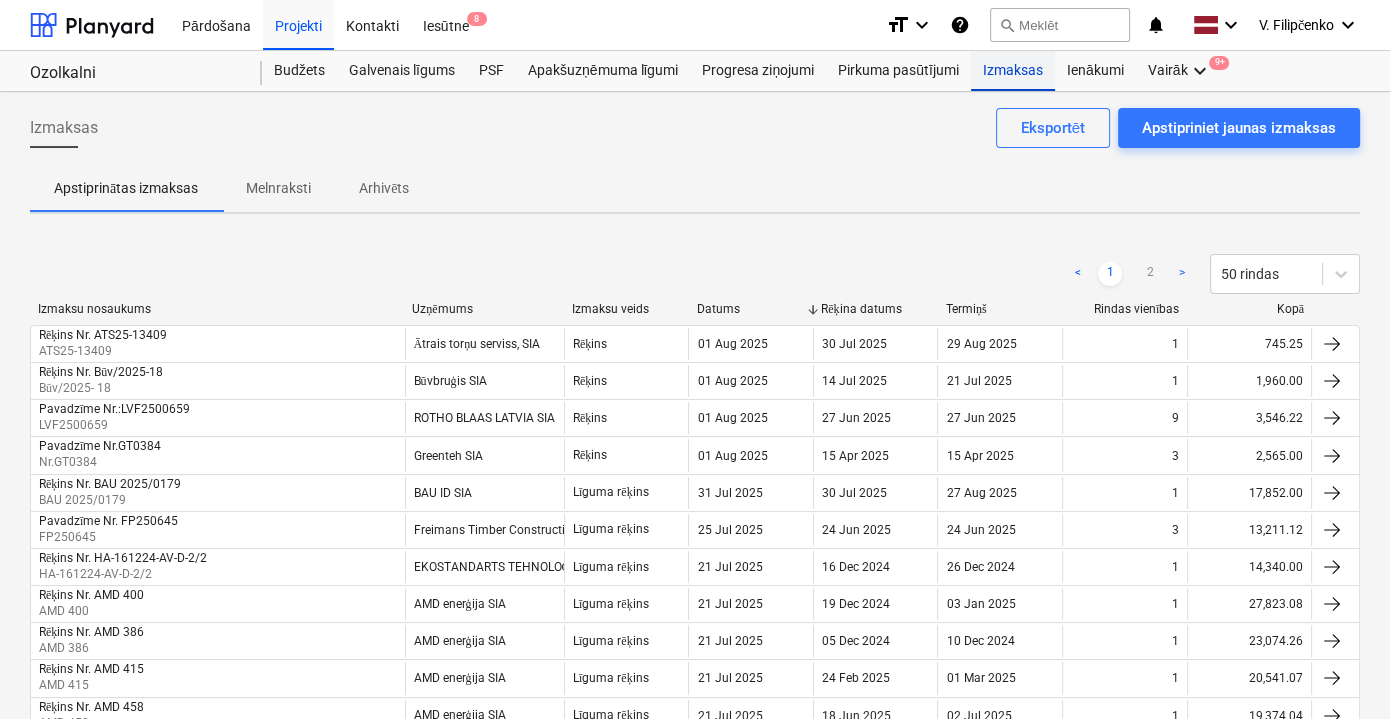 click on "Izmaksas" at bounding box center [1013, 71] 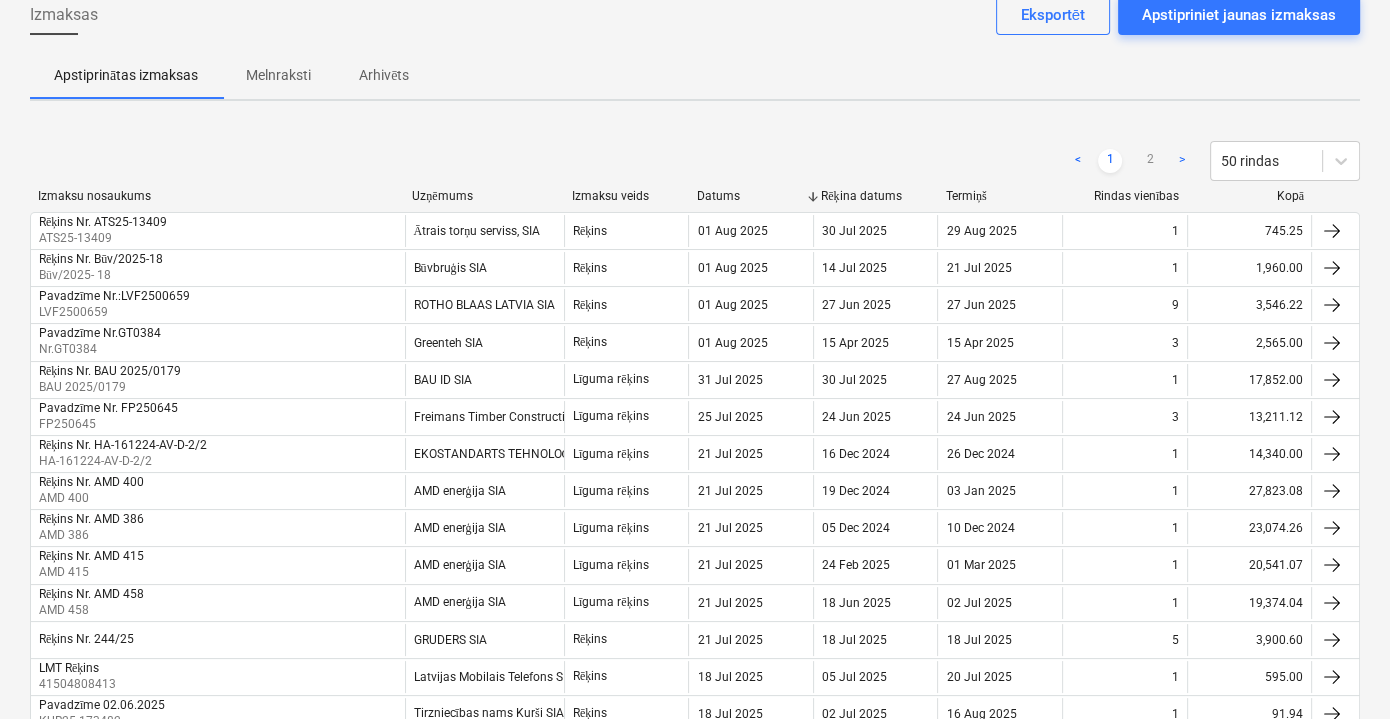 scroll, scrollTop: 0, scrollLeft: 0, axis: both 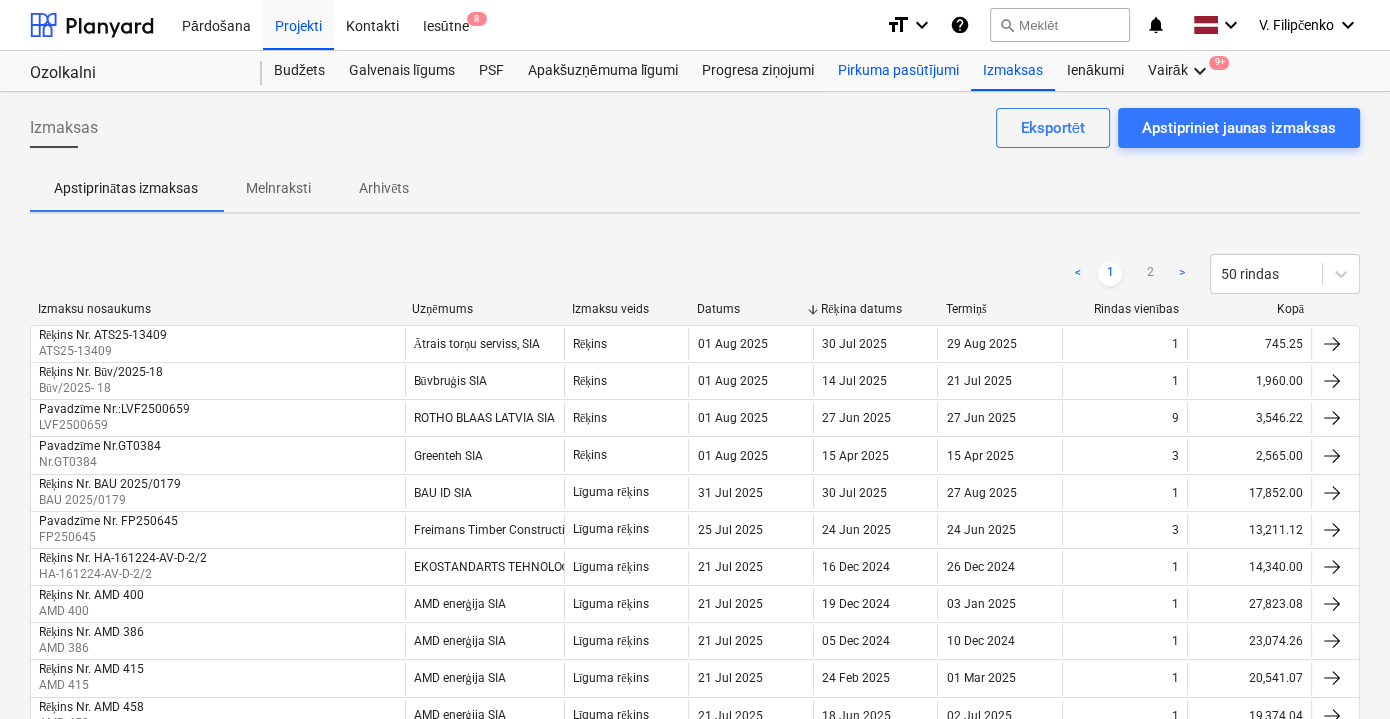 click on "Pirkuma pasūtījumi" at bounding box center (898, 71) 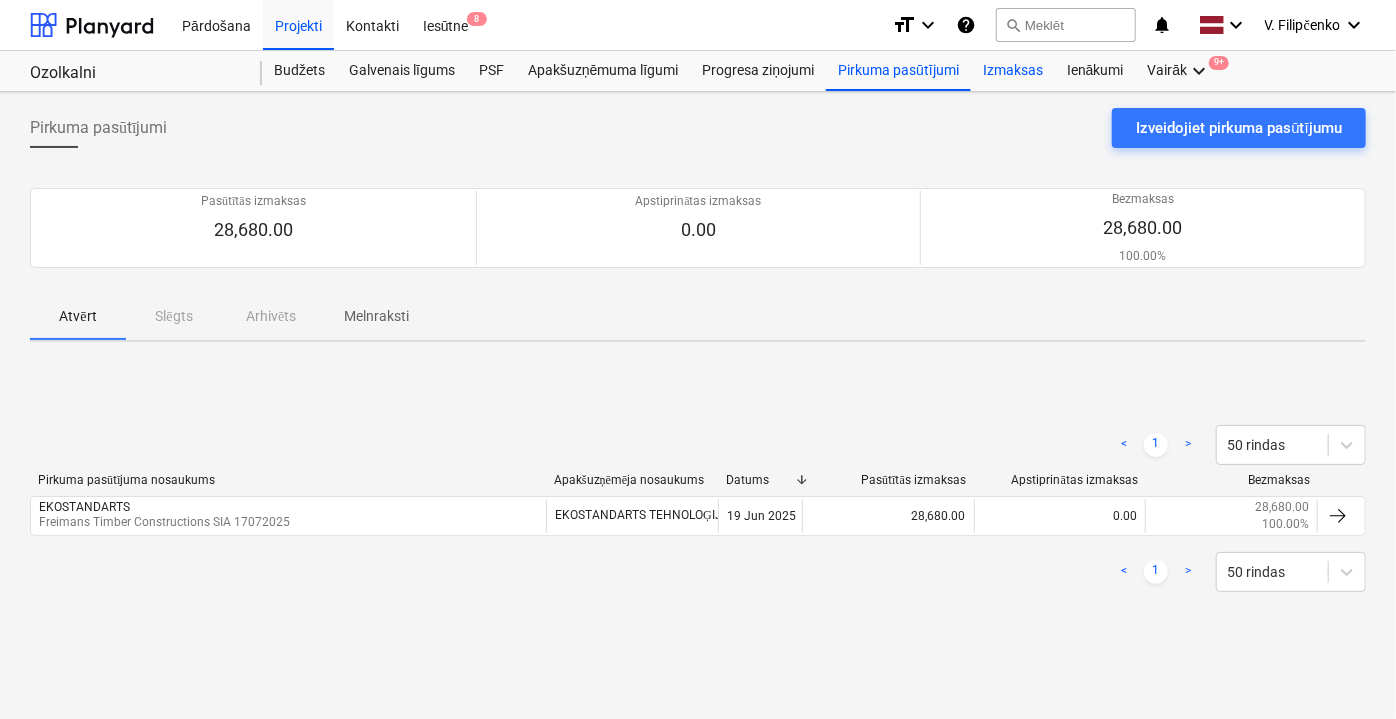 click on "Izmaksas" at bounding box center [1013, 71] 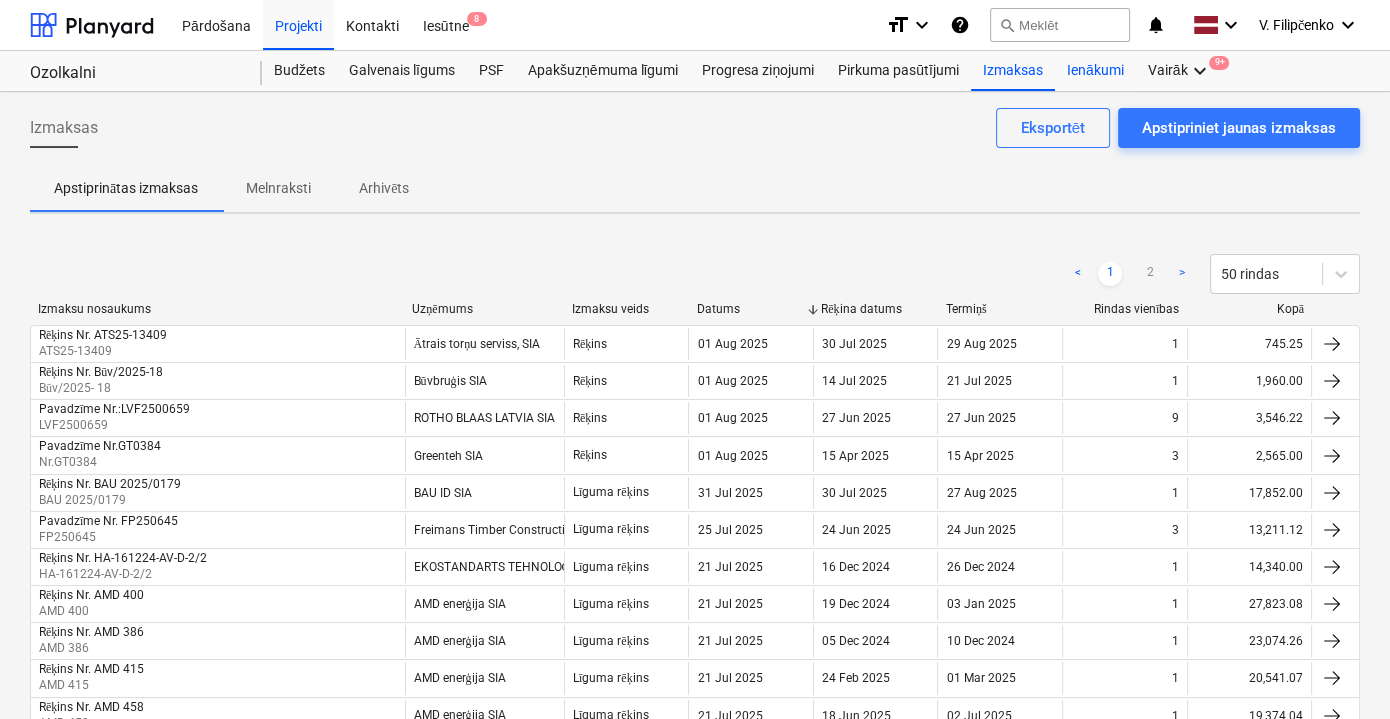 click on "Ienākumi" at bounding box center [1095, 71] 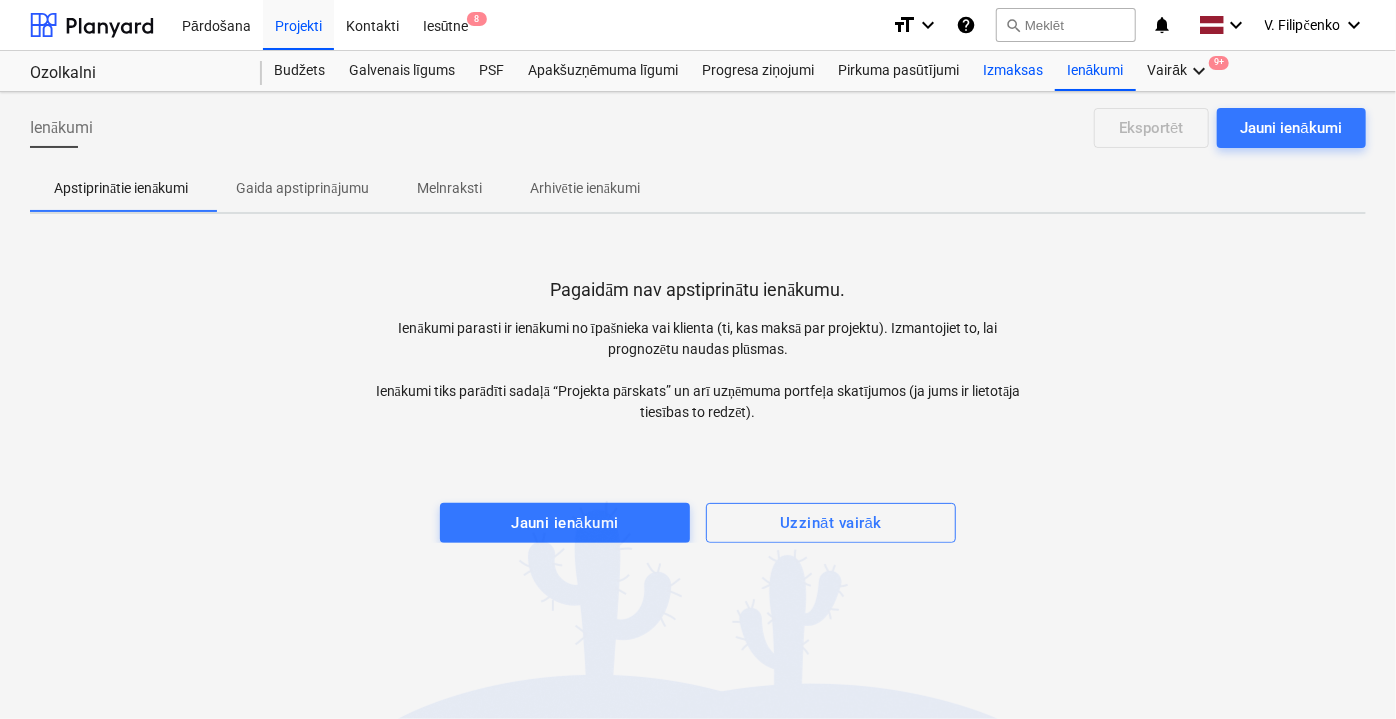 click on "Izmaksas" at bounding box center [1013, 71] 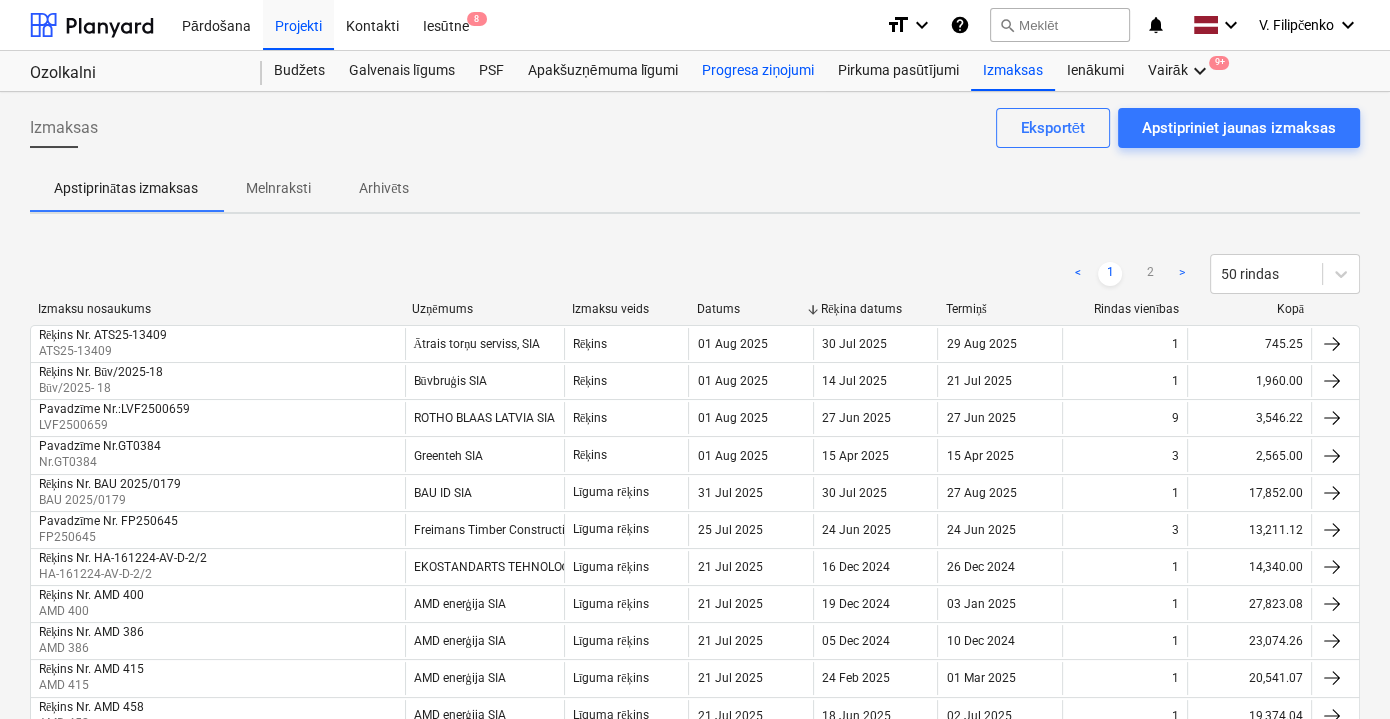 click on "Progresa ziņojumi" at bounding box center [758, 71] 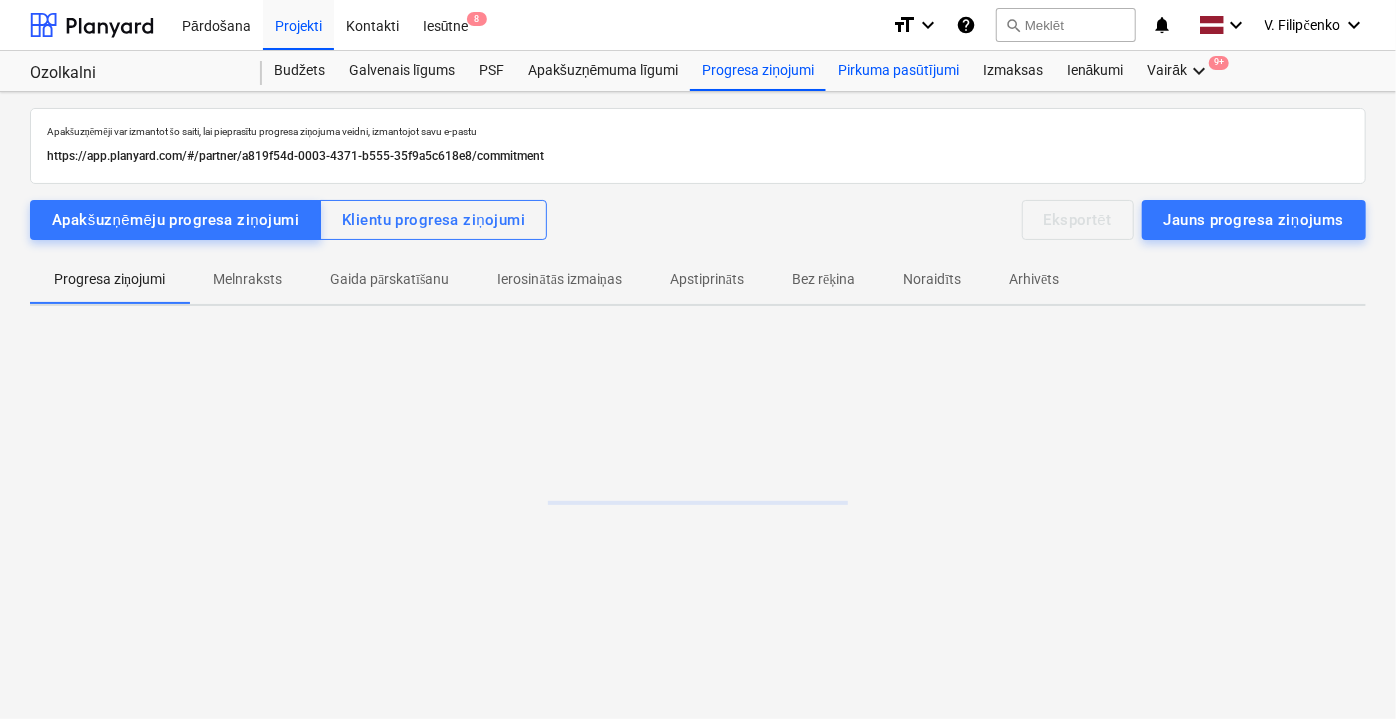 click on "Pirkuma pasūtījumi" at bounding box center [898, 71] 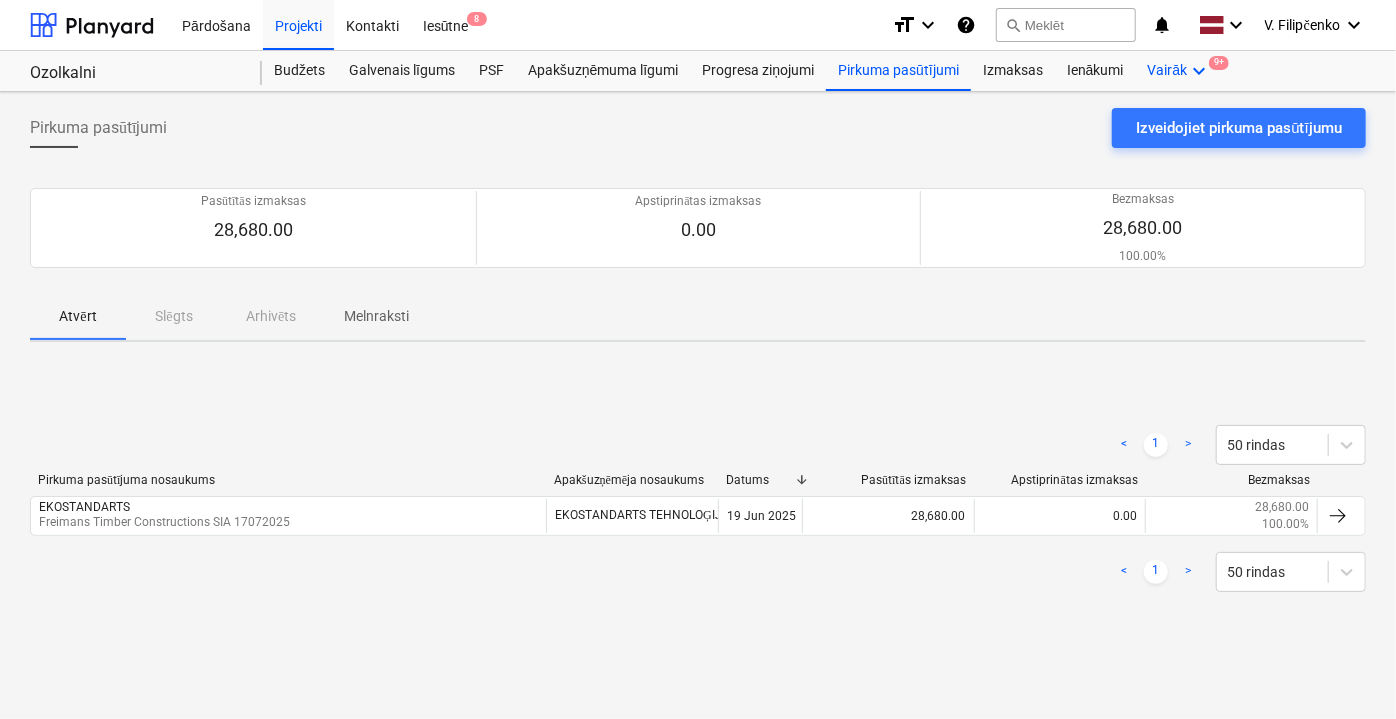 click on "Vairāk keyboard_arrow_down 9+" at bounding box center [1180, 71] 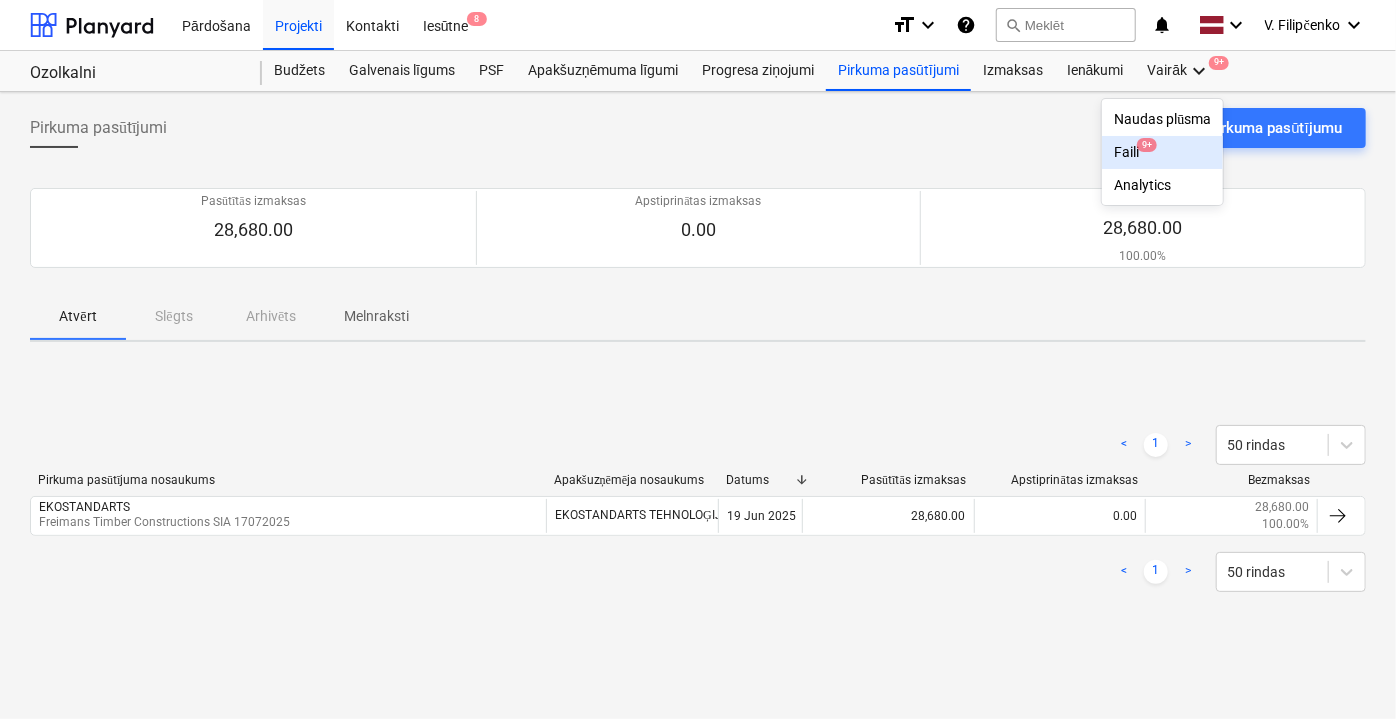 click on "Faili 9+" at bounding box center [1162, 152] 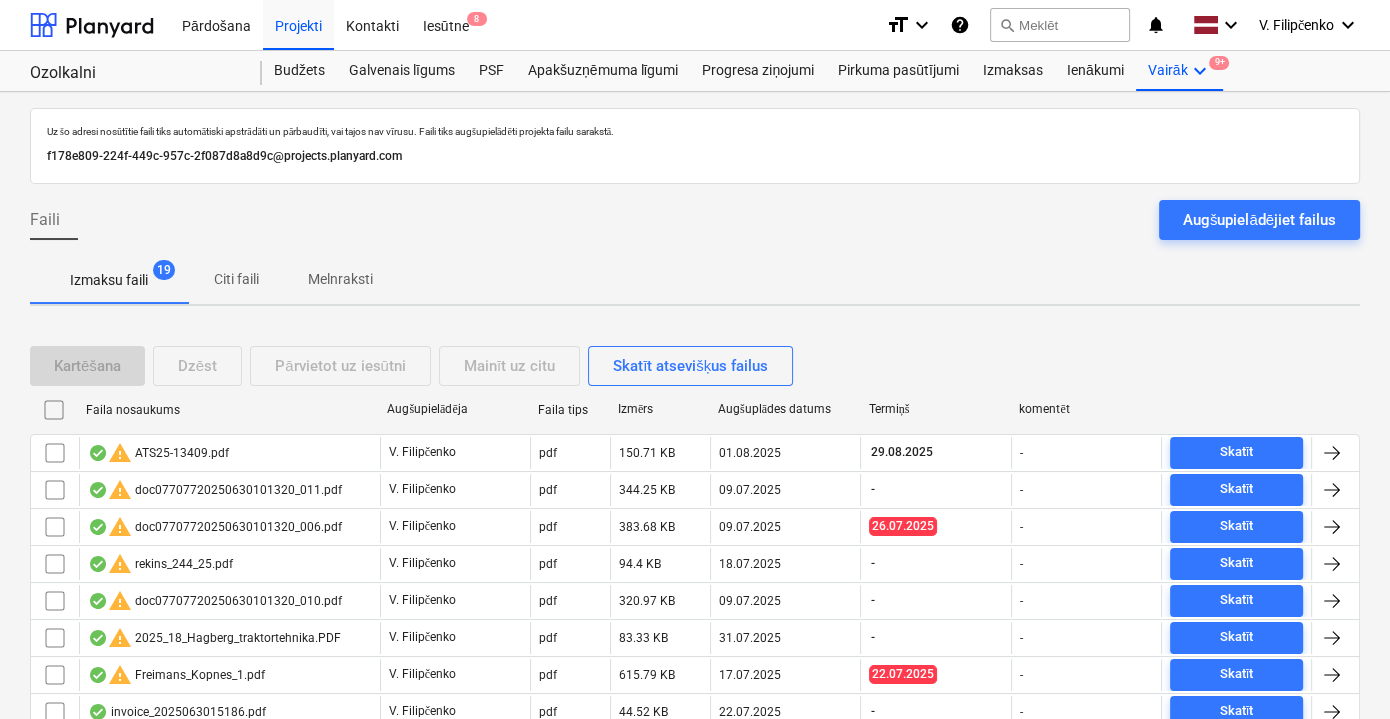 click on "Citi faili" at bounding box center (236, 280) 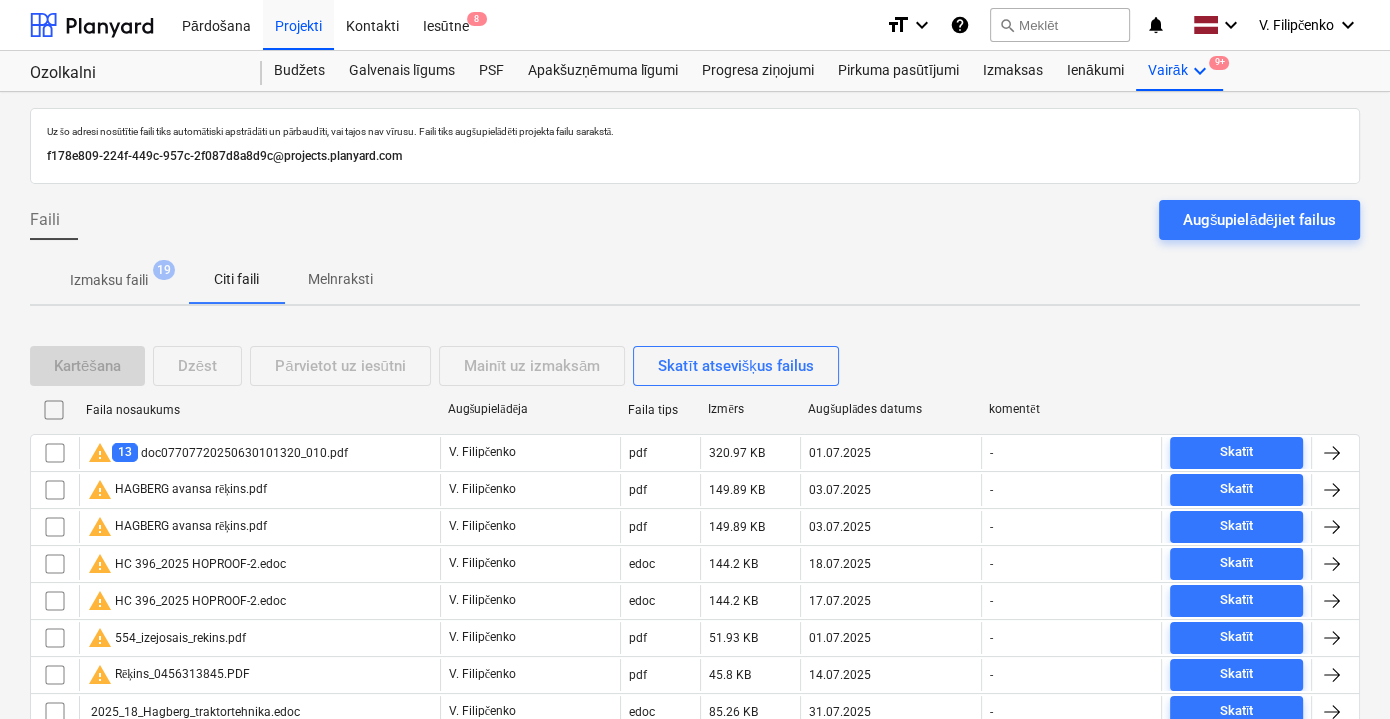 drag, startPoint x: 1189, startPoint y: 218, endPoint x: 1183, endPoint y: 228, distance: 11.661903 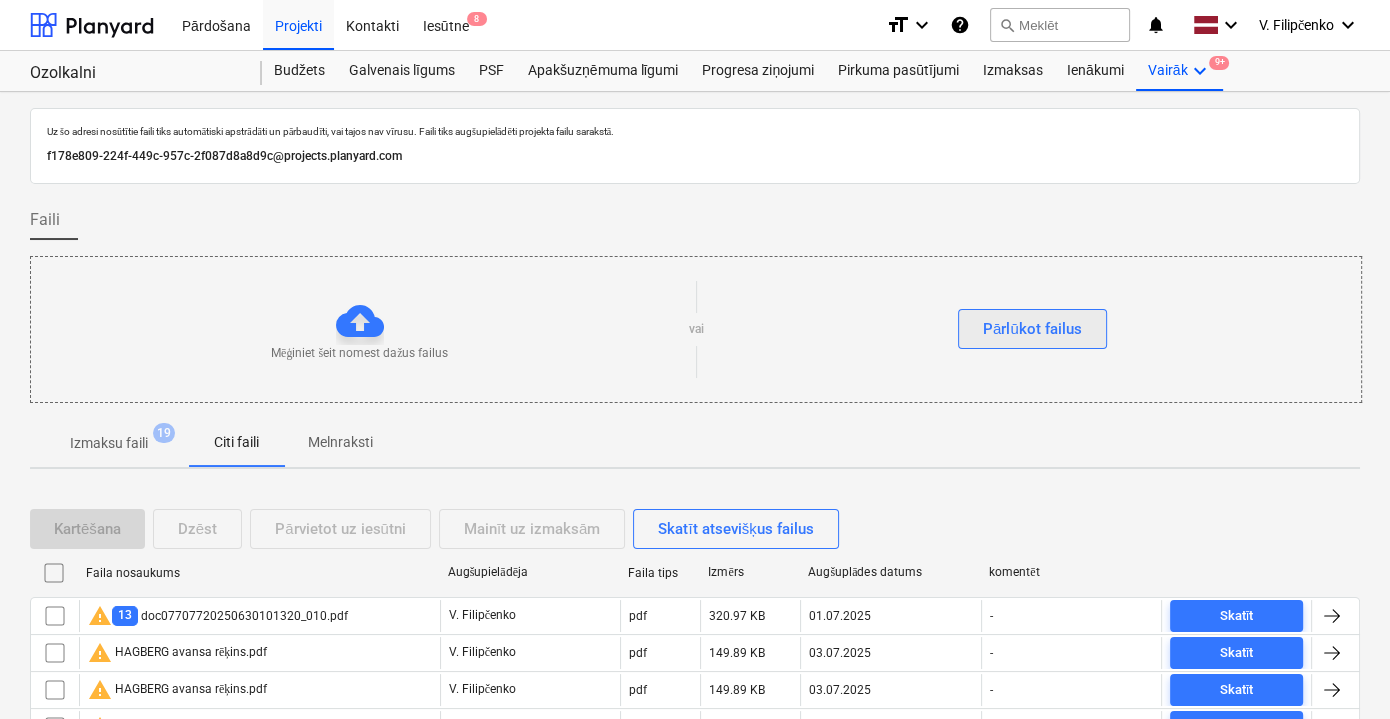 click on "Pārlūkot failus" at bounding box center [1032, 329] 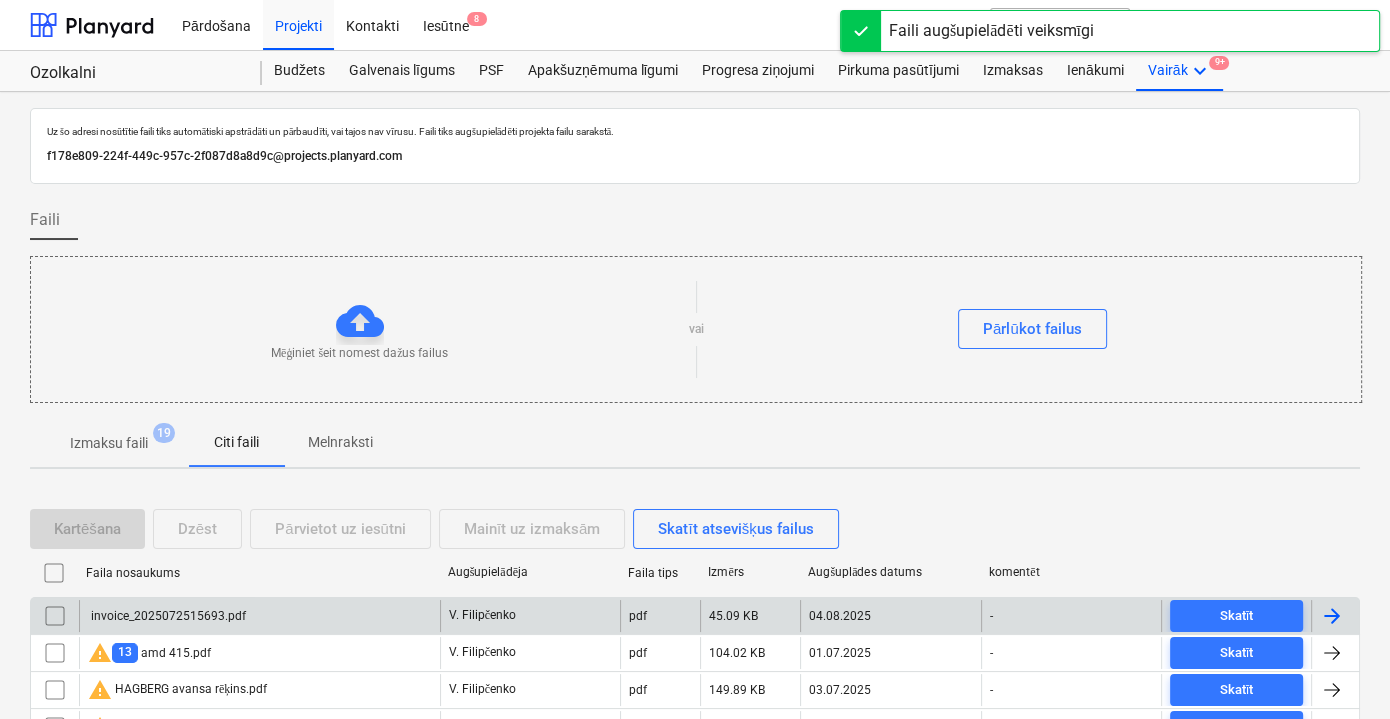click on "invoice_2025072515693.pdf" at bounding box center (259, 616) 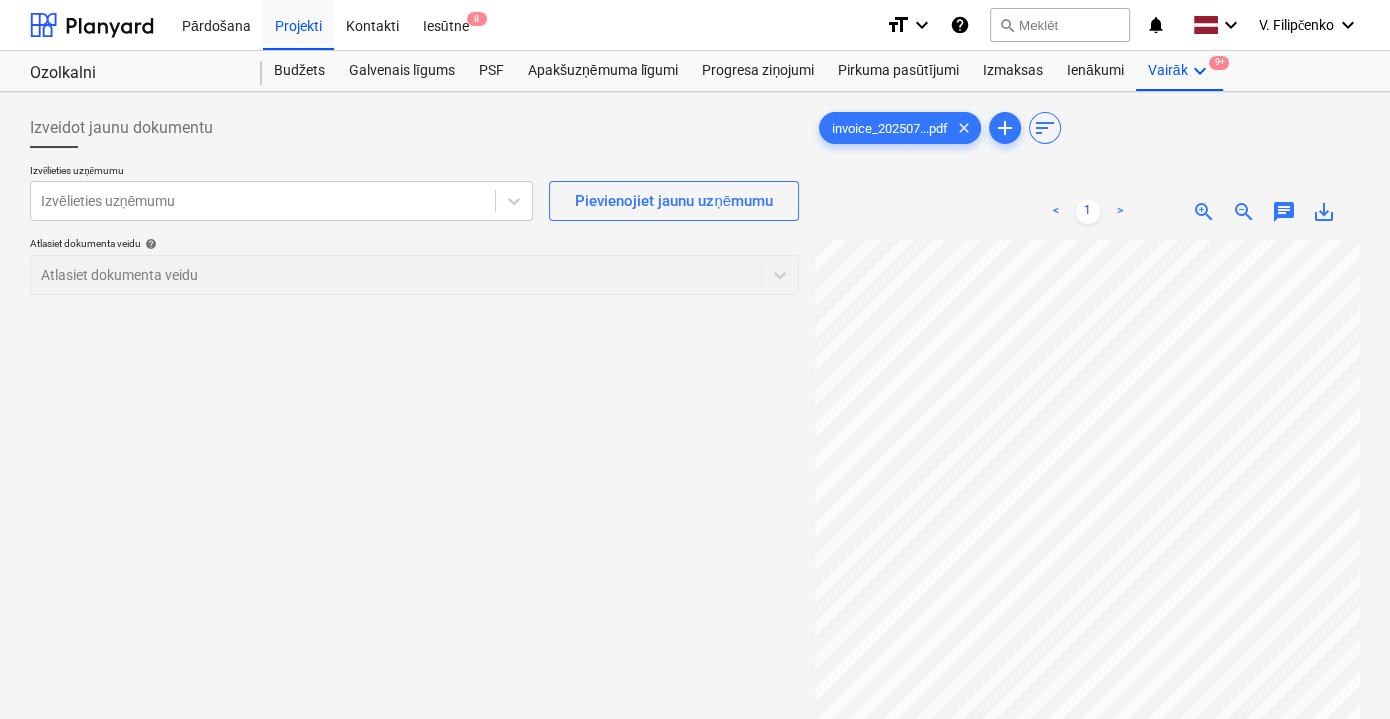 click on "Atlasiet dokumenta veidu help Atlasiet dokumenta veidu" at bounding box center [414, 265] 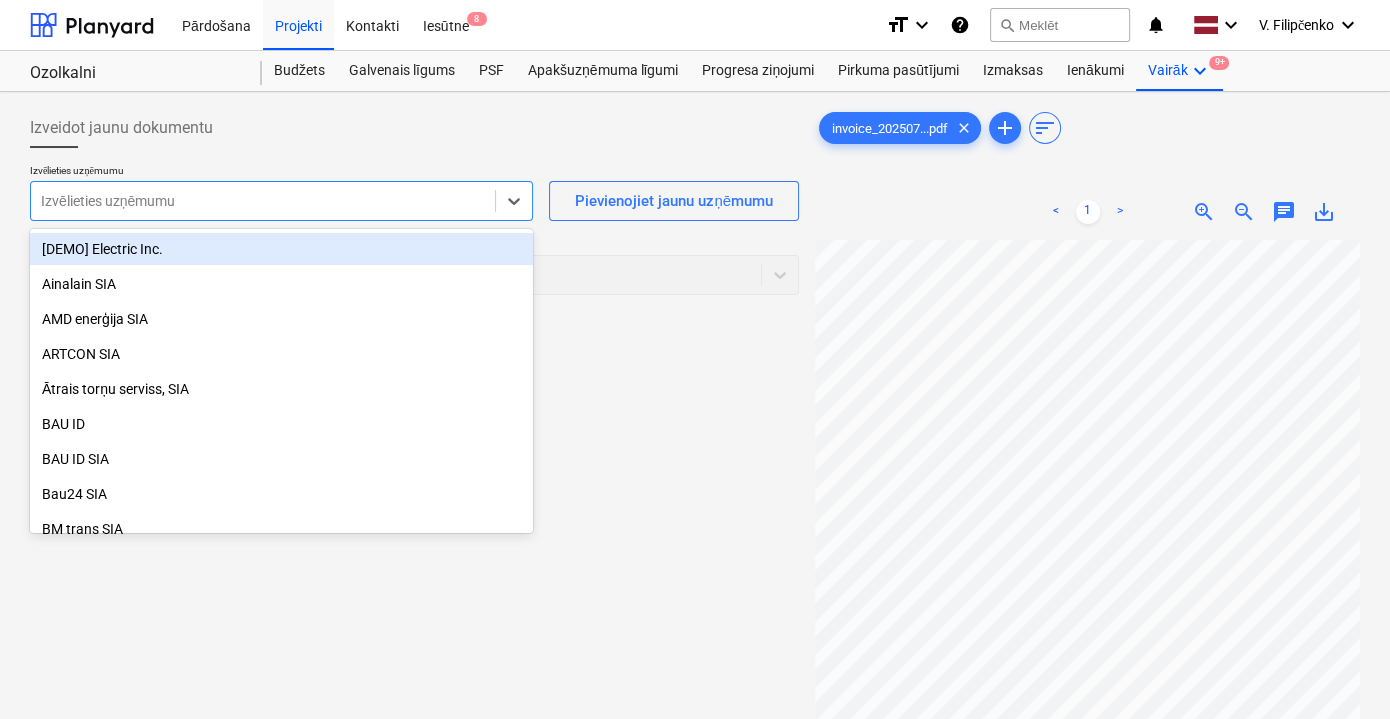 click at bounding box center [263, 201] 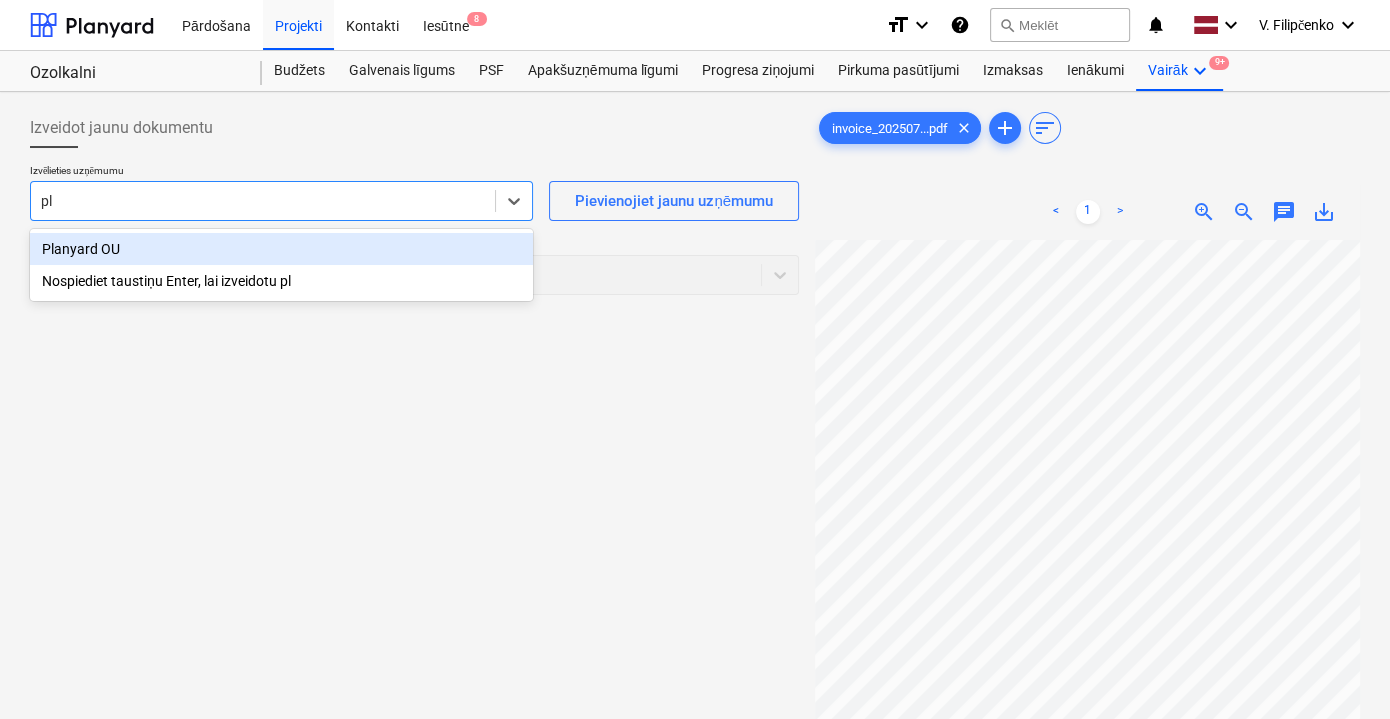 type on "pla" 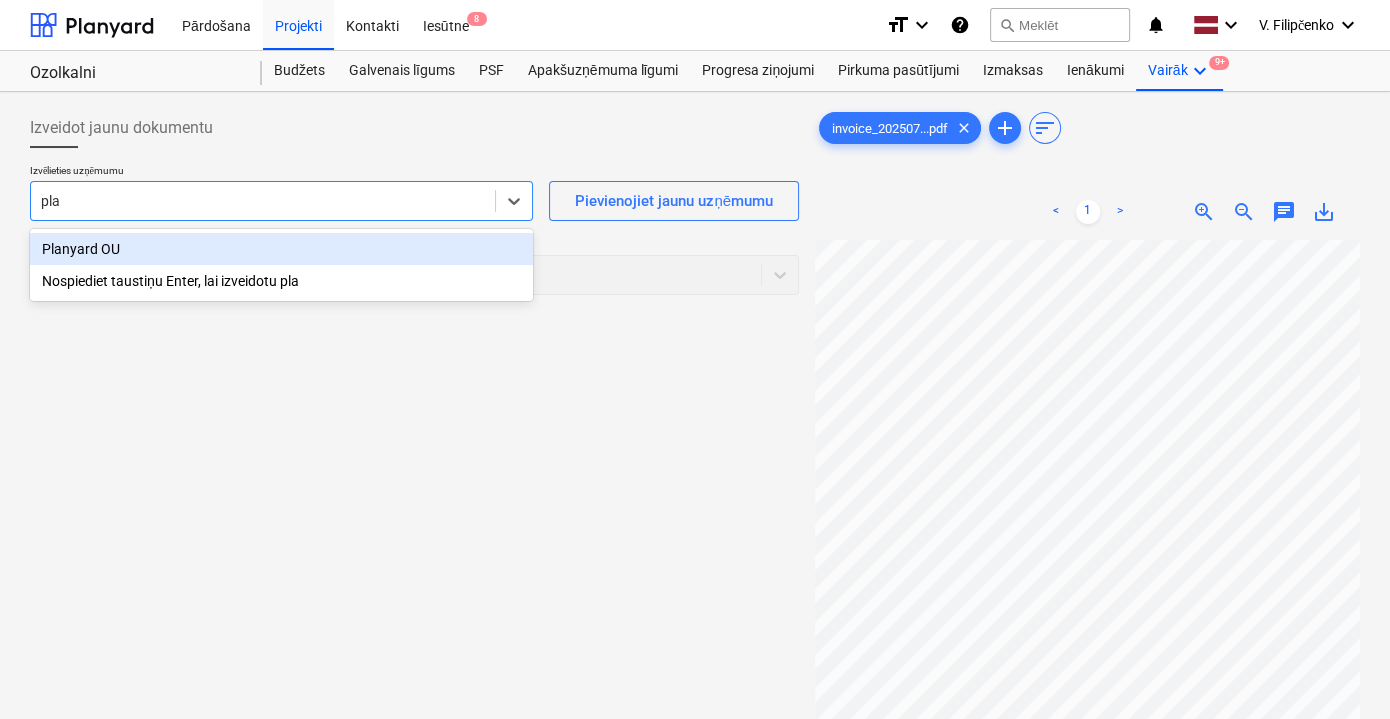 click on "Planyard OU" at bounding box center (281, 249) 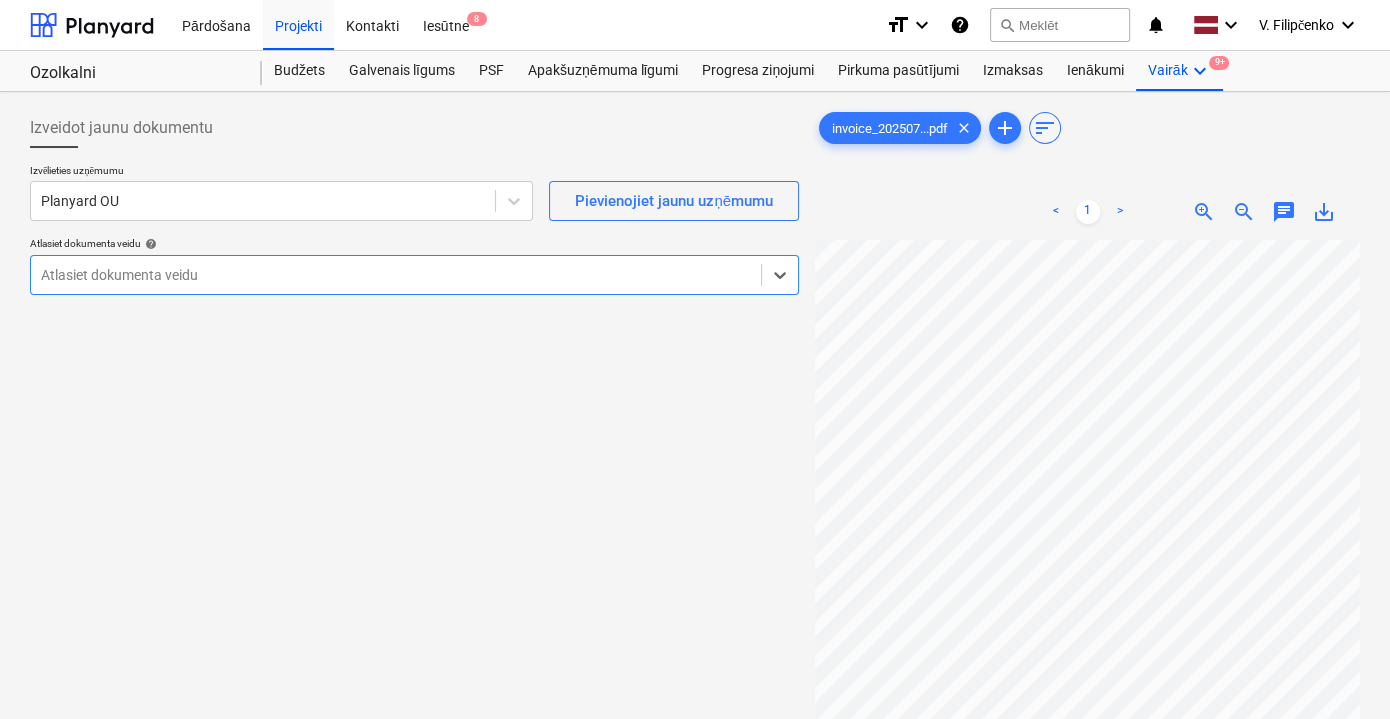 drag, startPoint x: 432, startPoint y: 276, endPoint x: 384, endPoint y: 294, distance: 51.264023 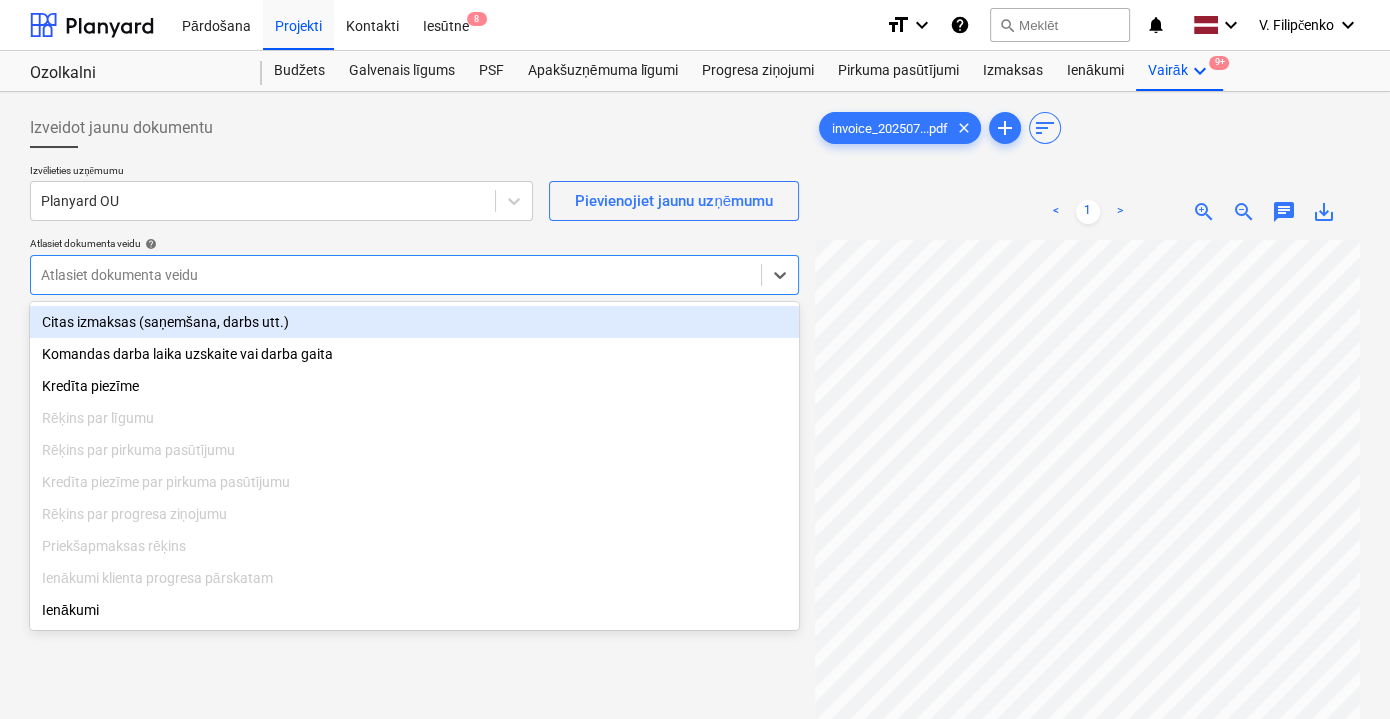 click on "Citas izmaksas (saņemšana, darbs utt.)" at bounding box center (414, 322) 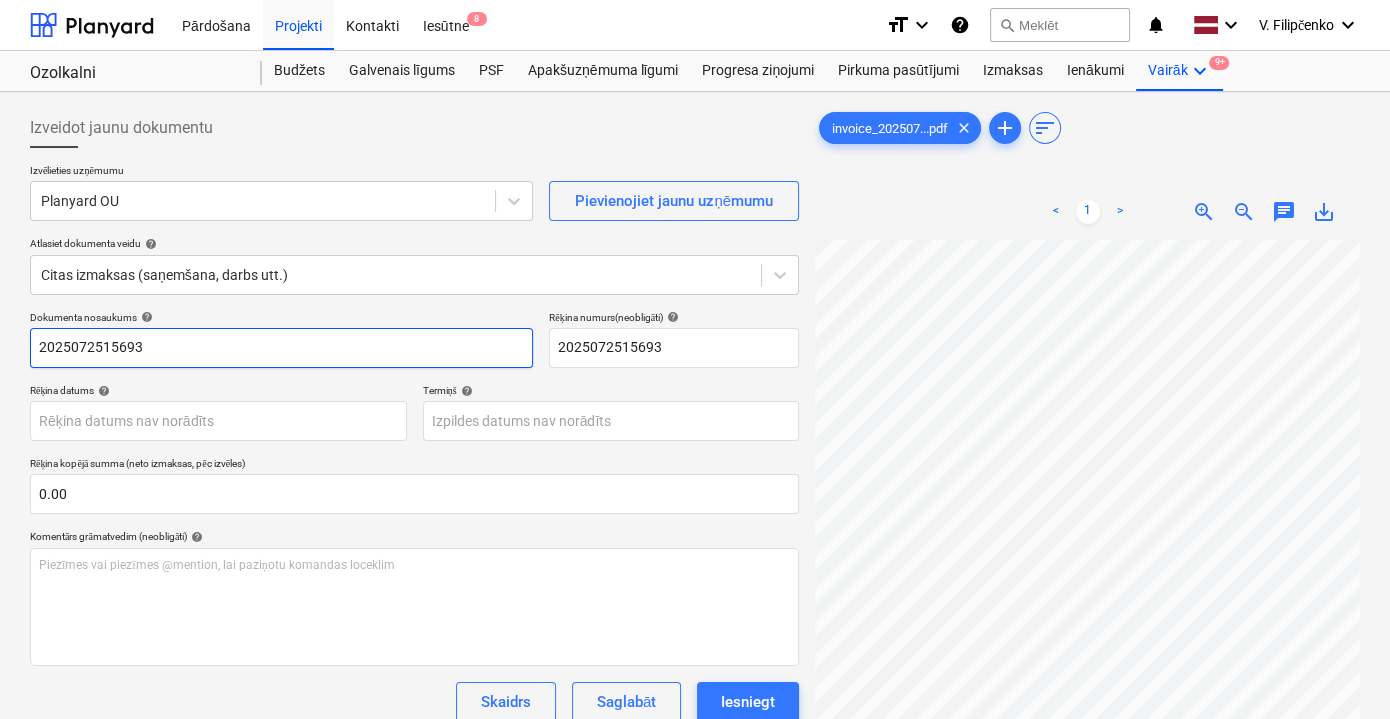 click on "2025072515693" at bounding box center [281, 348] 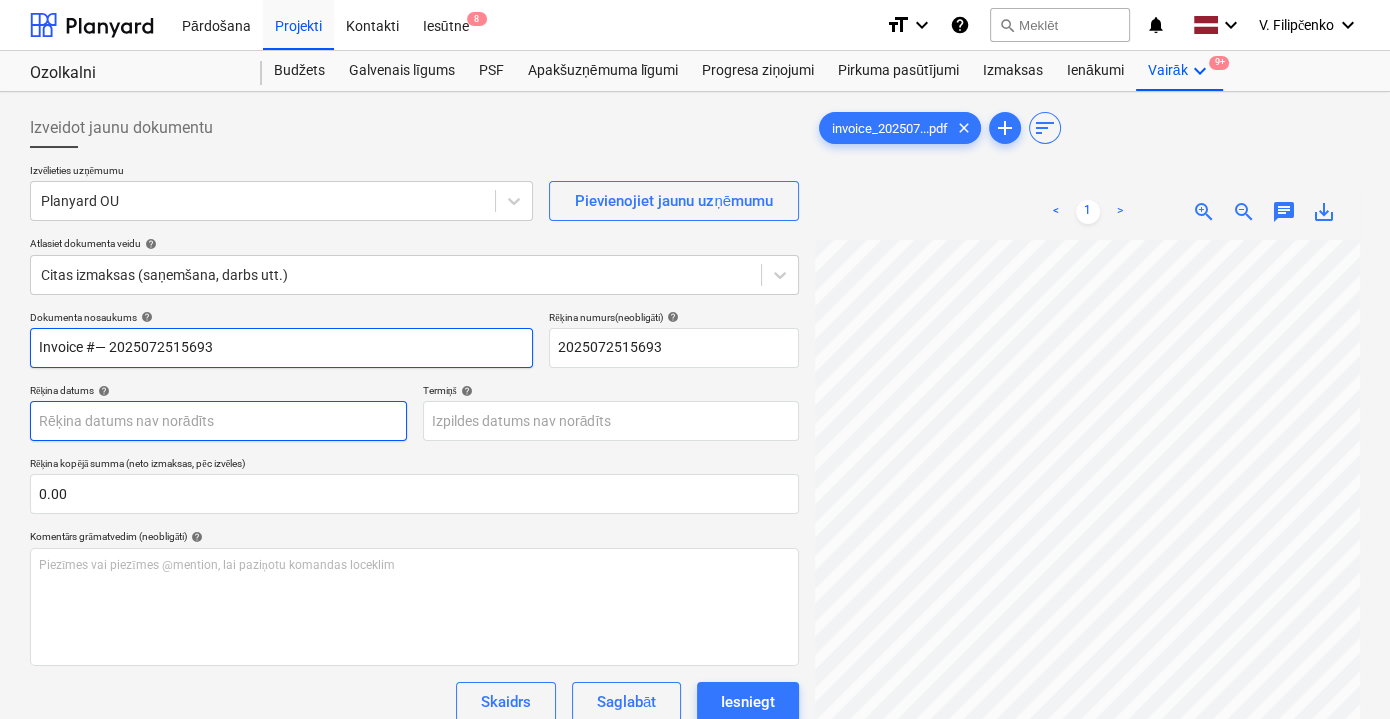 type on "Invoice #— 2025072515693" 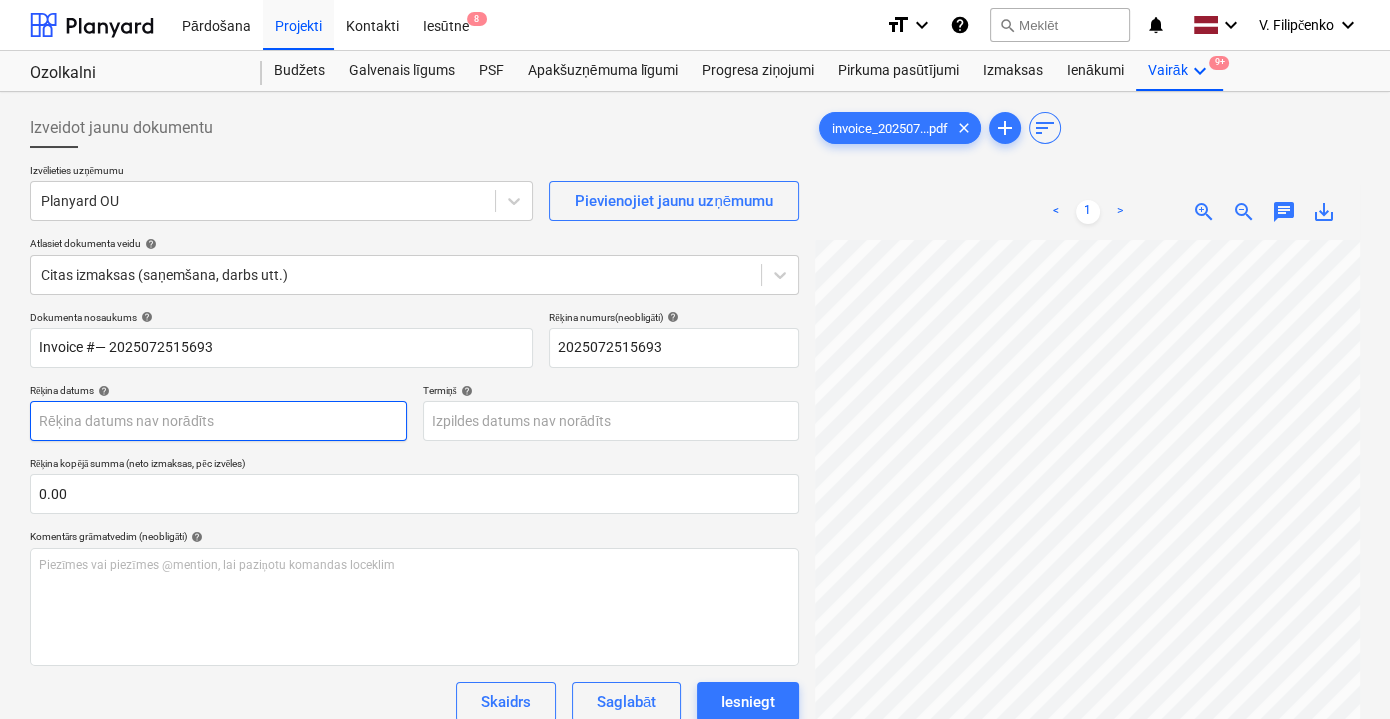 click on "Pārdošana Projekti Kontakti Iesūtne 8 format_size keyboard_arrow_down help search Meklēt notifications 0 keyboard_arrow_down V. Filipčenko keyboard_arrow_down Ozolkalni Ozolkalni Budžets Galvenais līgums PSF Apakšuzņēmuma līgumi Progresa ziņojumi Pirkuma pasūtījumi Izmaksas Ienākumi Vairāk keyboard_arrow_down 9+ Izveidot jaunu dokumentu Izvēlieties uzņēmumu Planyard OU   Pievienojiet jaunu uzņēmumu Atlasiet dokumenta veidu help Citas izmaksas (saņemšana, darbs utt.) Dokumenta nosaukums help Invoice #— 2025072515693 Rēķina numurs  (neobligāti) help 2025072515693 Rēķina datums help Press the down arrow key to interact with the calendar and
select a date. Press the question mark key to get the keyboard shortcuts for changing dates. Termiņš help Press the down arrow key to interact with the calendar and
select a date. Press the question mark key to get the keyboard shortcuts for changing dates. Rēķina kopējā summa (neto izmaksas, pēc izvēles) 0.00 help ﻿ Skaidrs <" at bounding box center (695, 359) 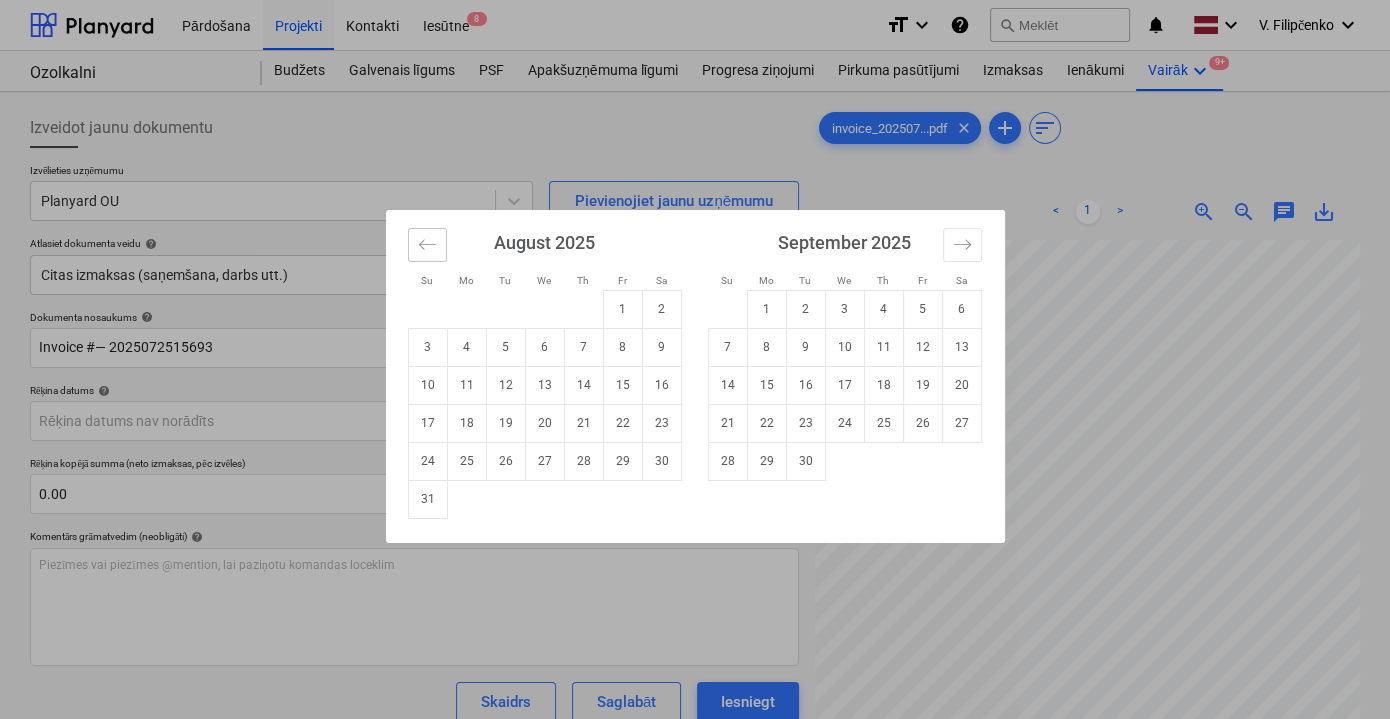 click 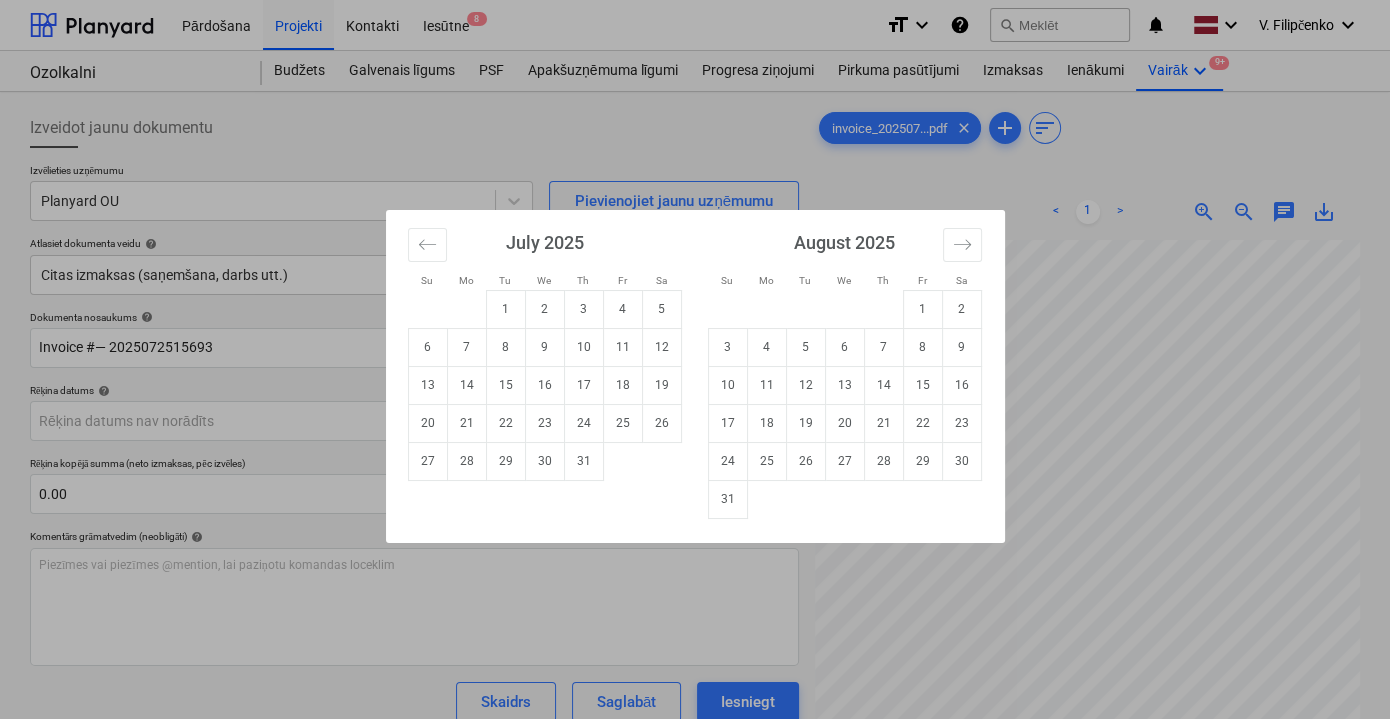 click on "25" at bounding box center (622, 423) 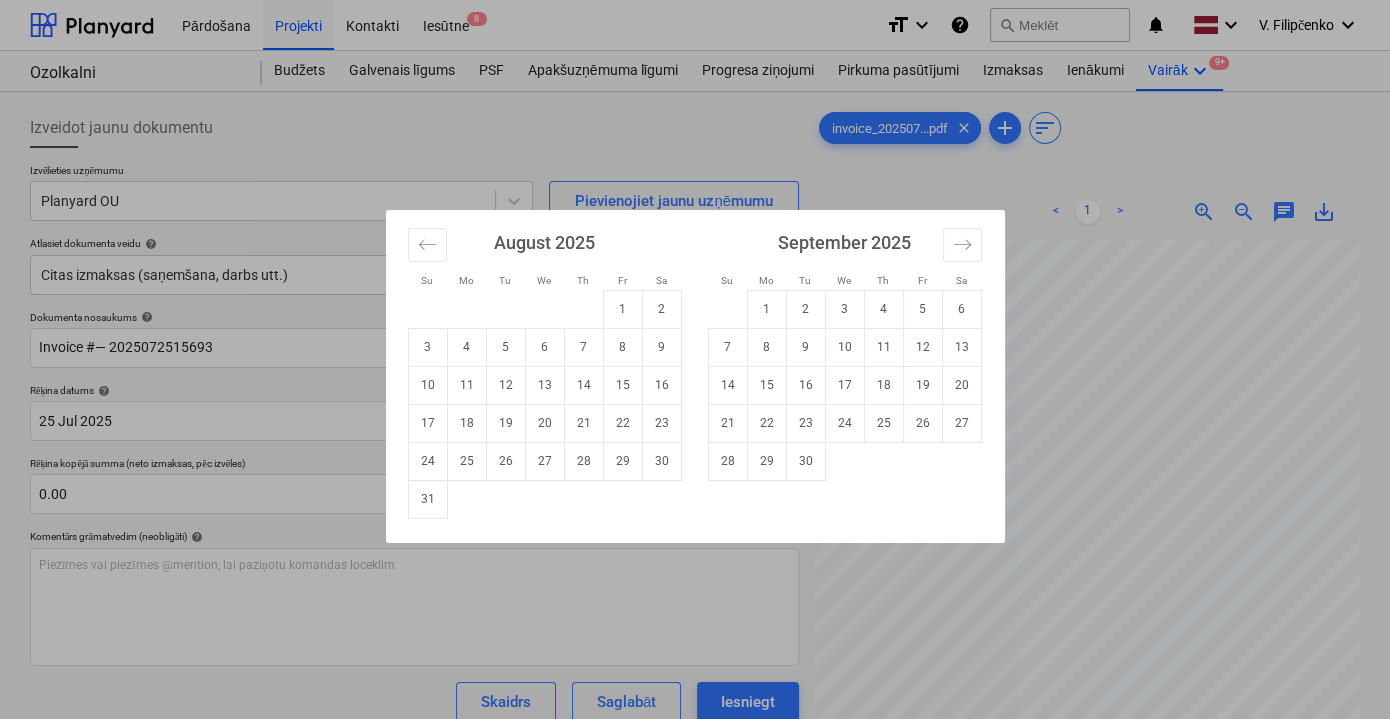 click on "Pārdošana Projekti Kontakti Iesūtne 8 format_size keyboard_arrow_down help search Meklēt notifications 0 keyboard_arrow_down V. Filipčenko keyboard_arrow_down Ozolkalni Ozolkalni Budžets Galvenais līgums PSF Apakšuzņēmuma līgumi Progresa ziņojumi Pirkuma pasūtījumi Izmaksas Ienākumi Vairāk keyboard_arrow_down 9+ Izveidot jaunu dokumentu Izvēlieties uzņēmumu Planyard OU   Pievienojiet jaunu uzņēmumu Atlasiet dokumenta veidu help Citas izmaksas (saņemšana, darbs utt.) Dokumenta nosaukums help Invoice #— 2025072515693 Rēķina numurs  (neobligāti) help 2025072515693 Rēķina datums help 25 Jul 2025 25.07.2025 Press the down arrow key to interact with the calendar and
select a date. Press the question mark key to get the keyboard shortcuts for changing dates. Termiņš help Press the down arrow key to interact with the calendar and
select a date. Press the question mark key to get the keyboard shortcuts for changing dates. Rēķina kopējā summa (neto izmaksas, pēc izvēles)" at bounding box center (695, 359) 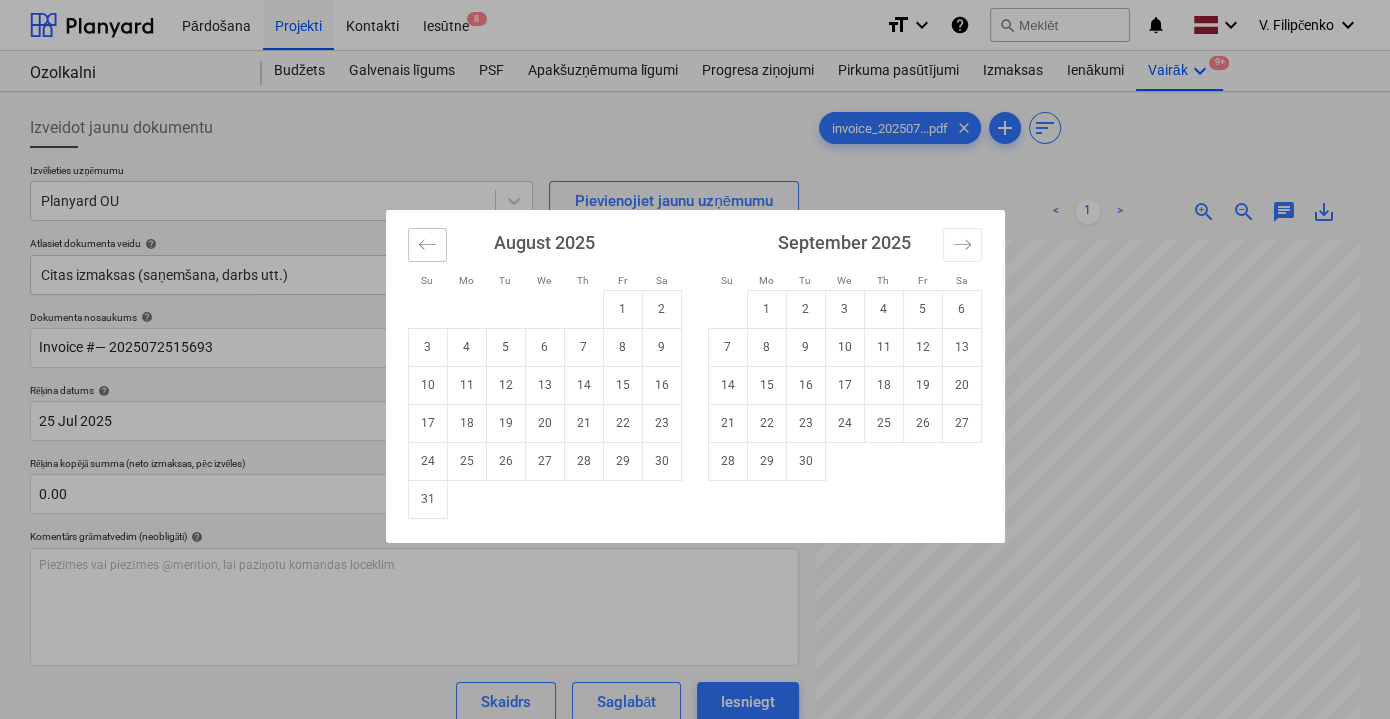 click at bounding box center (427, 245) 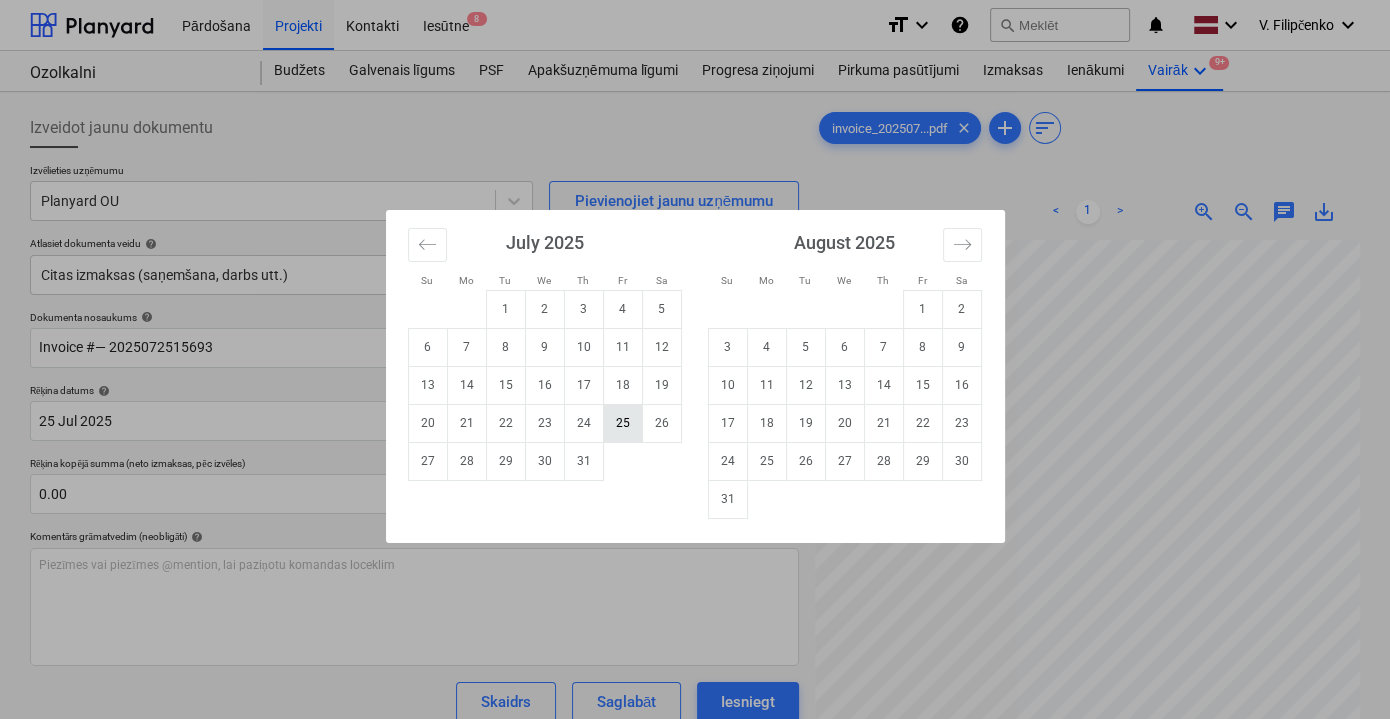 click on "25" at bounding box center [622, 423] 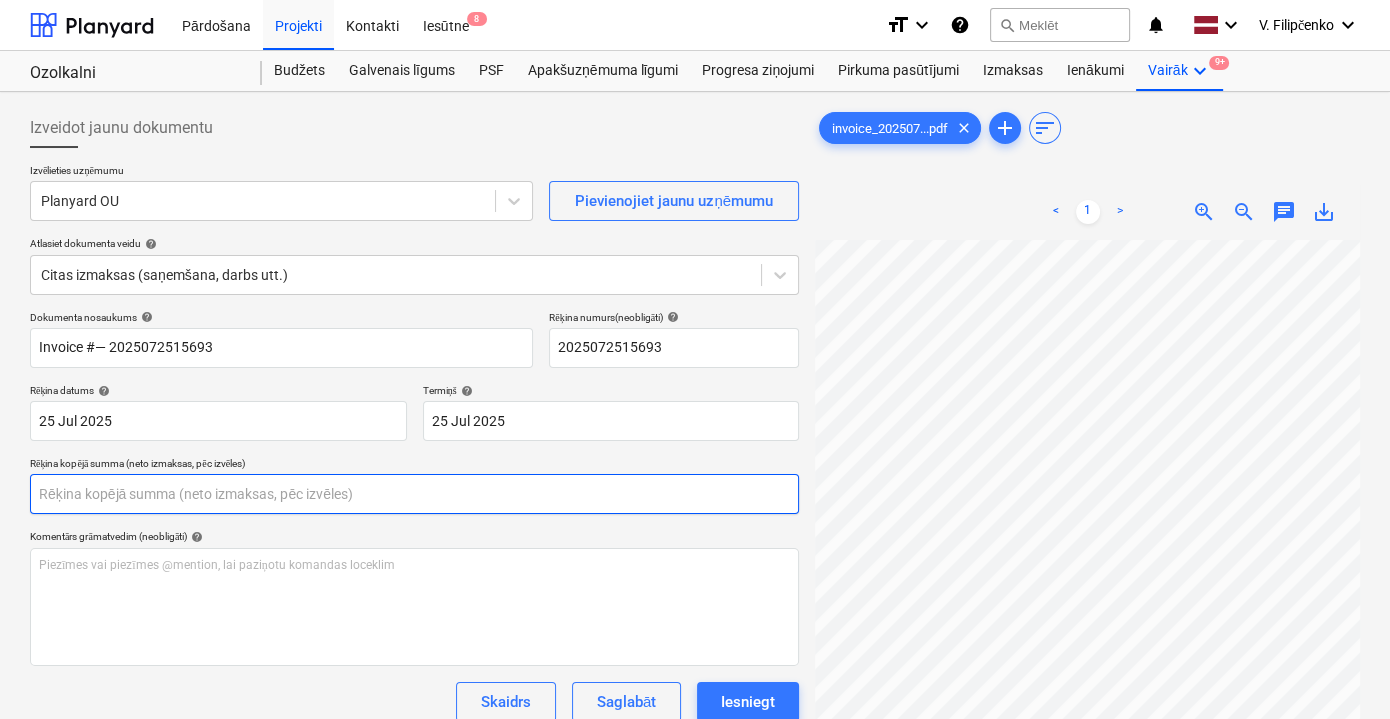click at bounding box center (414, 494) 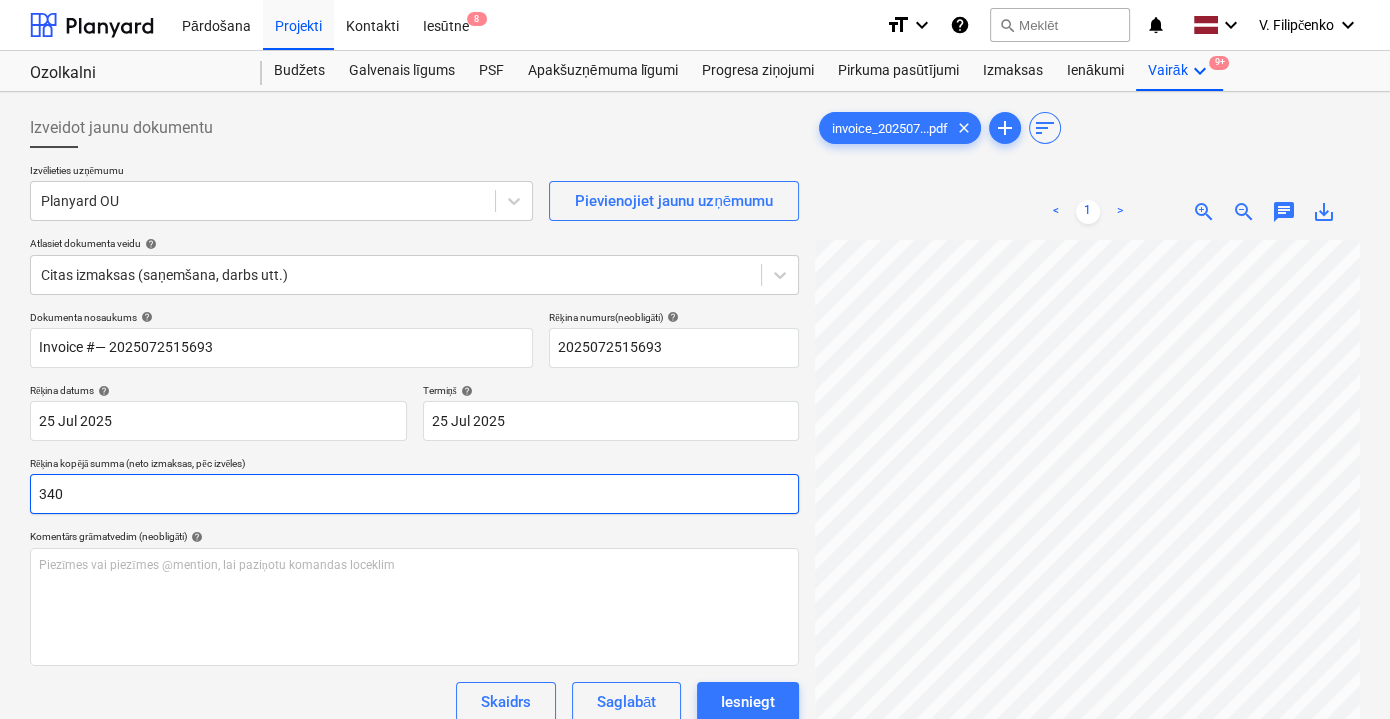 type on "340" 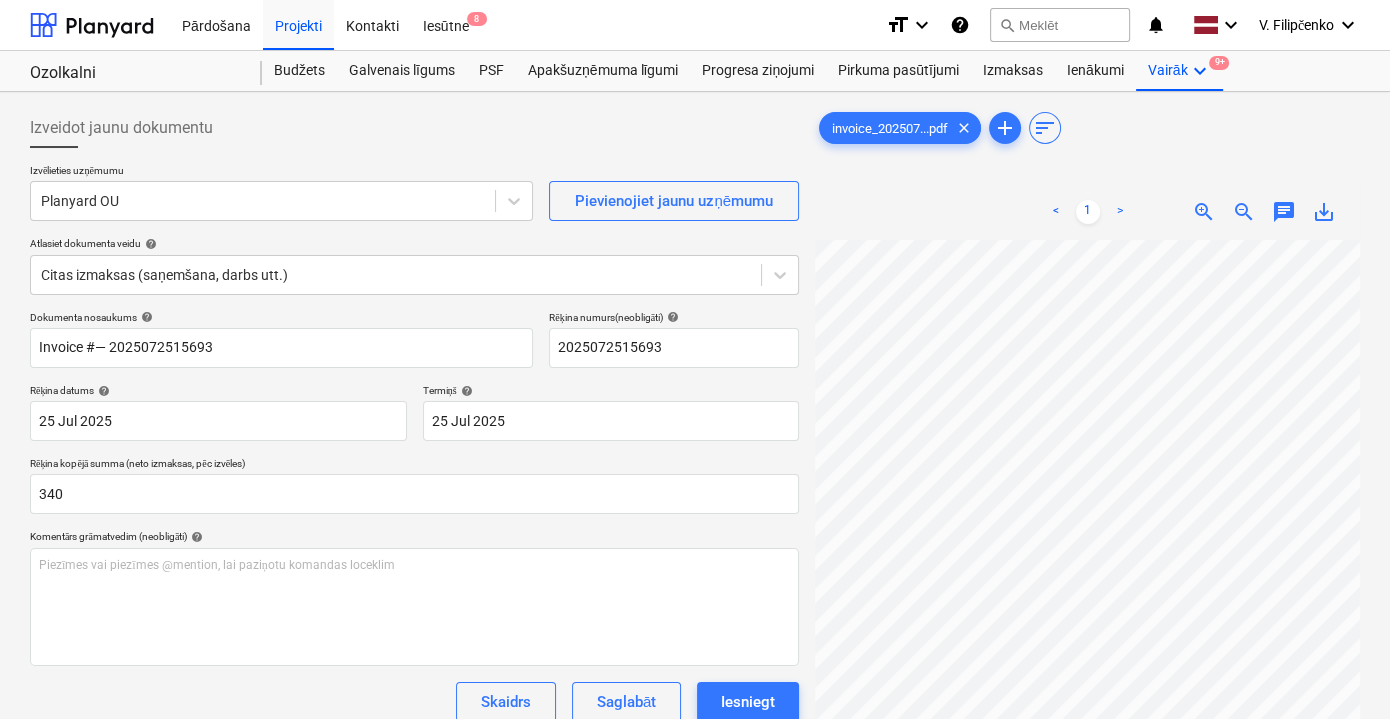 click on "Dokumenta nosaukums help Invoice #— 2025072515693 Rēķina numurs  (neobligāti) help 2025072515693 Rēķina datums help 25 Jul 2025 25.07.2025 Press the down arrow key to interact with the calendar and
select a date. Press the question mark key to get the keyboard shortcuts for changing dates. Termiņš help 25 Jul 2025 25.07.2025 Press the down arrow key to interact with the calendar and
select a date. Press the question mark key to get the keyboard shortcuts for changing dates. Rēķina kopējā summa (neto izmaksas, pēc izvēles) 340 Komentārs grāmatvedim (neobligāti) help Piezīmes vai piezīmes @mention, lai paziņotu komandas loceklim ﻿ Skaidrs Saglabāt Iesniegt Piešķirtās izmaksas (neto) 0.00 Nepiešķirtās izmaksas 340.00 Kopā 340.00 Atlasiet pievienojamos rindu vienumus help Meklēt vai atlasiet pievienojamo rindu Atlasiet lielapjomu" at bounding box center (414, 597) 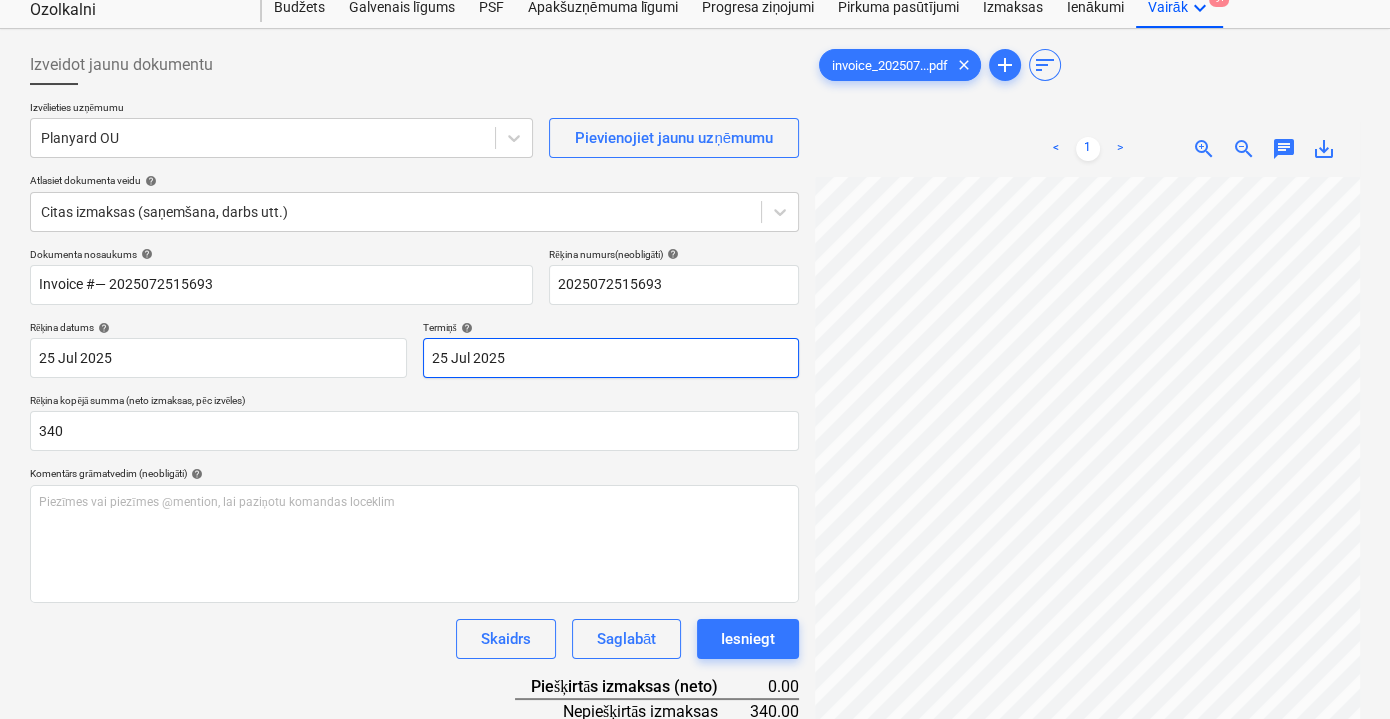 scroll, scrollTop: 90, scrollLeft: 0, axis: vertical 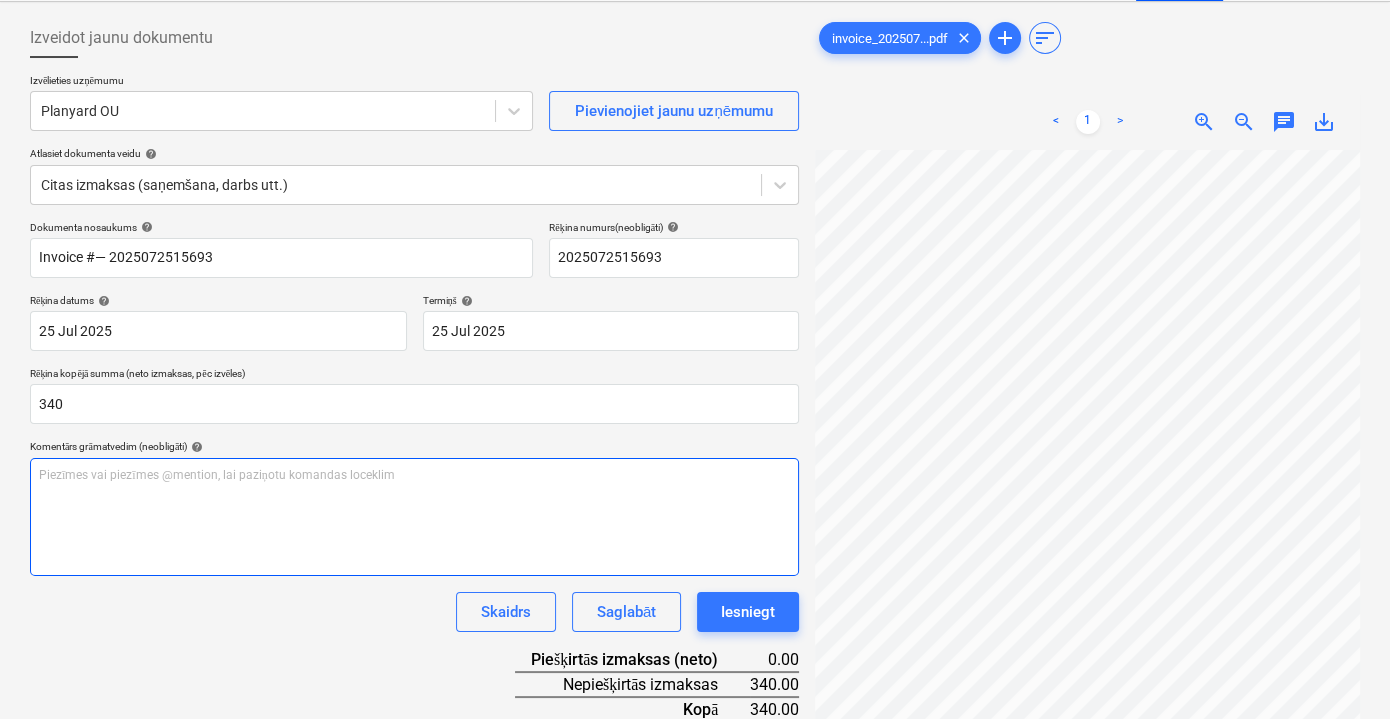 click on "Piezīmes vai piezīmes @mention, lai paziņotu komandas loceklim ﻿" at bounding box center (414, 517) 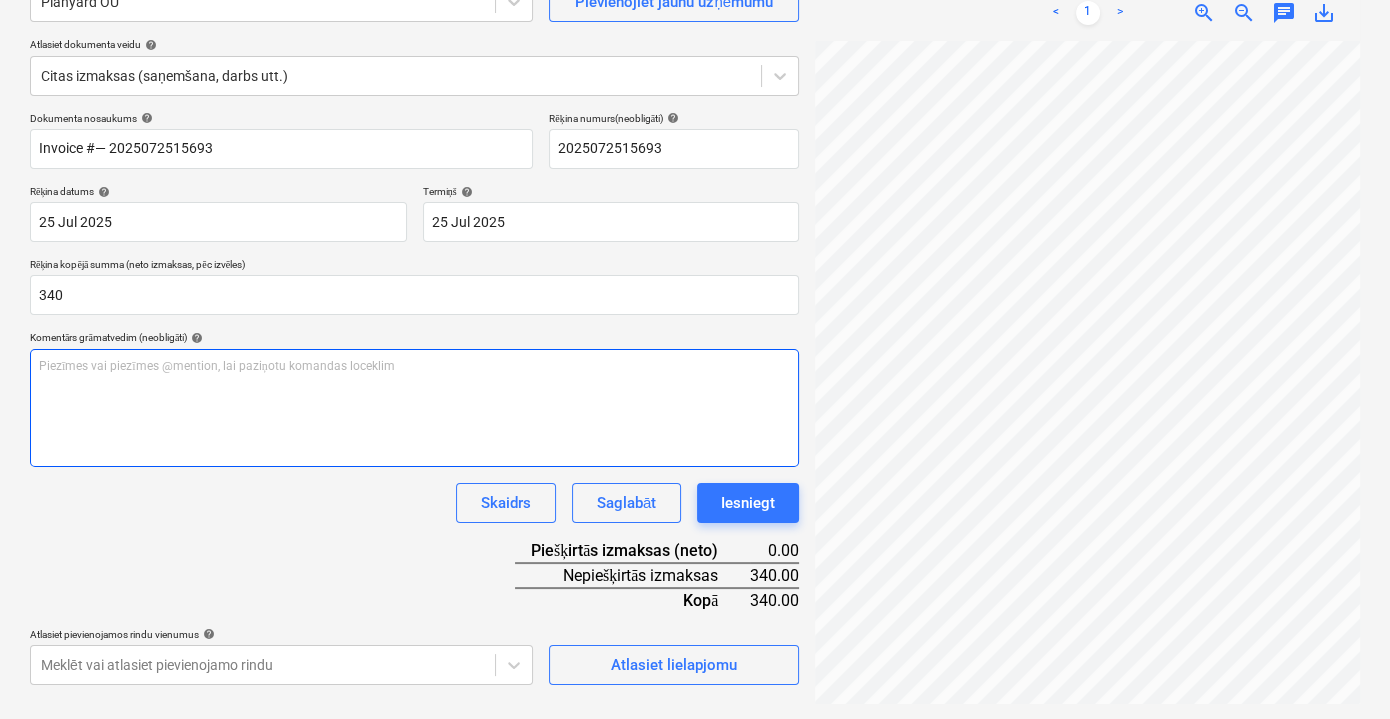 scroll, scrollTop: 108, scrollLeft: 0, axis: vertical 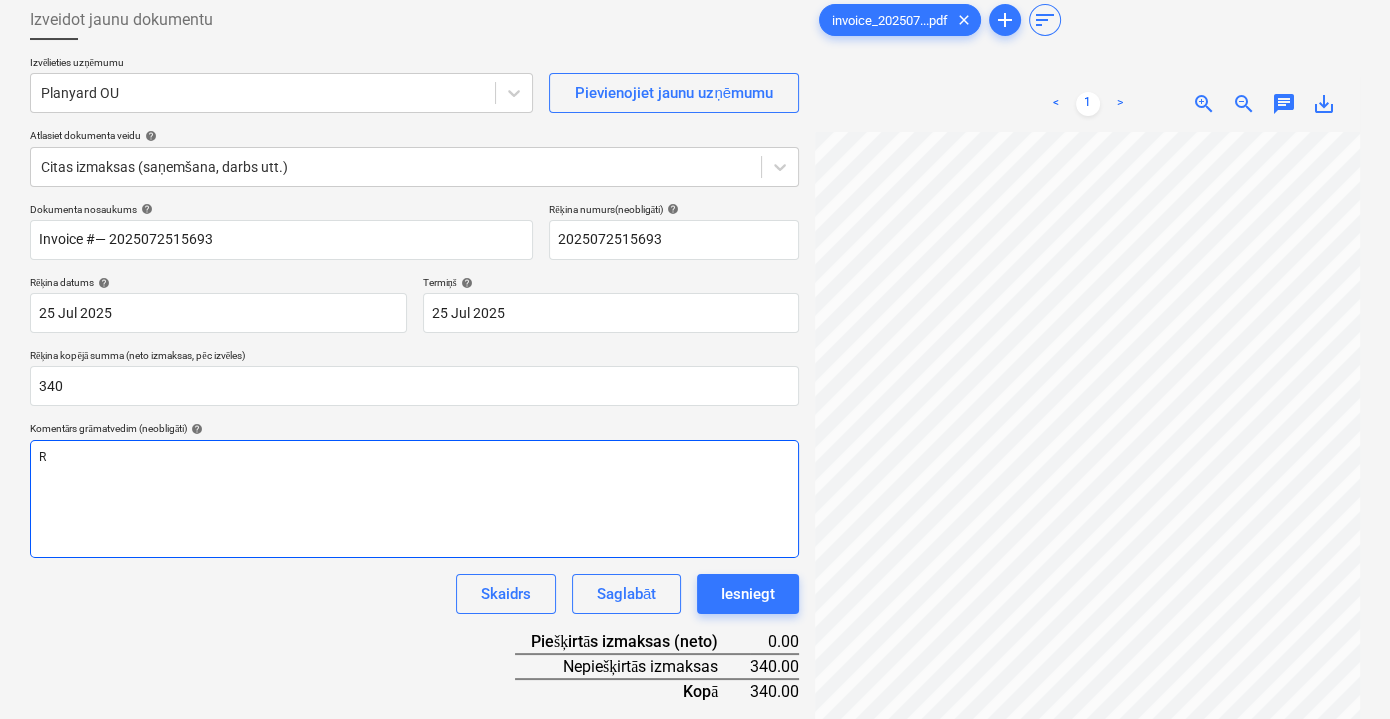 type 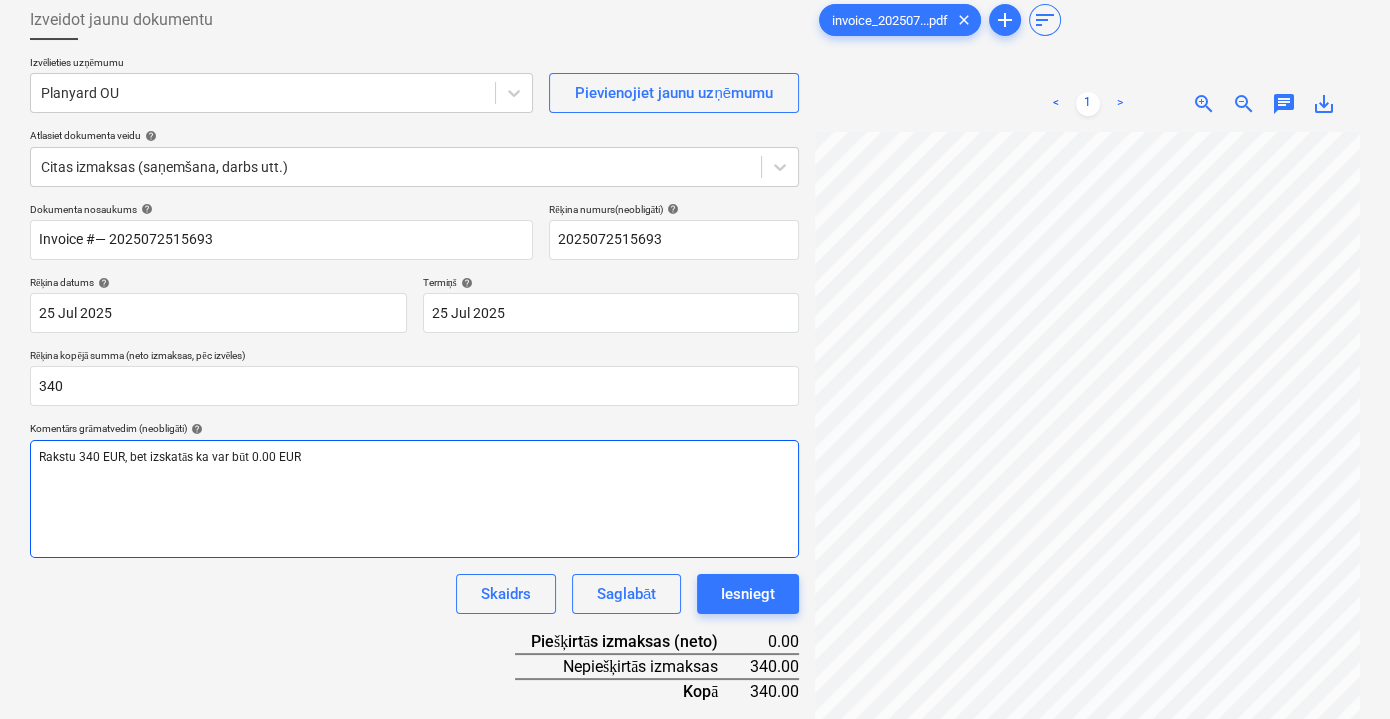 click on "Rakstu 340 EUR, bet izskatās ka var būt 0.00 EUR" at bounding box center [414, 499] 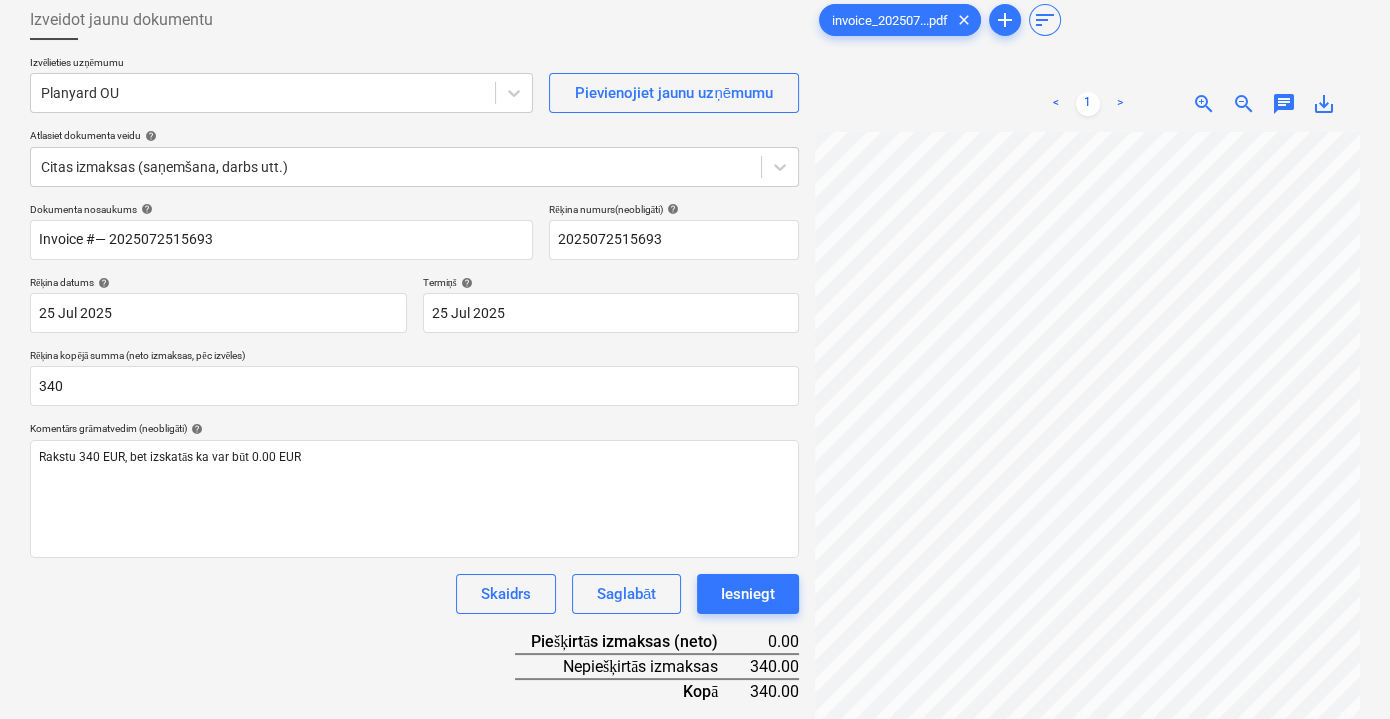 click on "Komentārs grāmatvedim (neobligāti) help" at bounding box center [414, 428] 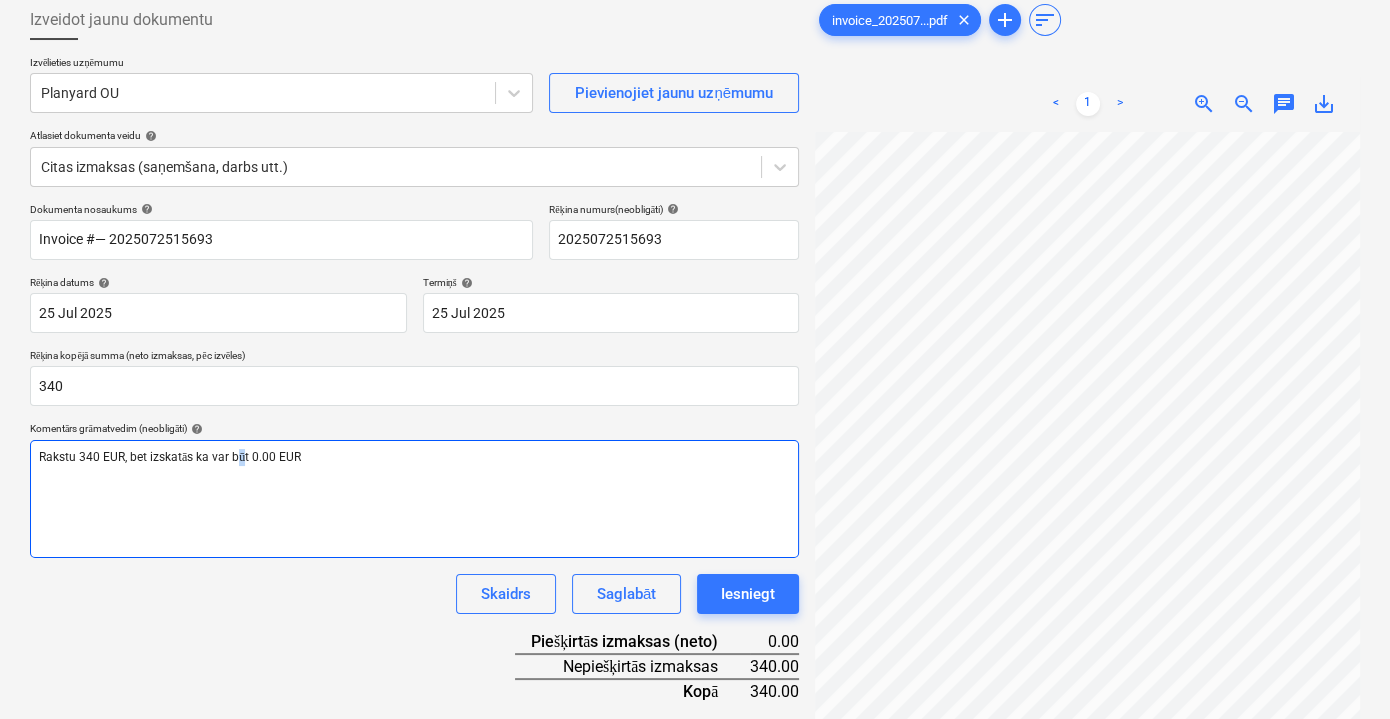 click on "Rakstu 340 EUR, bet izskatās ka var būt 0.00 EUR" at bounding box center [170, 457] 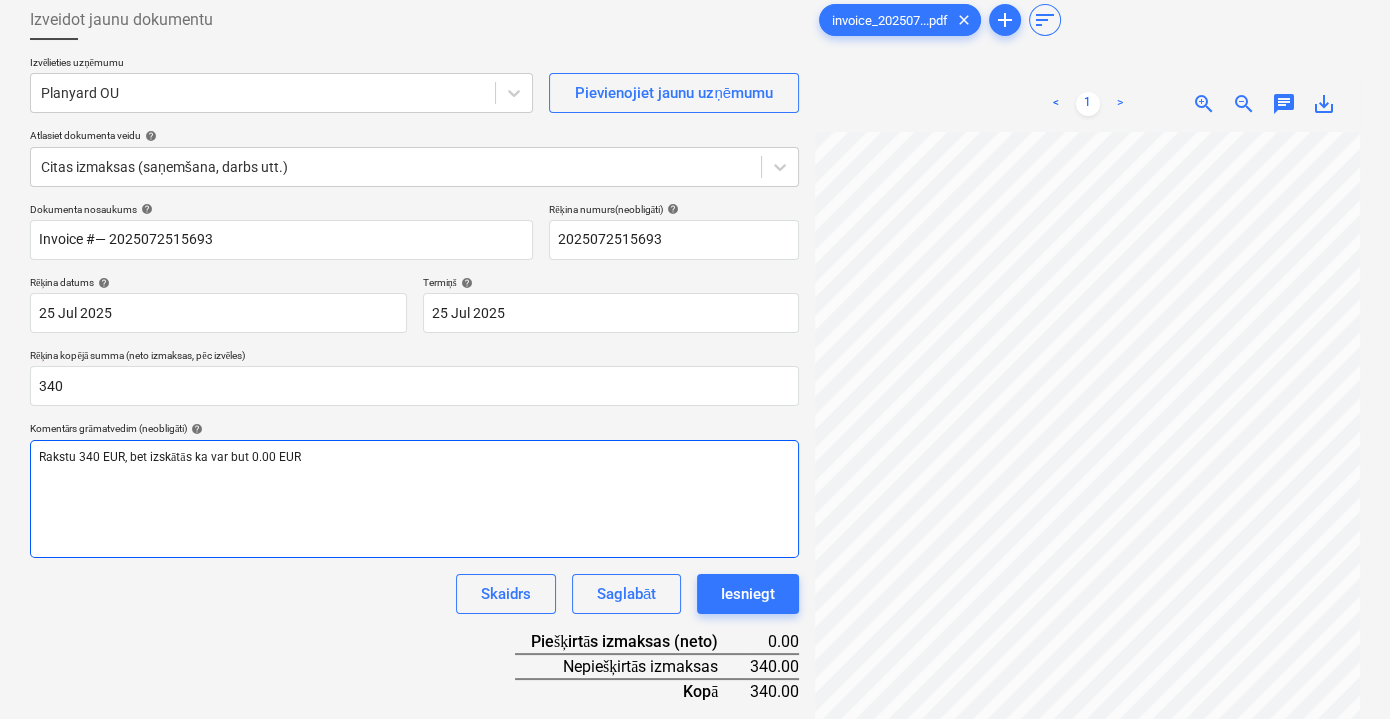 click on "Rakstu 340 EUR, bet izskātās ka var but 0.00 EUR" at bounding box center (414, 457) 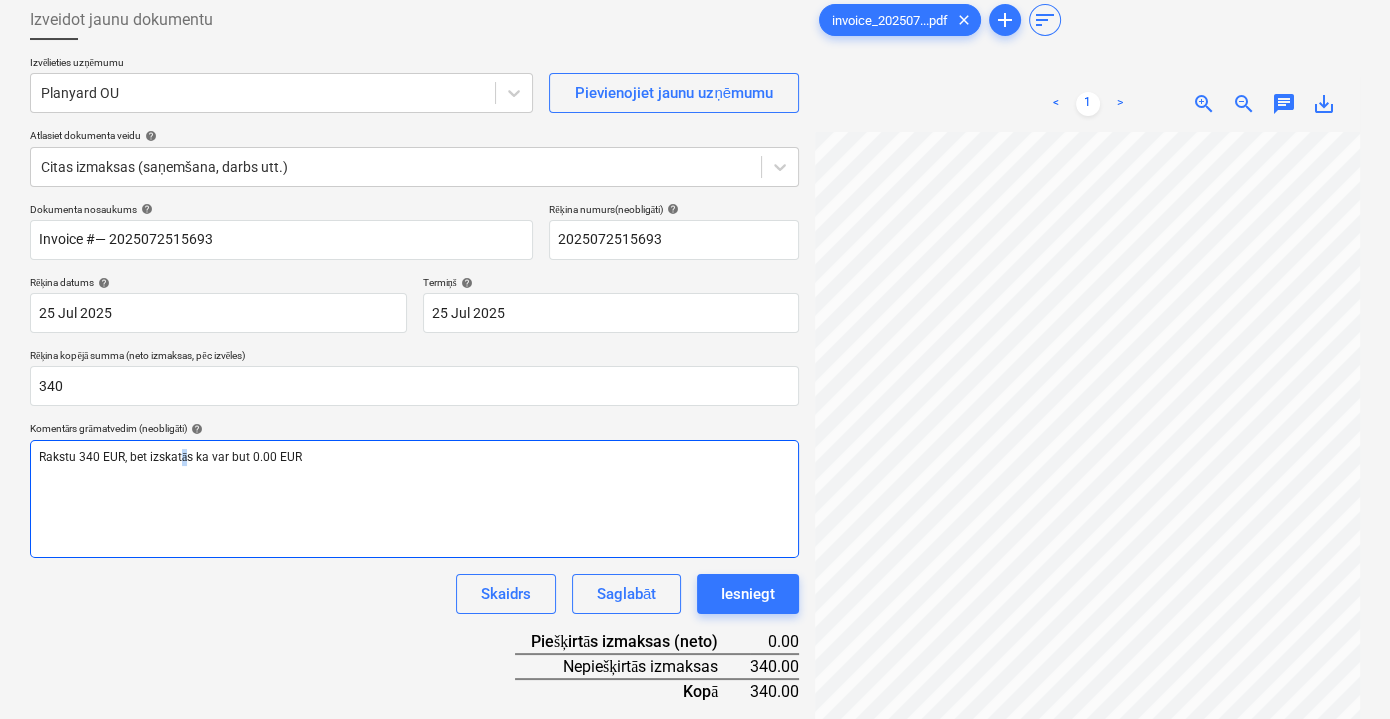 drag, startPoint x: 189, startPoint y: 452, endPoint x: 178, endPoint y: 451, distance: 11.045361 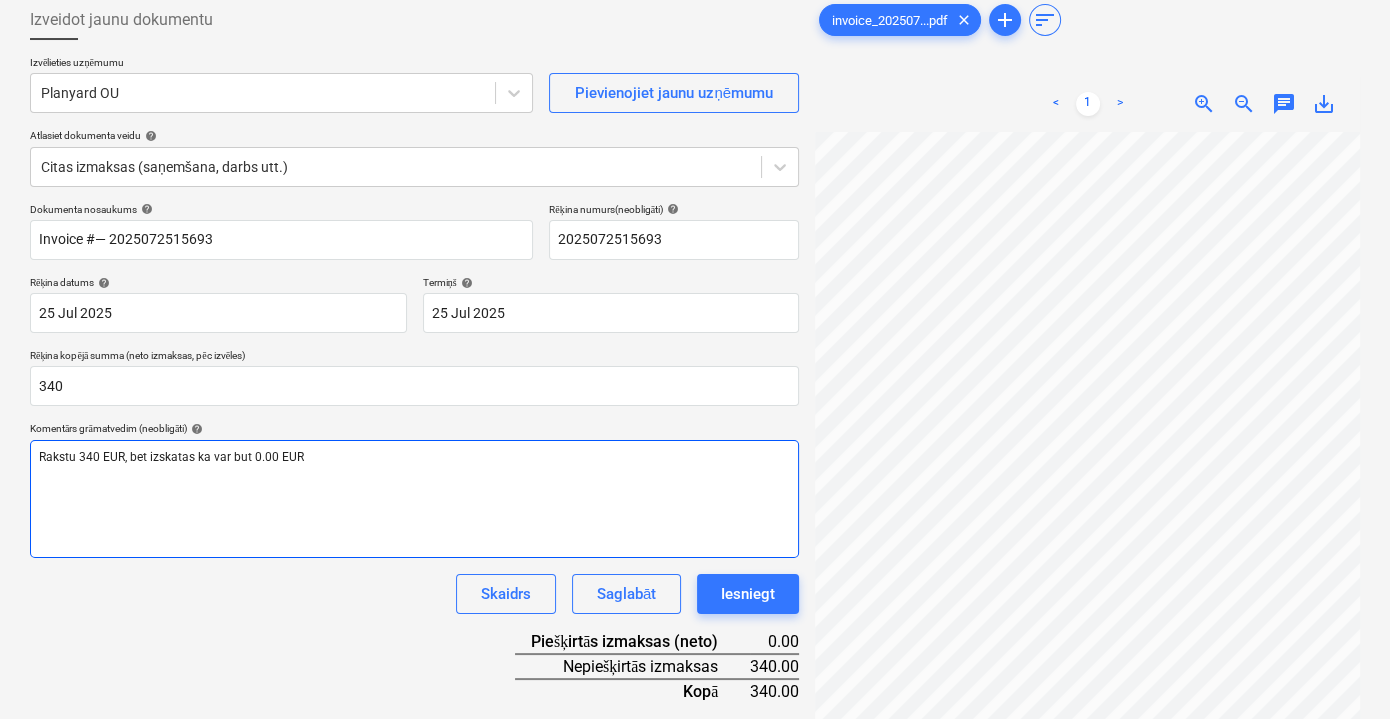 click on "Rakstu 340 EUR, bet izskatas ka var but 0.00 EUR" at bounding box center [171, 457] 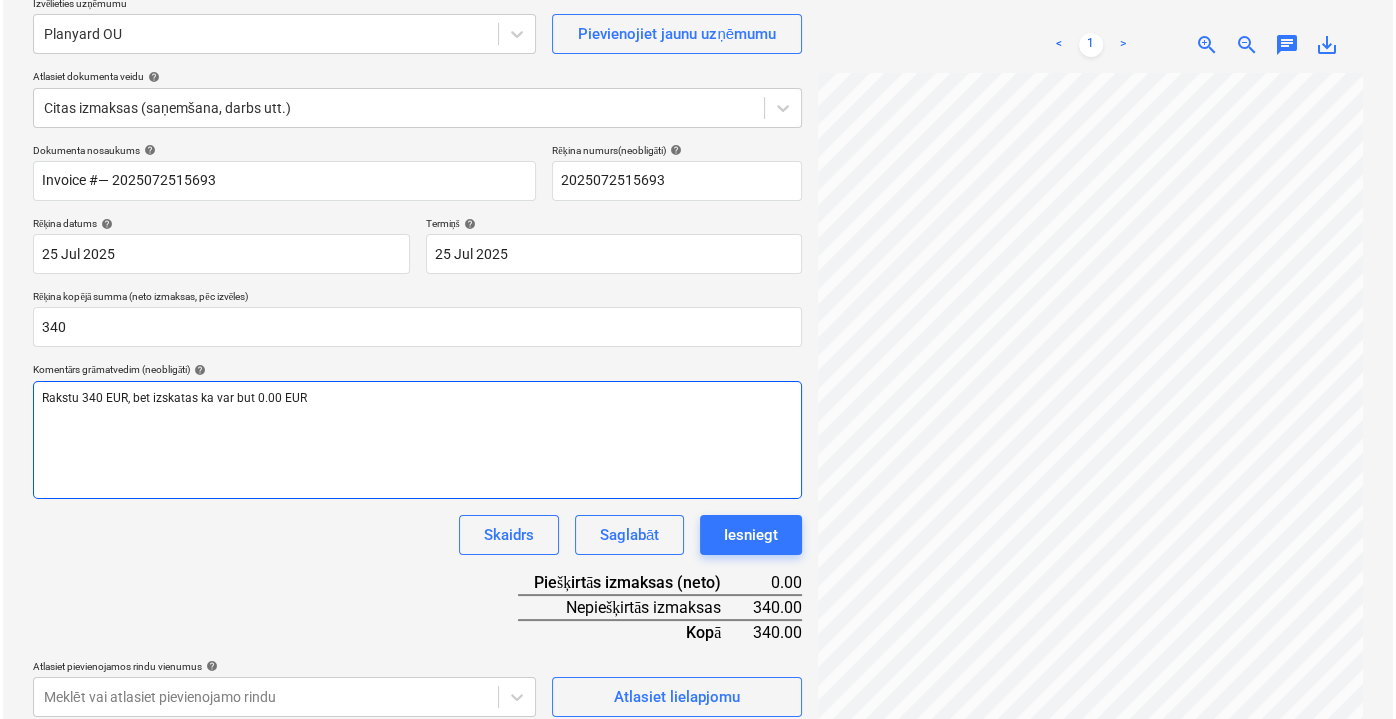 scroll, scrollTop: 199, scrollLeft: 0, axis: vertical 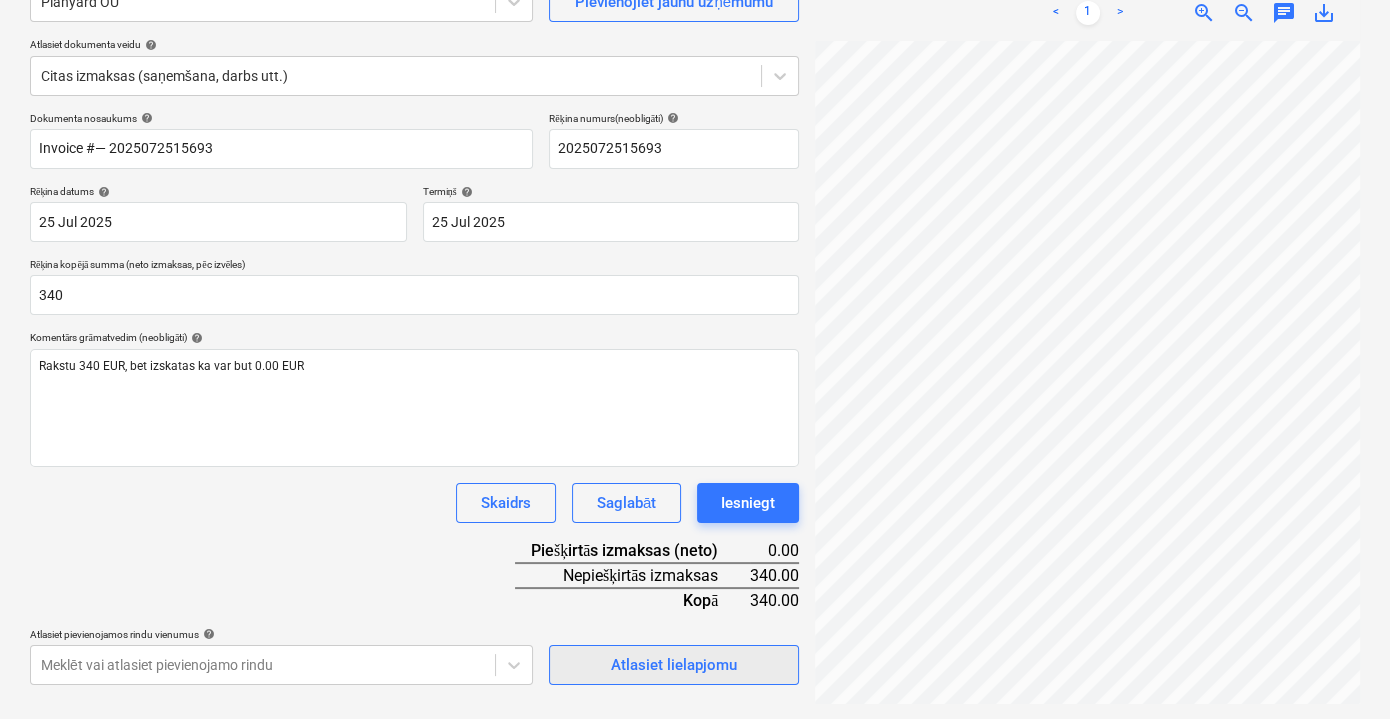 click on "Atlasiet lielapjomu" at bounding box center (674, 665) 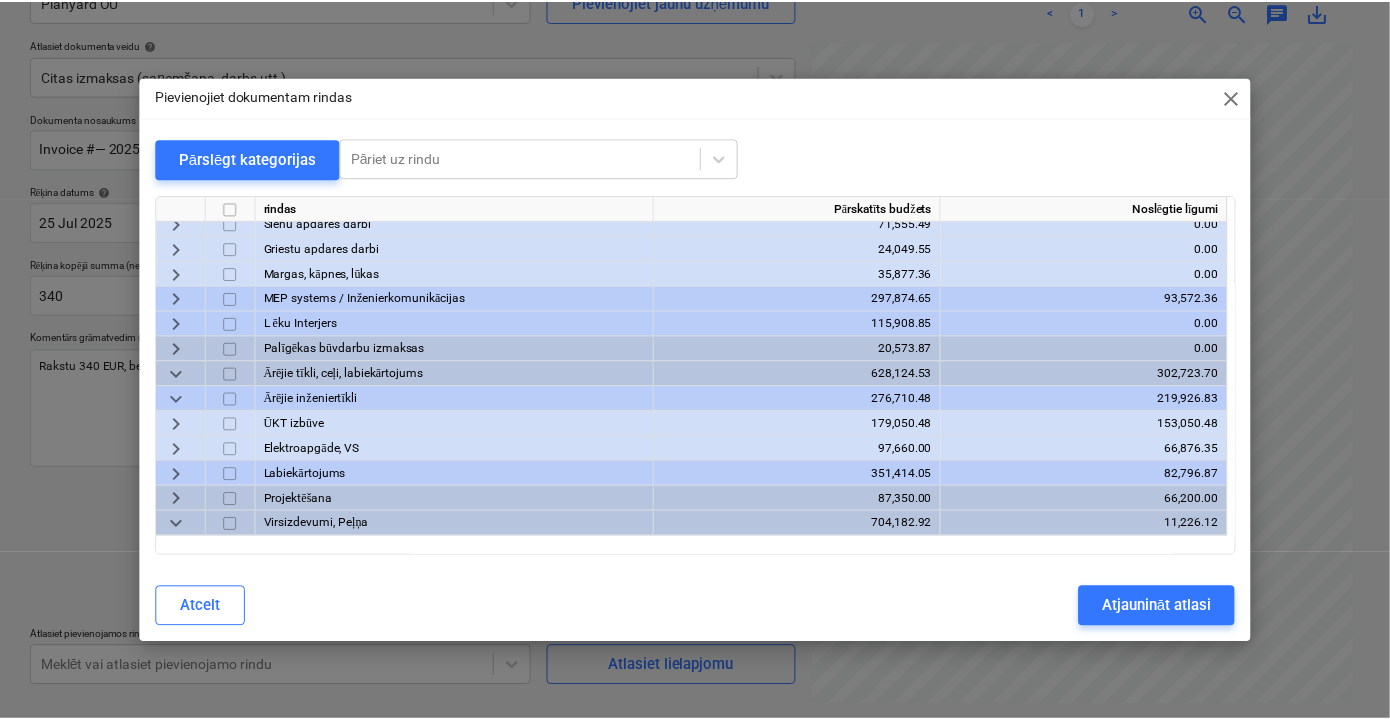 scroll, scrollTop: 2241, scrollLeft: 0, axis: vertical 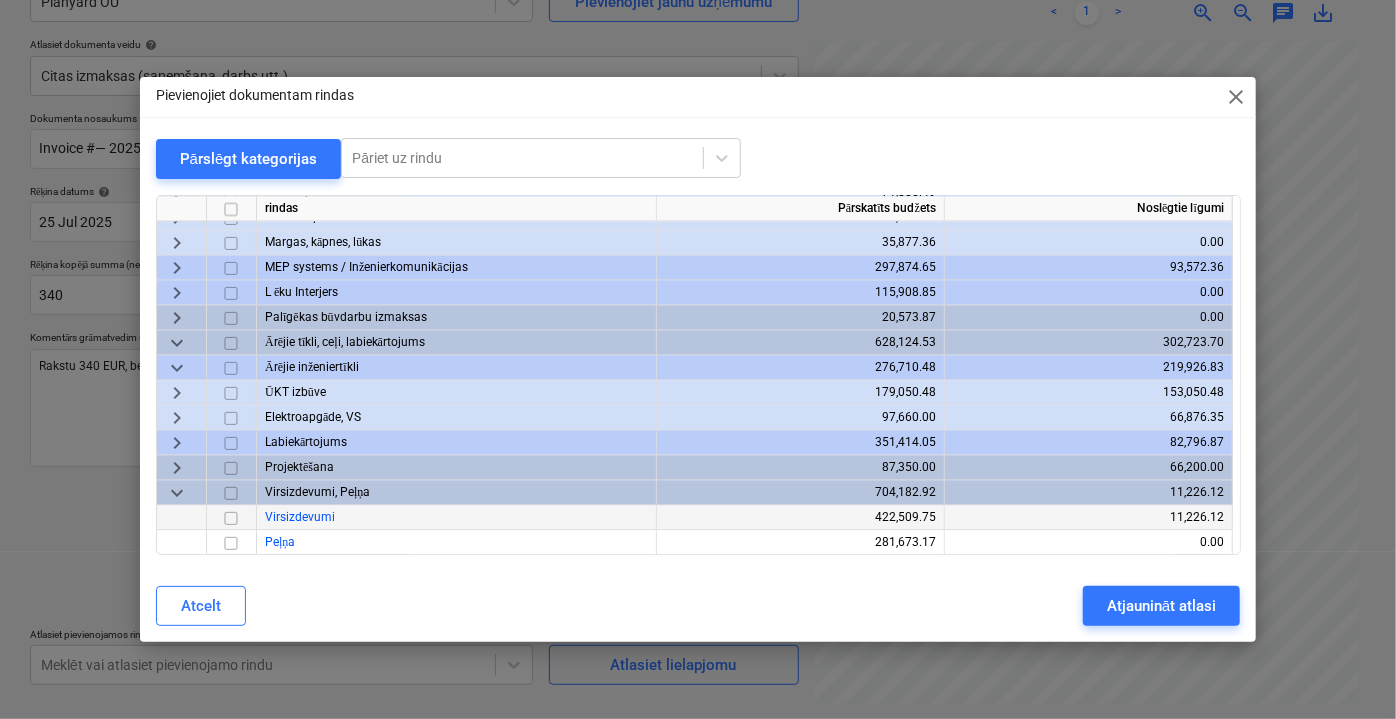 click at bounding box center (231, 517) 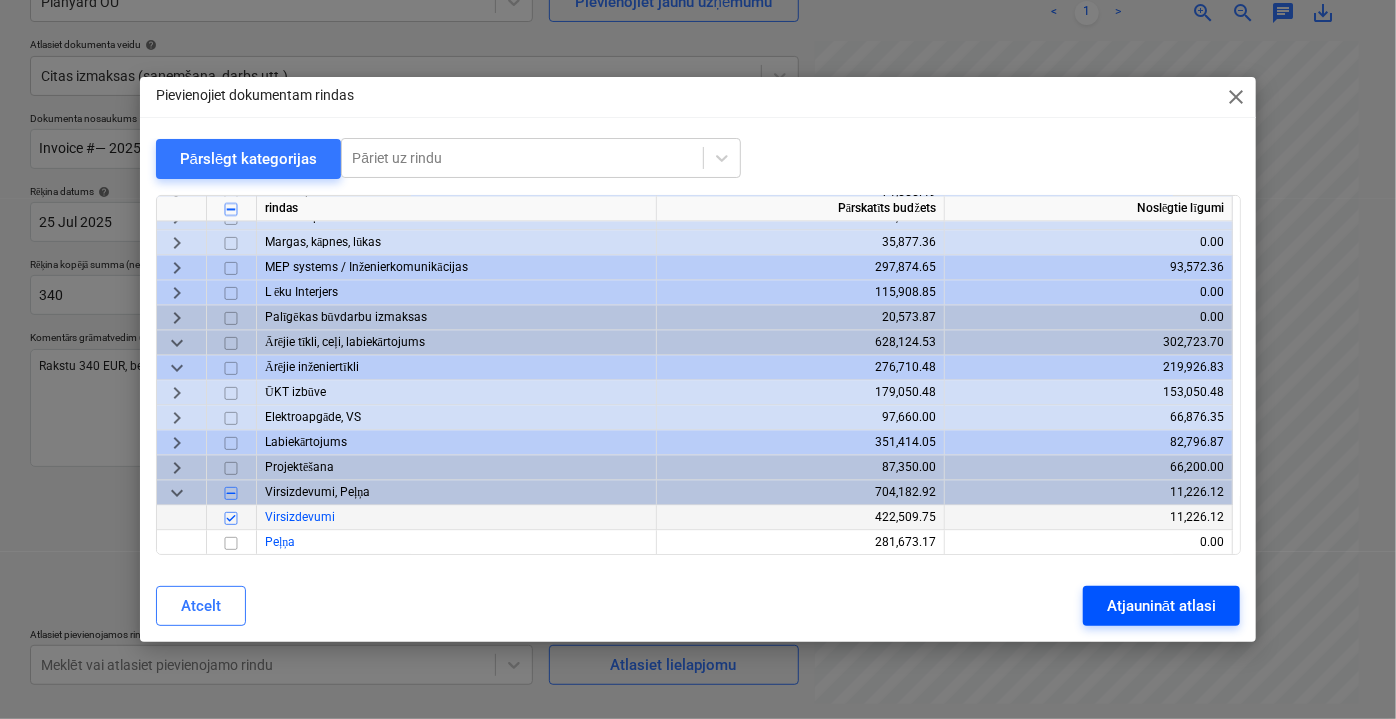 click on "Atjaunināt atlasi" at bounding box center (1161, 606) 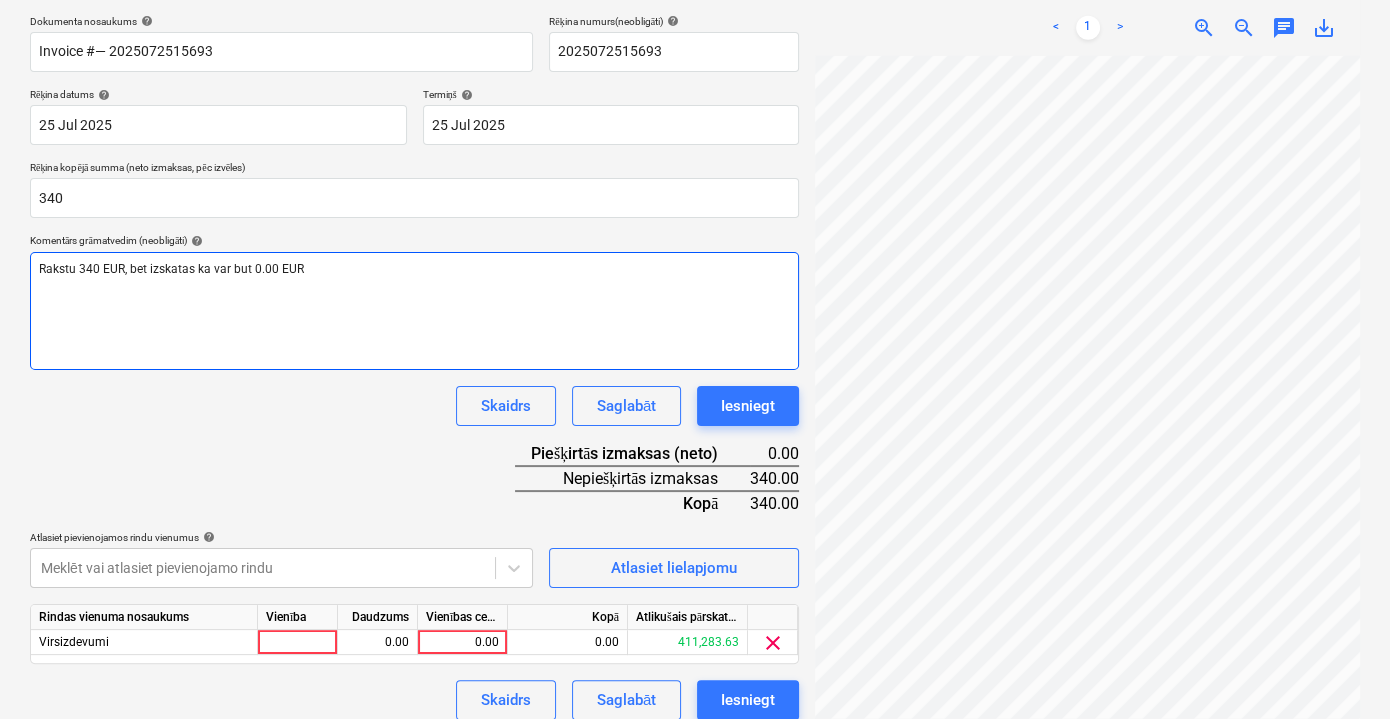 scroll, scrollTop: 312, scrollLeft: 0, axis: vertical 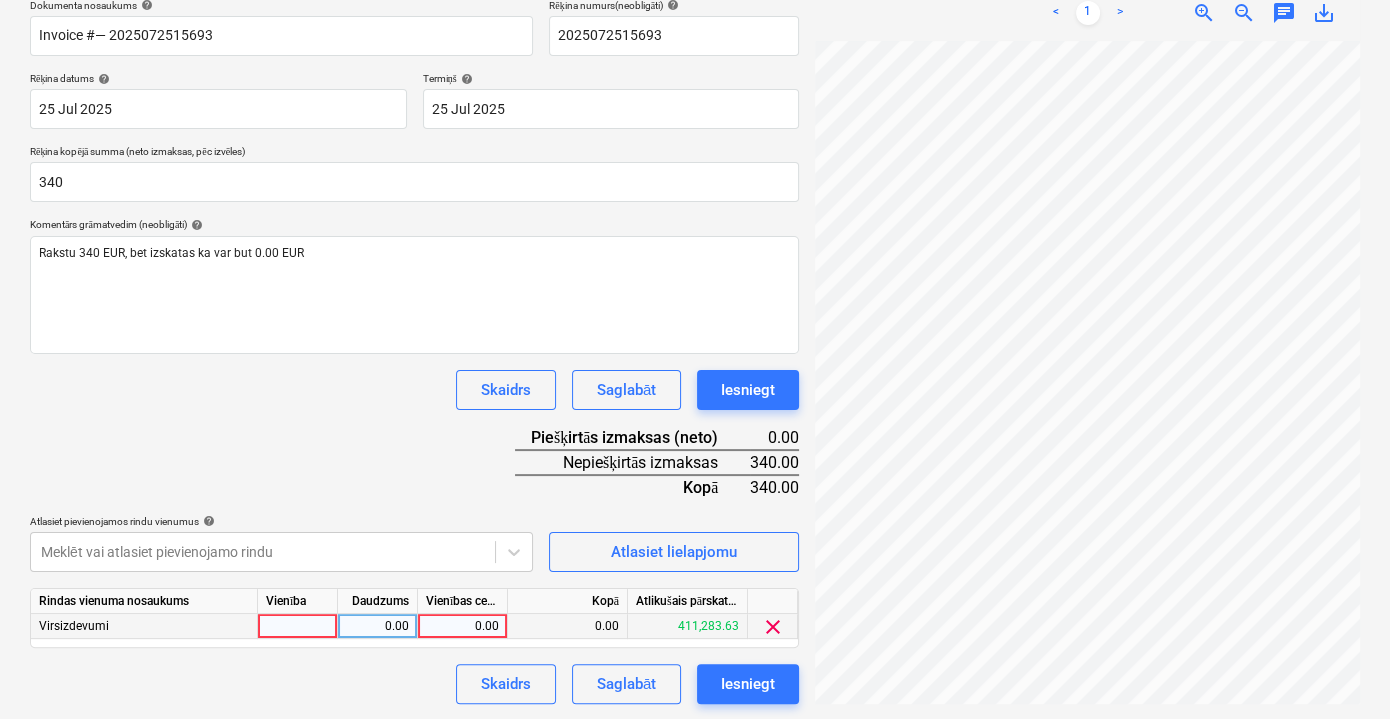 click on "0.00" at bounding box center [462, 626] 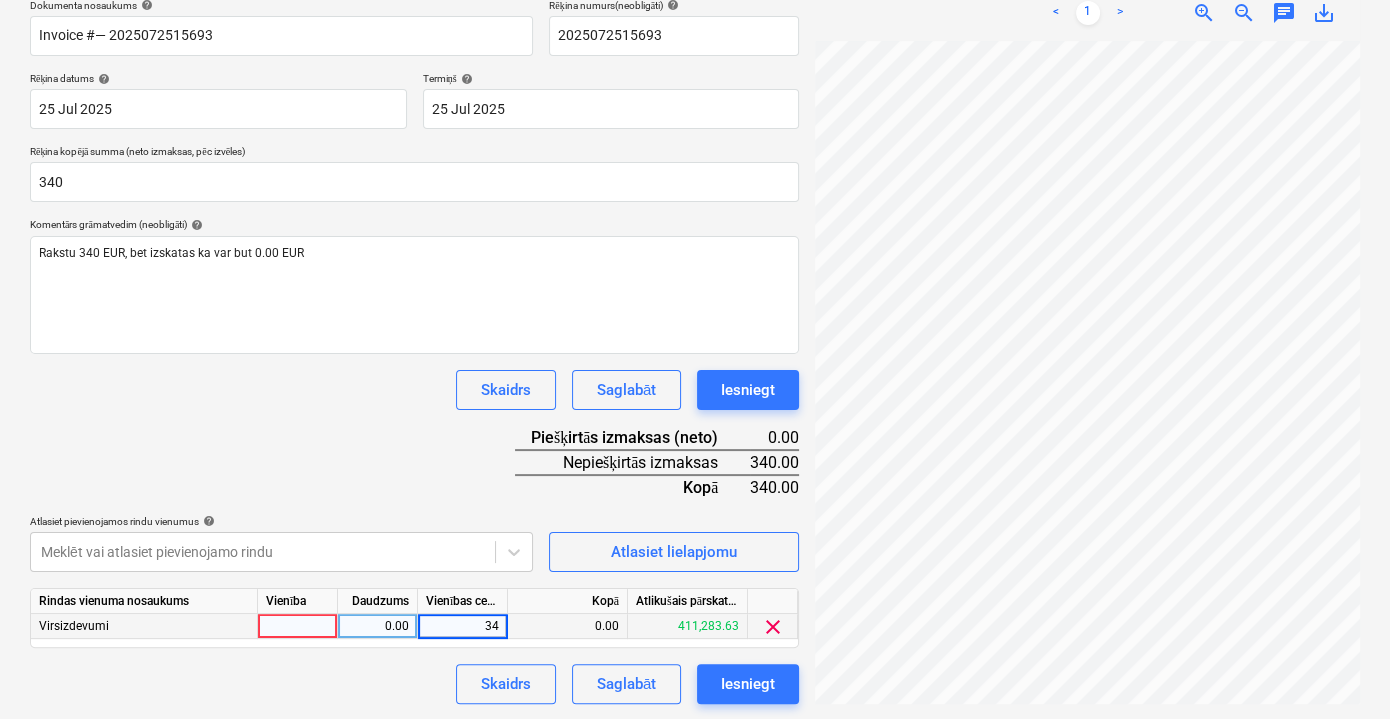 type on "340" 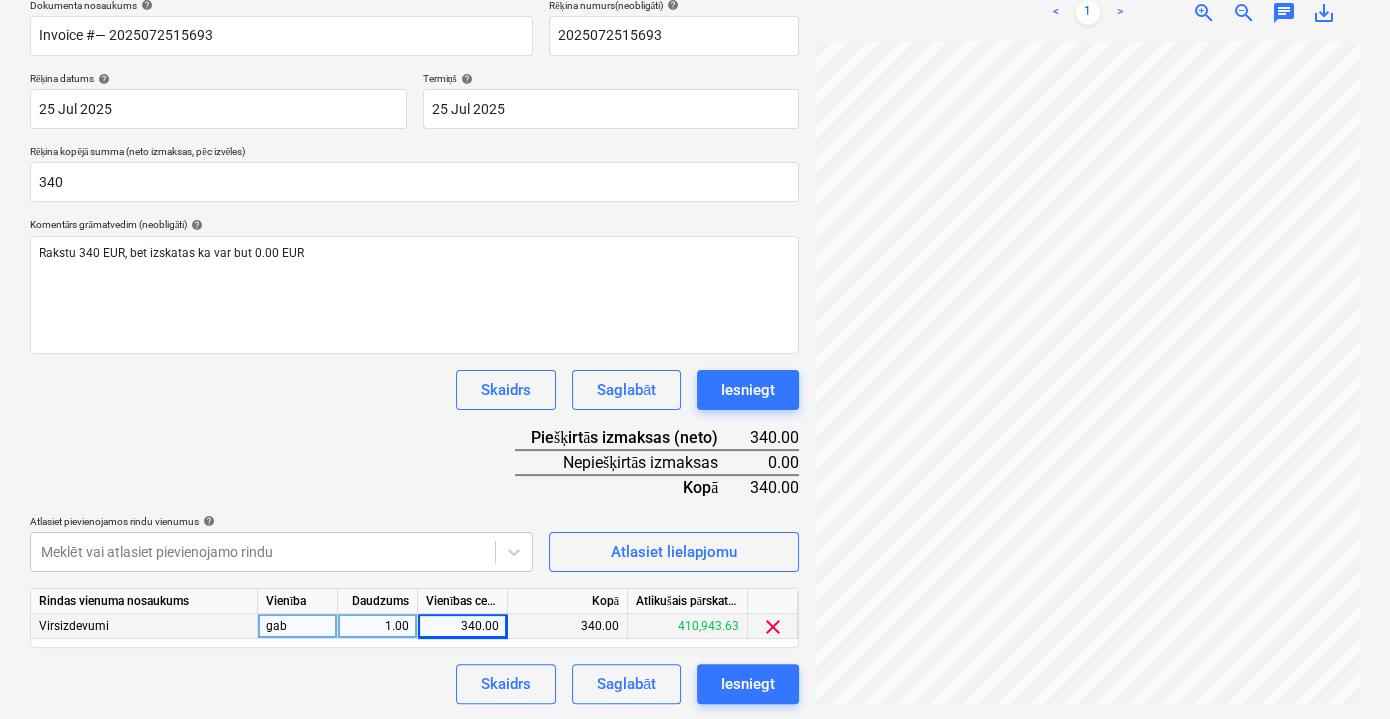 click on "Dokumenta nosaukums help Invoice #— 2025072515693 Rēķina numurs  (neobligāti) help 2025072515693 Rēķina datums help 25 Jul 2025 25.07.2025 Press the down arrow key to interact with the calendar and
select a date. Press the question mark key to get the keyboard shortcuts for changing dates. Termiņš help 25 Jul 2025 25.07.2025 Press the down arrow key to interact with the calendar and
select a date. Press the question mark key to get the keyboard shortcuts for changing dates. Rēķina kopējā summa (neto izmaksas, pēc izvēles) 340 Komentārs grāmatvedim (neobligāti) help Rakstu 340 EUR, bet izskatas ka var but 0.00 EUR  Skaidrs Saglabāt Iesniegt Piešķirtās izmaksas (neto) 340.00 Nepiešķirtās izmaksas 0.00 Kopā 340.00 Atlasiet pievienojamos rindu vienumus help Meklēt vai atlasiet pievienojamo rindu Atlasiet lielapjomu Rindas vienuma nosaukums Vienība Daudzums Vienības cena Kopā Atlikušais pārskatītais budžets  Virsizdevumi gab 1.00 340.00 340.00 410,943.63 clear Skaidrs Iesniegt" at bounding box center [414, 351] 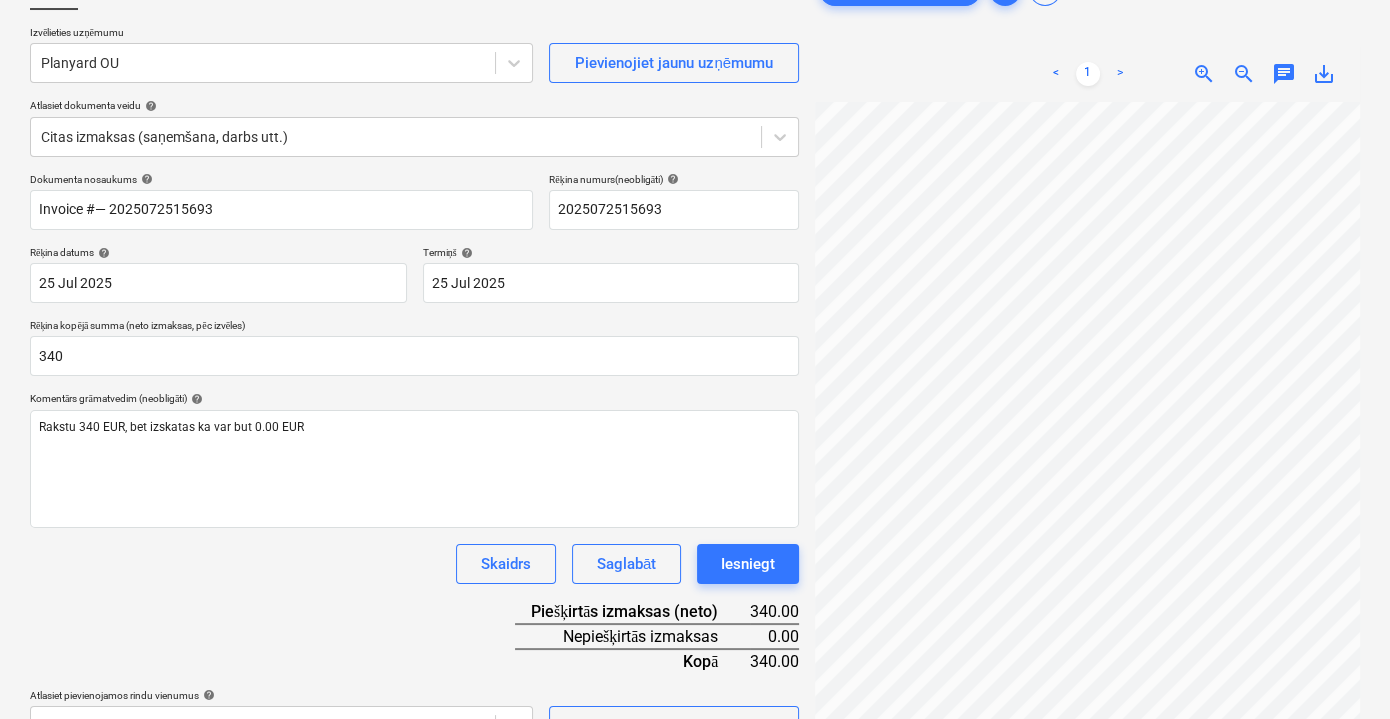 scroll, scrollTop: 312, scrollLeft: 0, axis: vertical 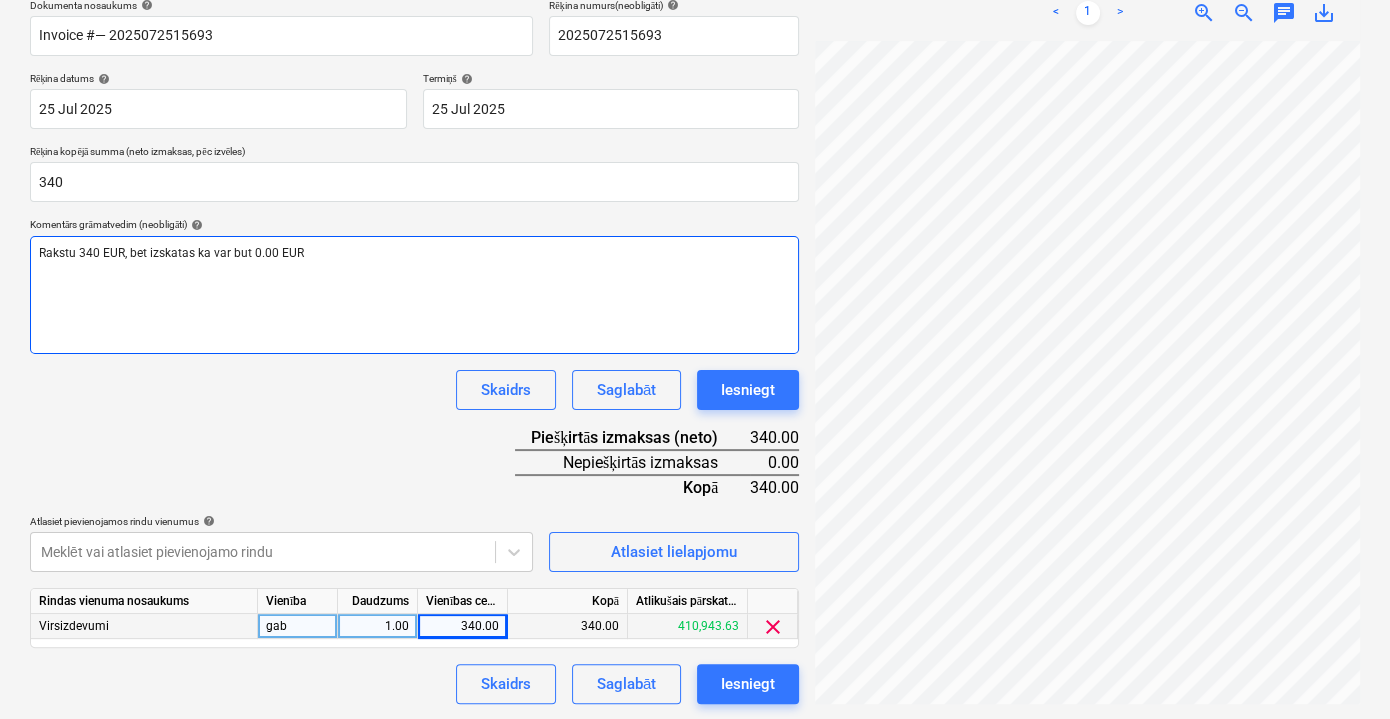 drag, startPoint x: 346, startPoint y: 250, endPoint x: 0, endPoint y: 242, distance: 346.09247 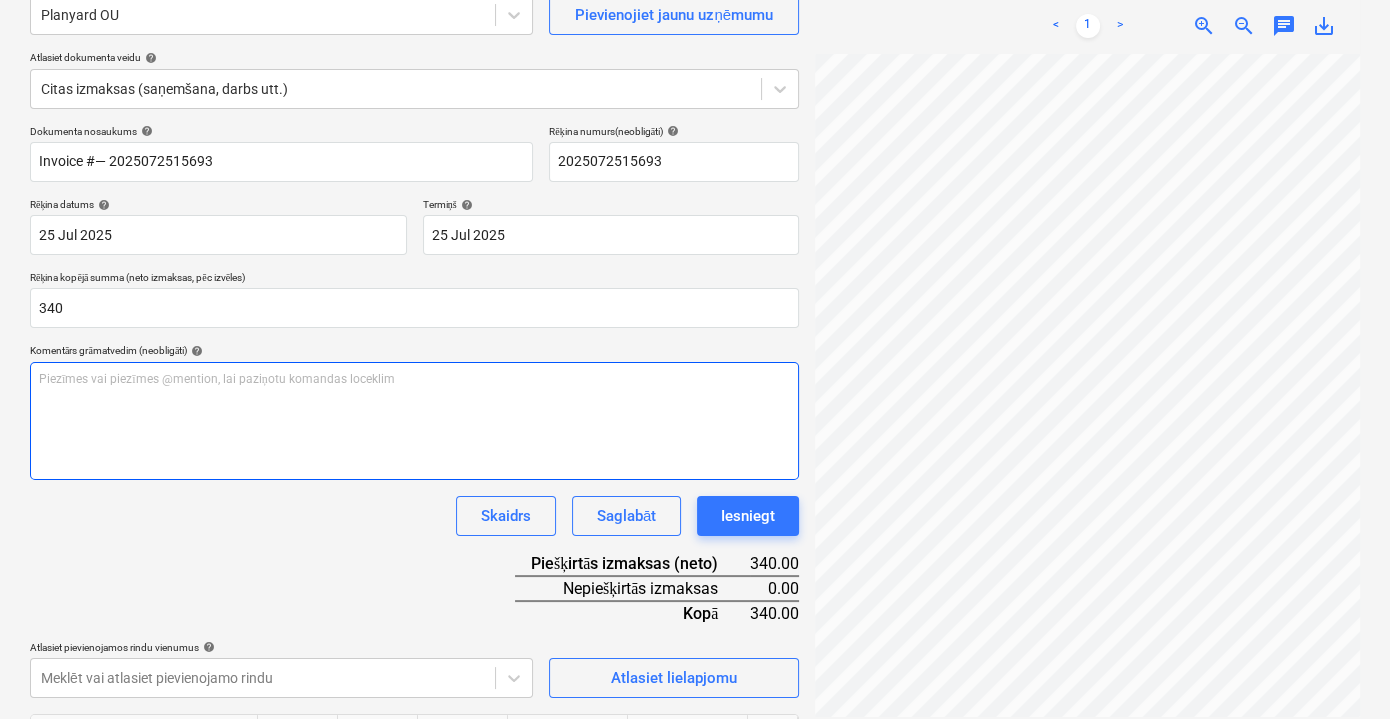 scroll, scrollTop: 312, scrollLeft: 0, axis: vertical 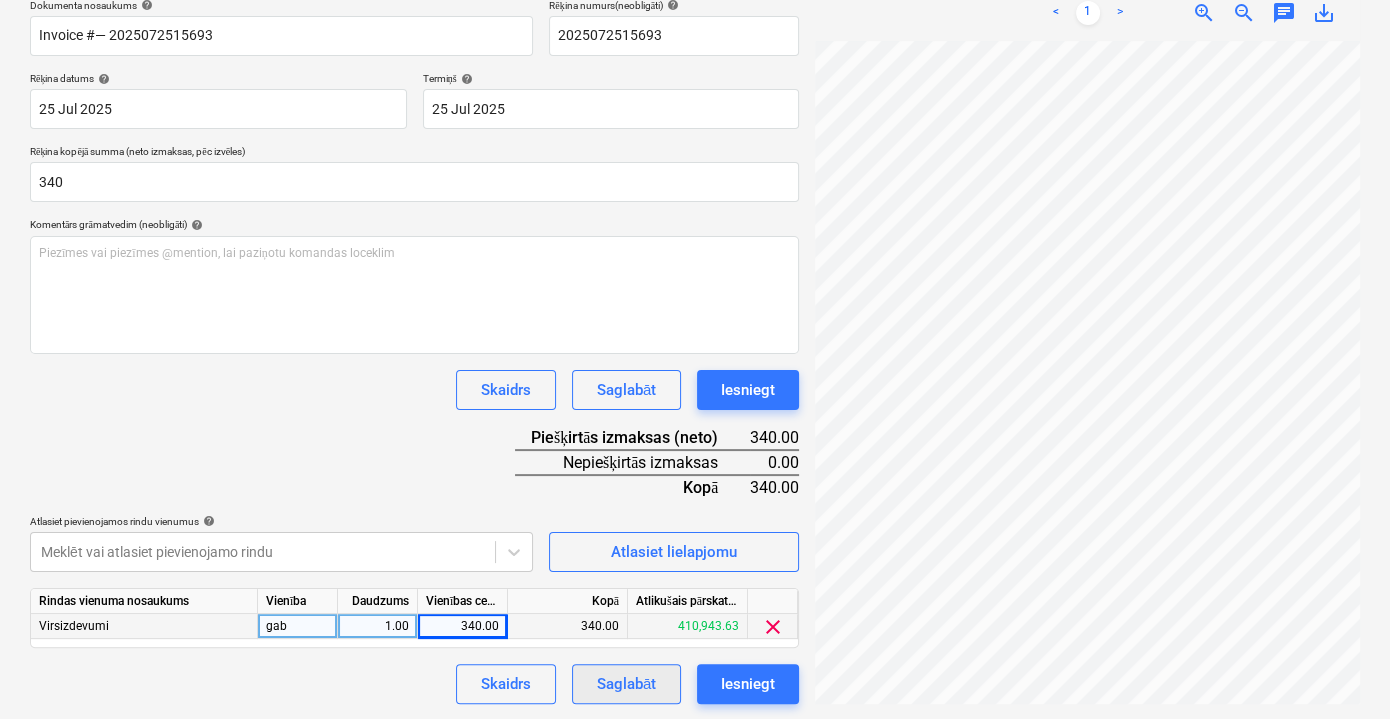 click on "Saglabāt" at bounding box center (626, 684) 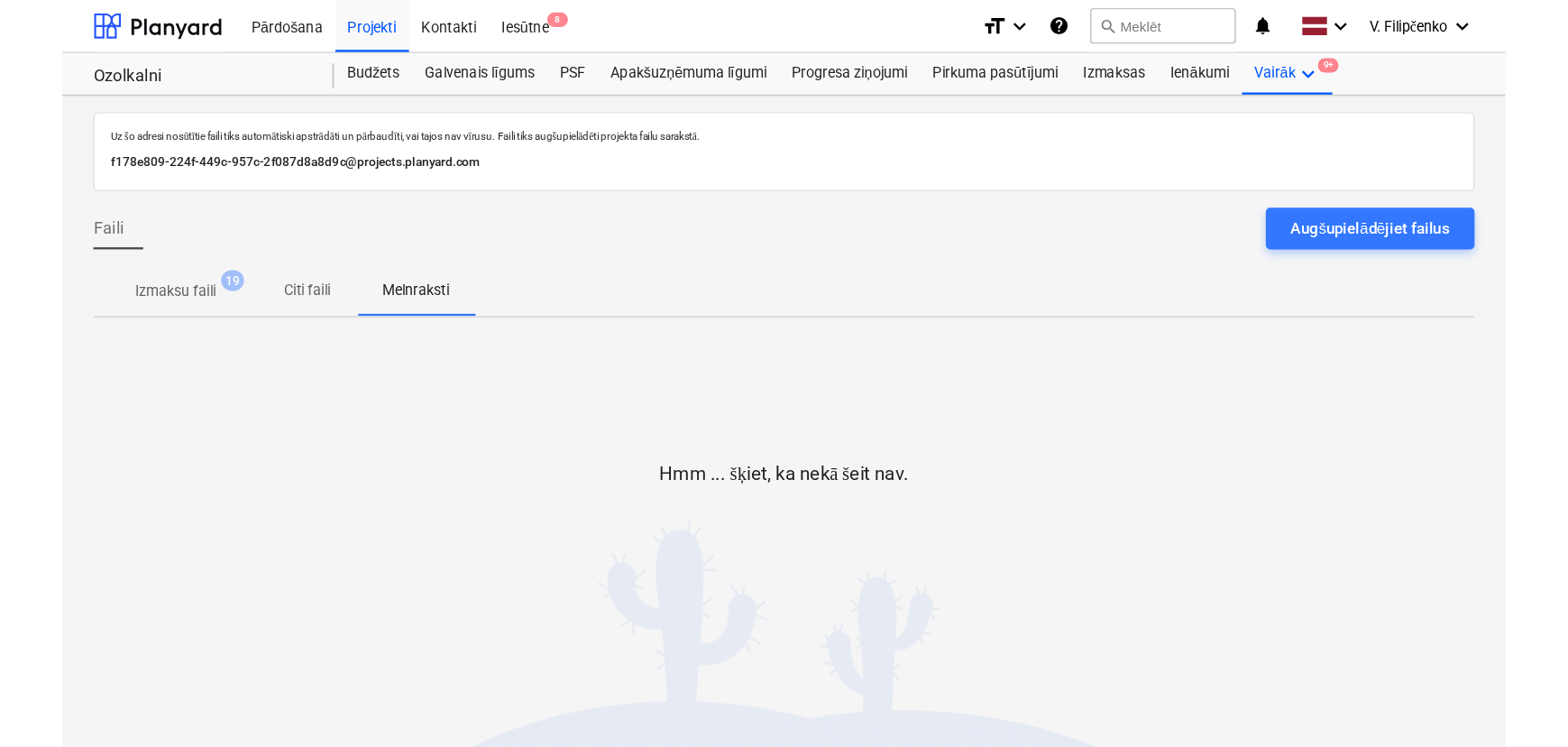 scroll, scrollTop: 0, scrollLeft: 0, axis: both 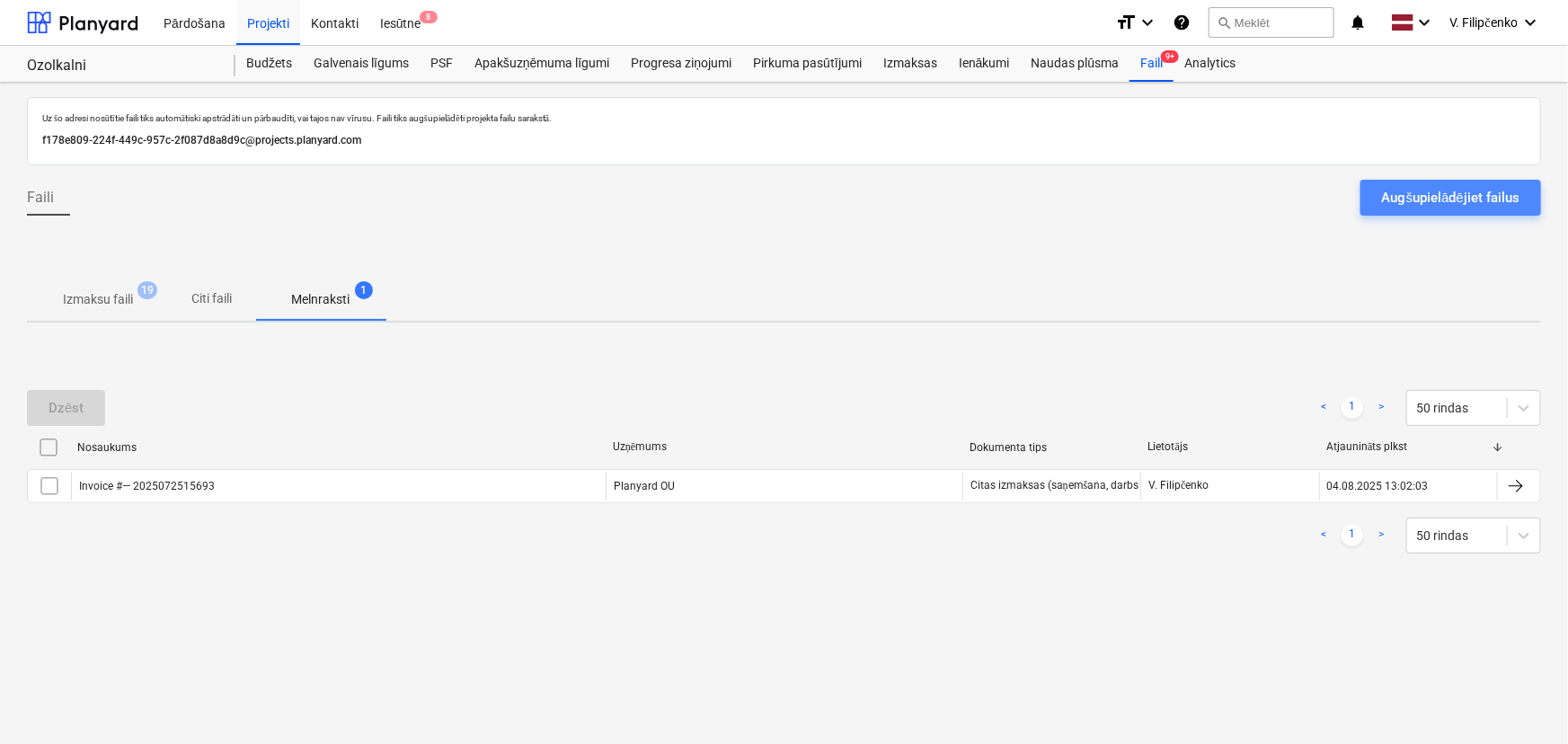 click on "Augšupielādējiet failus" at bounding box center (1450, 198) 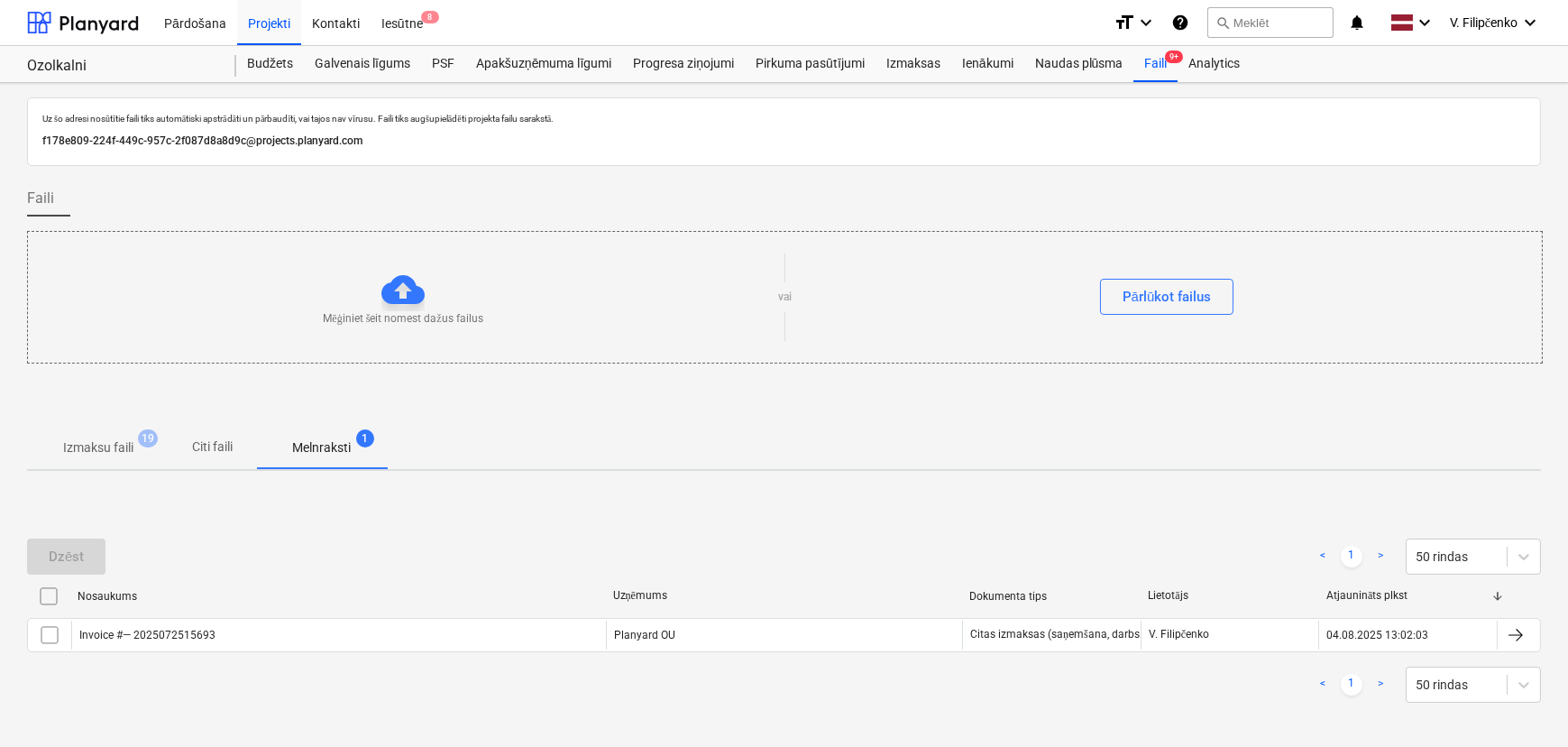 click on "Citi faili" at bounding box center (213, 447) 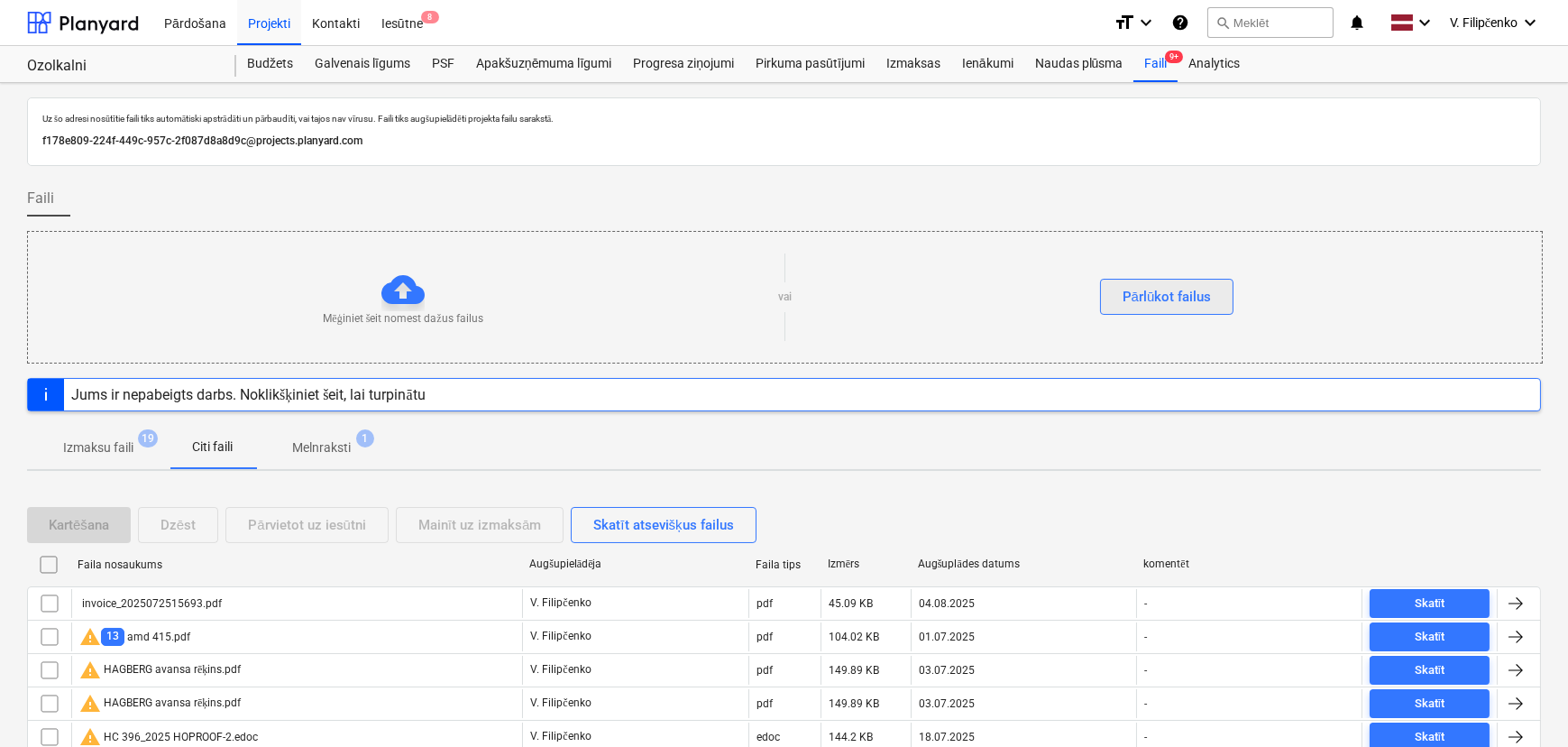 click on "Pārlūkot failus" at bounding box center [1167, 297] 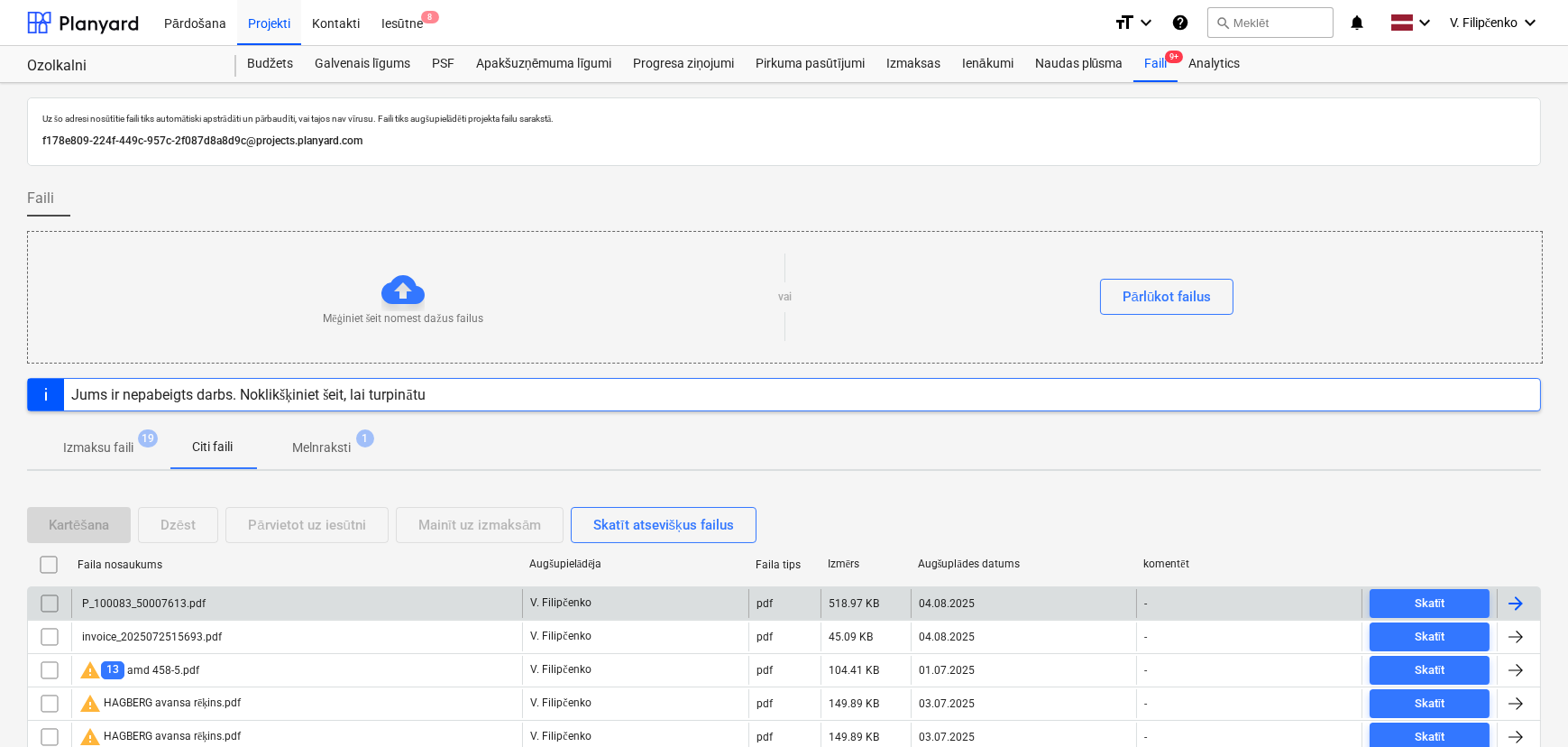 click on "V. Filipčenko" at bounding box center (635, 604) 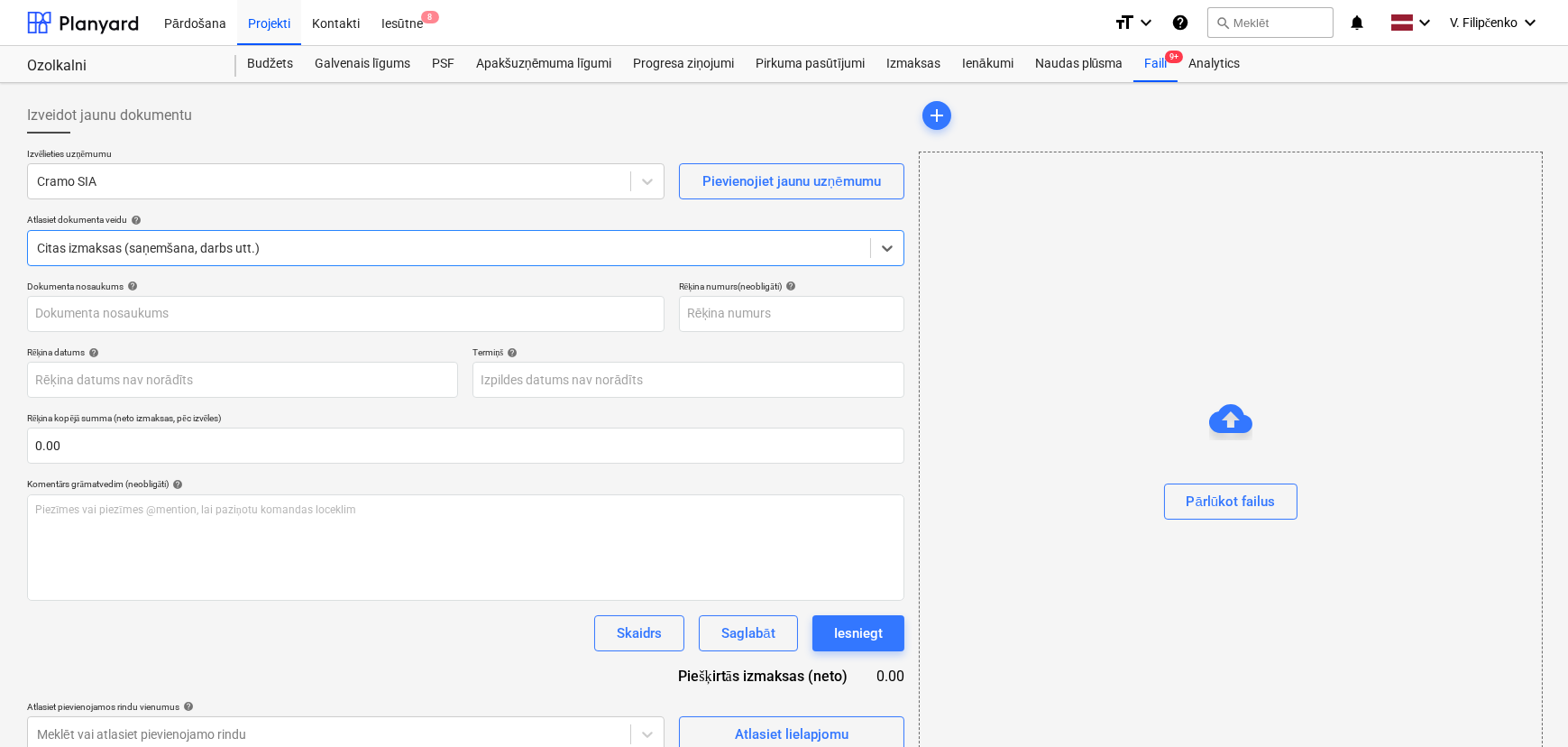 type on "50007613" 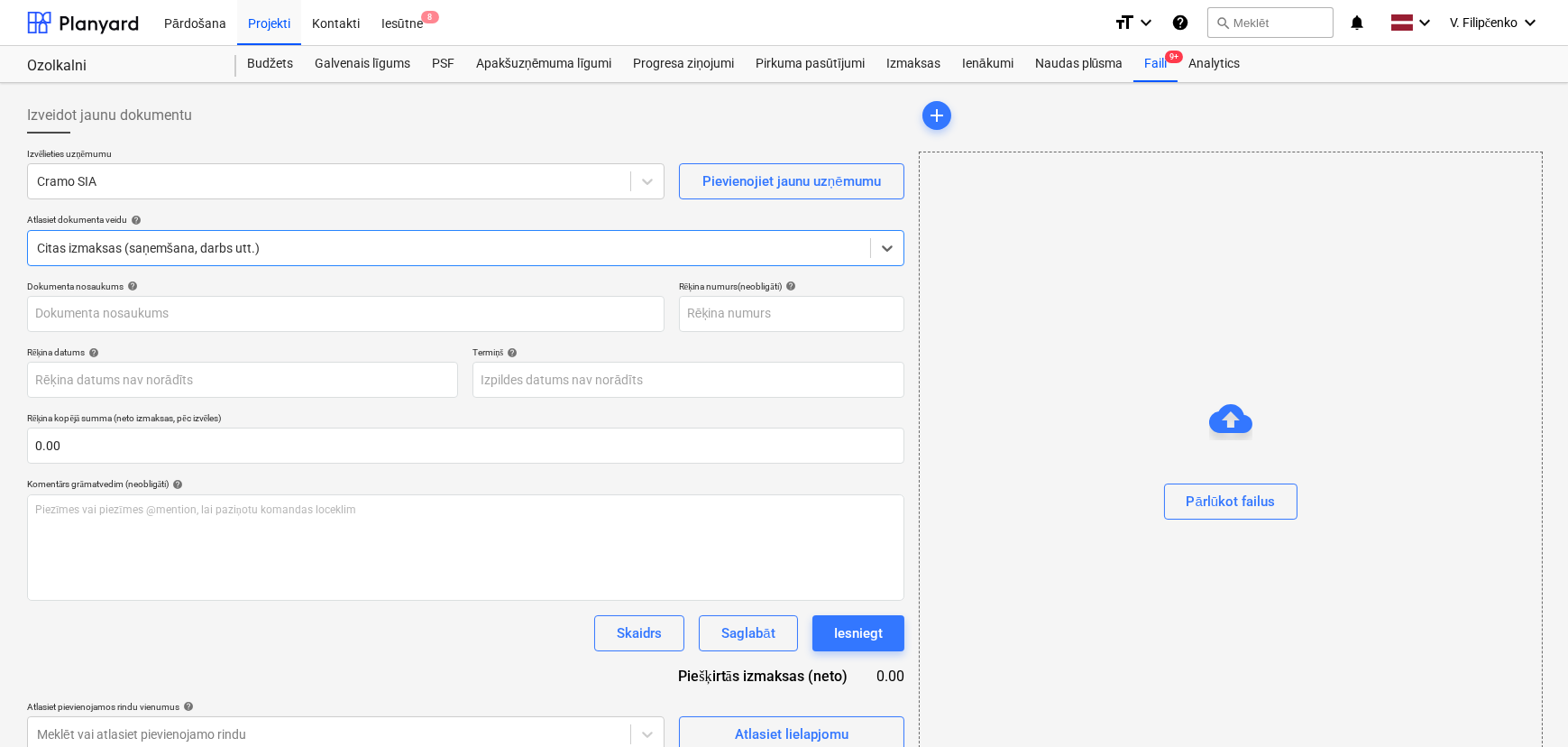type on "50007613" 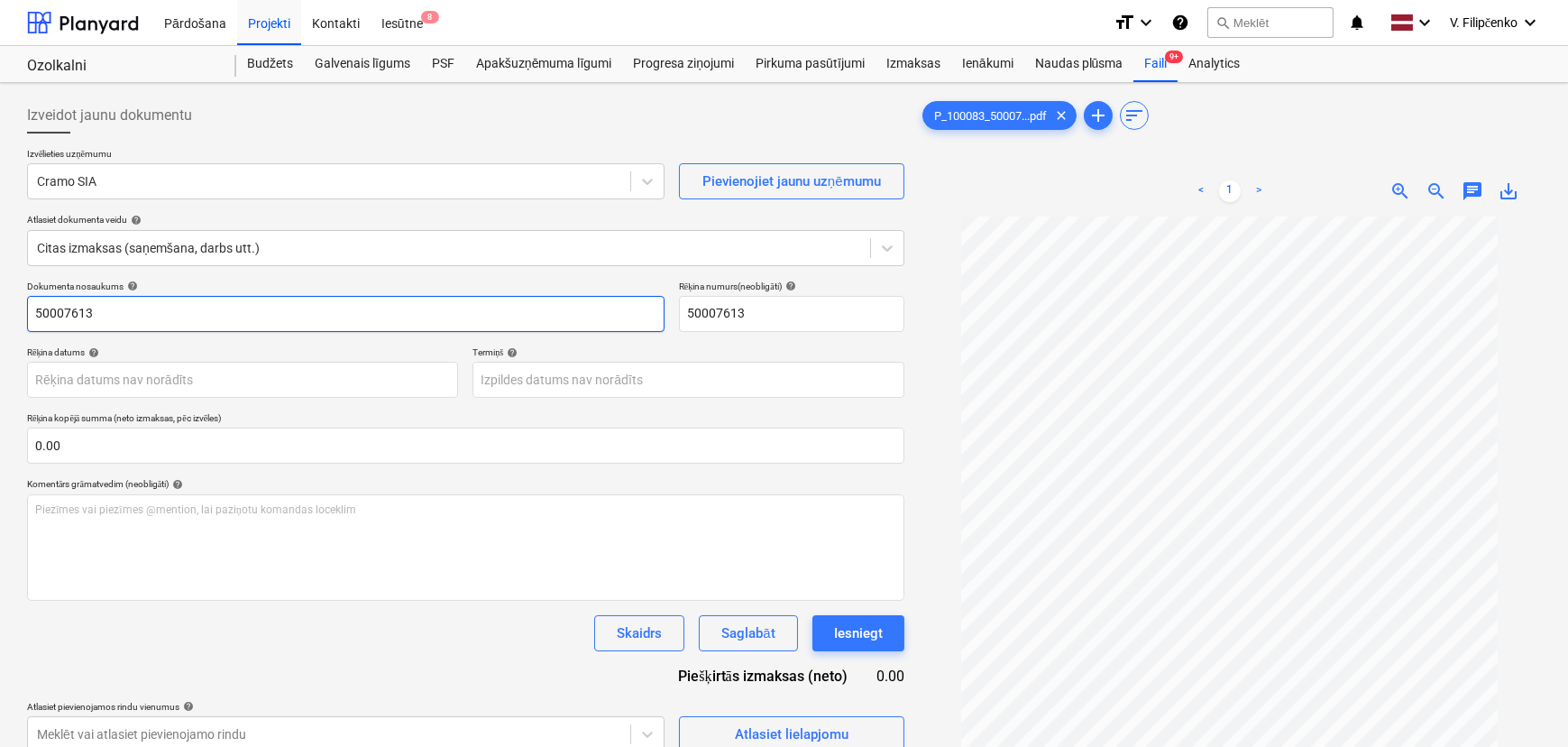 click on "50007613" at bounding box center [345, 314] 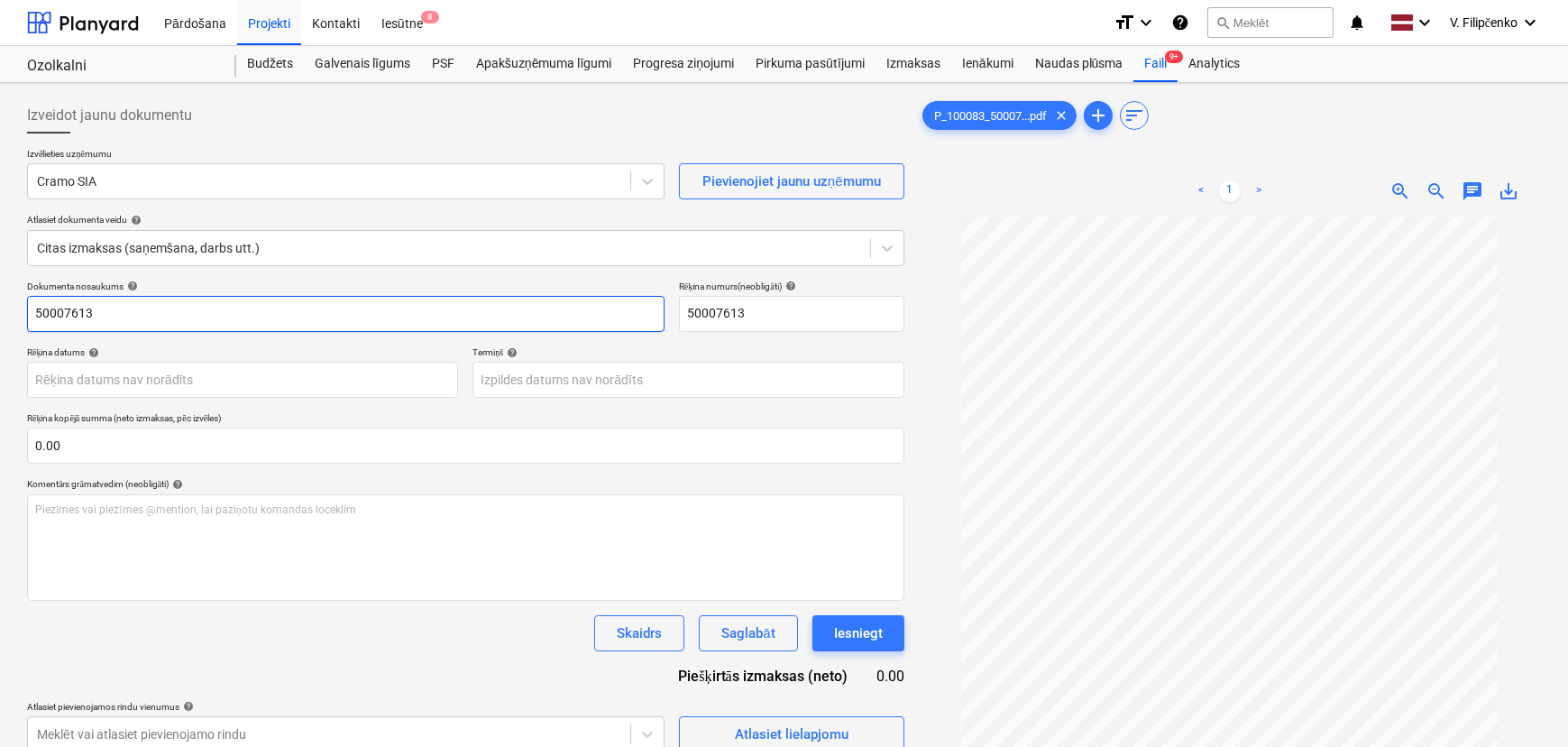 click on "50007613" at bounding box center [345, 314] 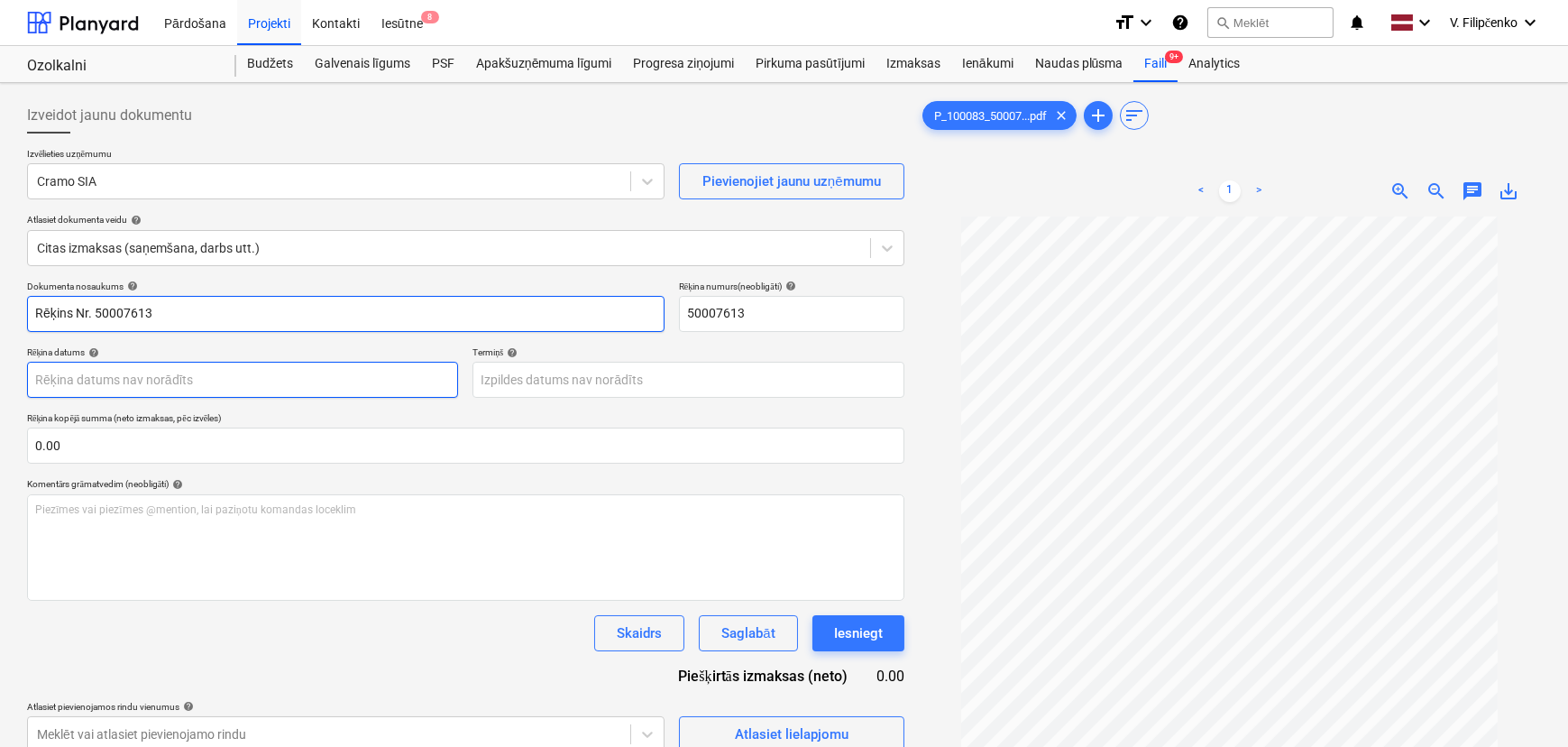 type on "Rēķins Nr. 50007613" 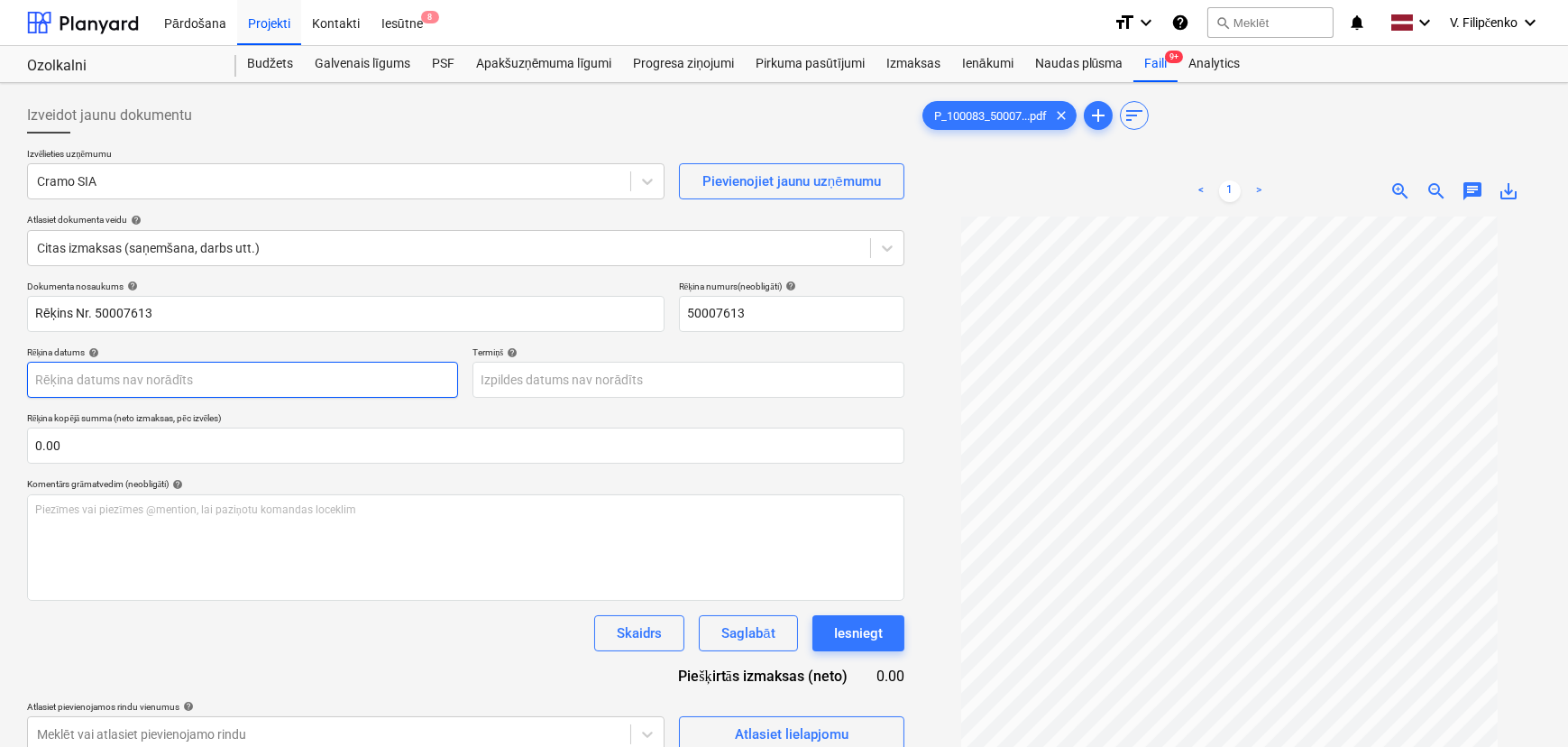 click on "Pārdošana Projekti Kontakti Iesūtne 8 format_size keyboard_arrow_down help search Meklēt notifications 0 keyboard_arrow_down V. Filipčenko keyboard_arrow_down Ozolkalni Ozolkalni Budžets Galvenais līgums PSF Apakšuzņēmuma līgumi Progresa ziņojumi Pirkuma pasūtījumi Izmaksas Ienākumi Naudas plūsma Faili 9+ Analytics Izveidot jaunu dokumentu Izvēlieties uzņēmumu Cramo SIA   Pievienojiet jaunu uzņēmumu Atlasiet dokumenta veidu help Citas izmaksas (saņemšana, darbs utt.) Dokumenta nosaukums help Rēķins Nr. 50007613 Rēķina numurs  (neobligāti) help 50007613 Rēķina datums help Press the down arrow key to interact with the calendar and
select a date. Press the question mark key to get the keyboard shortcuts for changing dates. Termiņš help Press the down arrow key to interact with the calendar and
select a date. Press the question mark key to get the keyboard shortcuts for changing dates. Rēķina kopējā summa (neto izmaksas, pēc izvēles) 0.00 help ﻿ Skaidrs Saglabāt" at bounding box center (784, 374) 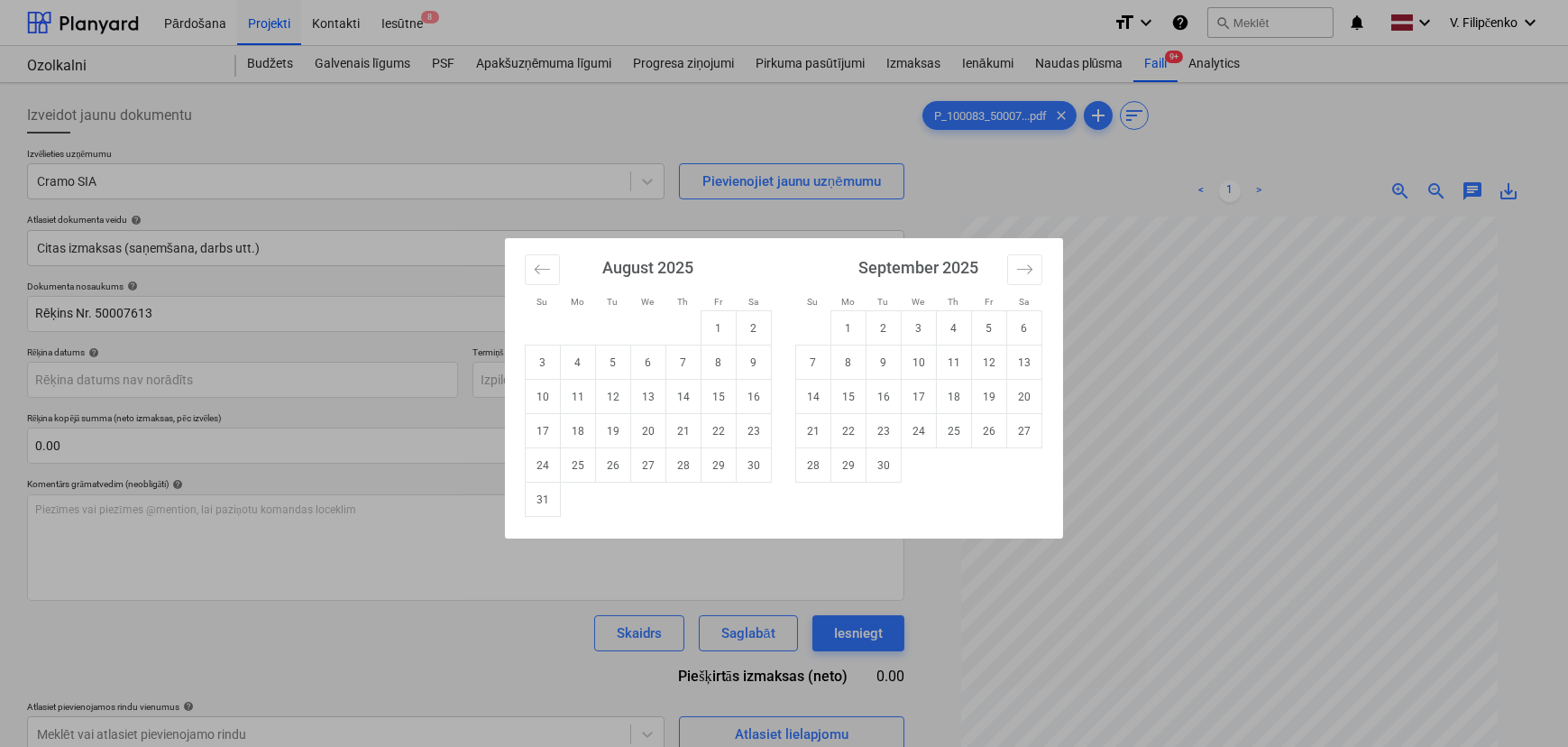 click on "Su Mo Tu We Th Fr Sa Su Mo Tu We Th Fr Sa July 2025 1 2 3 4 5 6 7 8 9 10 11 12 13 14 15 16 17 18 19 20 21 22 23 24 25 26 27 28 29 30 31 August 2025 1 2 3 4 5 6 7 8 9 10 11 12 13 14 15 16 17 18 19 20 21 22 23 24 25 26 27 28 29 30 31 September 2025 1 2 3 4 5 6 7 8 9 10 11 12 13 14 15 16 17 18 19 20 21 22 23 24 25 26 27 28 29 30 October 2025 1 2 3 4 5 6 7 8 9 10 11 12 13 14 15 16 17 18 19 20 21 22 23 24 25 26 27 28 29 30 31" at bounding box center (784, 374) 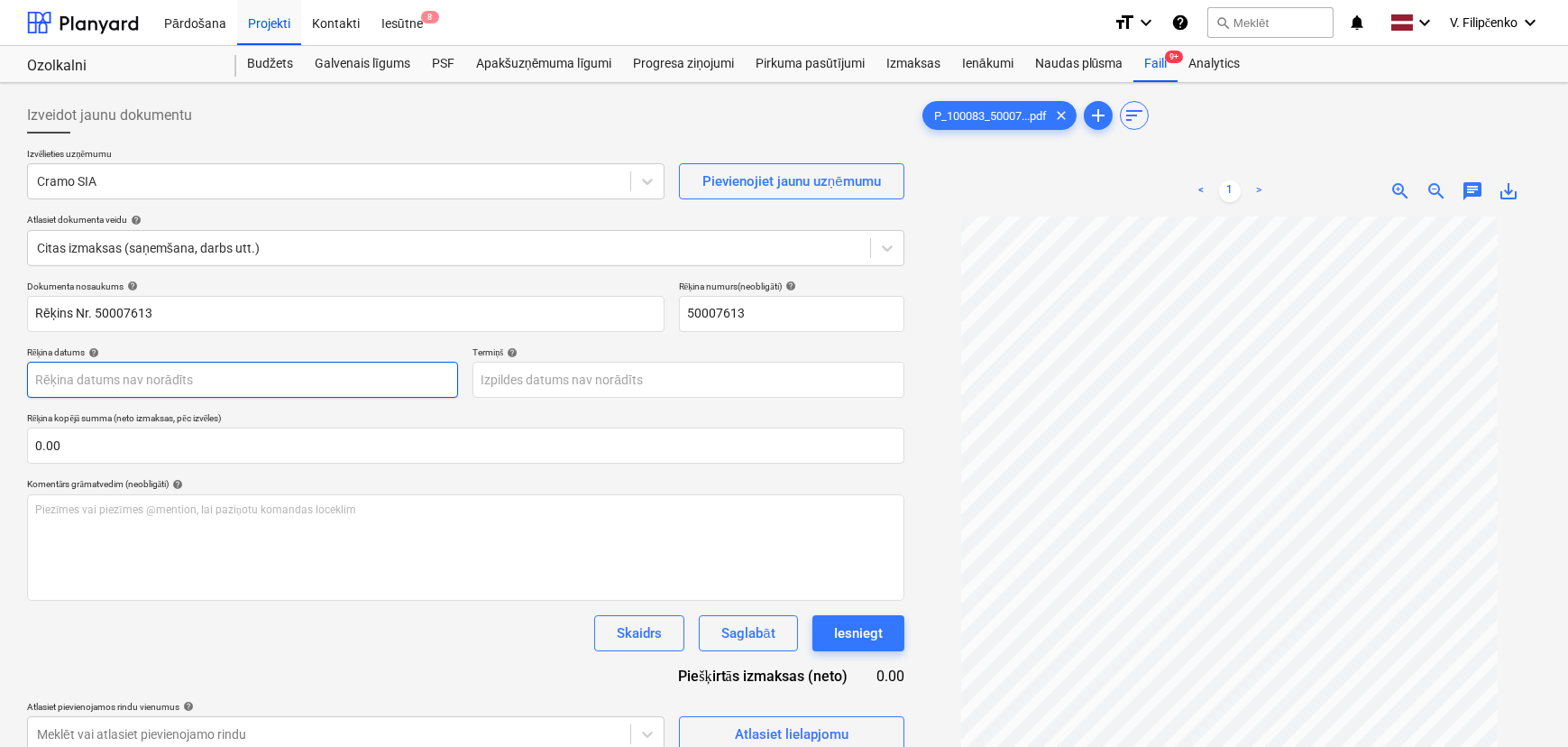 click on "Pārdošana Projekti Kontakti Iesūtne 8 format_size keyboard_arrow_down help search Meklēt notifications 0 keyboard_arrow_down V. Filipčenko keyboard_arrow_down Ozolkalni Ozolkalni Budžets Galvenais līgums PSF Apakšuzņēmuma līgumi Progresa ziņojumi Pirkuma pasūtījumi Izmaksas Ienākumi Naudas plūsma Faili 9+ Analytics Izveidot jaunu dokumentu Izvēlieties uzņēmumu Cramo SIA   Pievienojiet jaunu uzņēmumu Atlasiet dokumenta veidu help Citas izmaksas (saņemšana, darbs utt.) Dokumenta nosaukums help Rēķins Nr. 50007613 Rēķina numurs  (neobligāti) help 50007613 Rēķina datums help Press the down arrow key to interact with the calendar and
select a date. Press the question mark key to get the keyboard shortcuts for changing dates. Termiņš help Press the down arrow key to interact with the calendar and
select a date. Press the question mark key to get the keyboard shortcuts for changing dates. Rēķina kopējā summa (neto izmaksas, pēc izvēles) 0.00 help ﻿ Skaidrs Saglabāt" at bounding box center [784, 374] 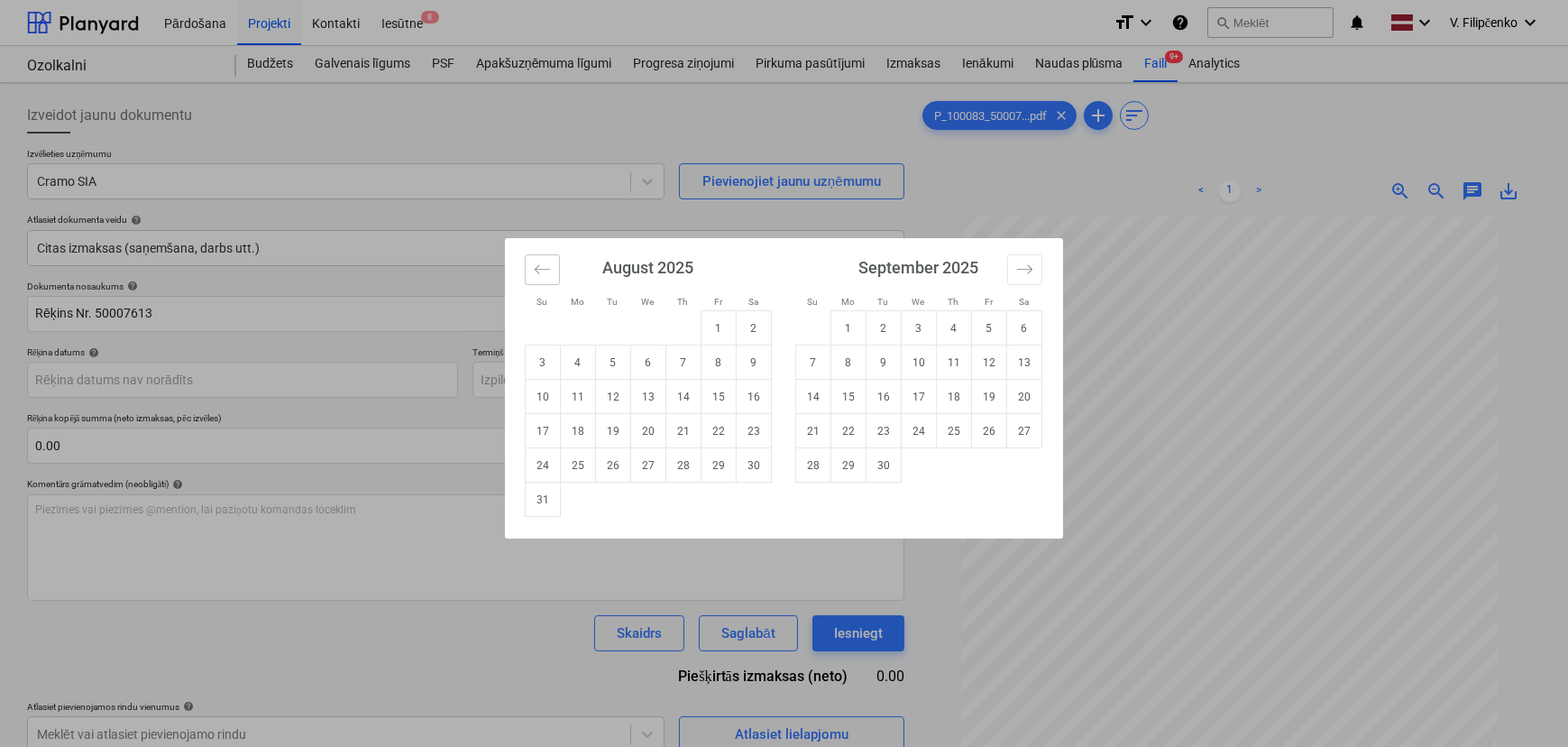 click at bounding box center [542, 270] 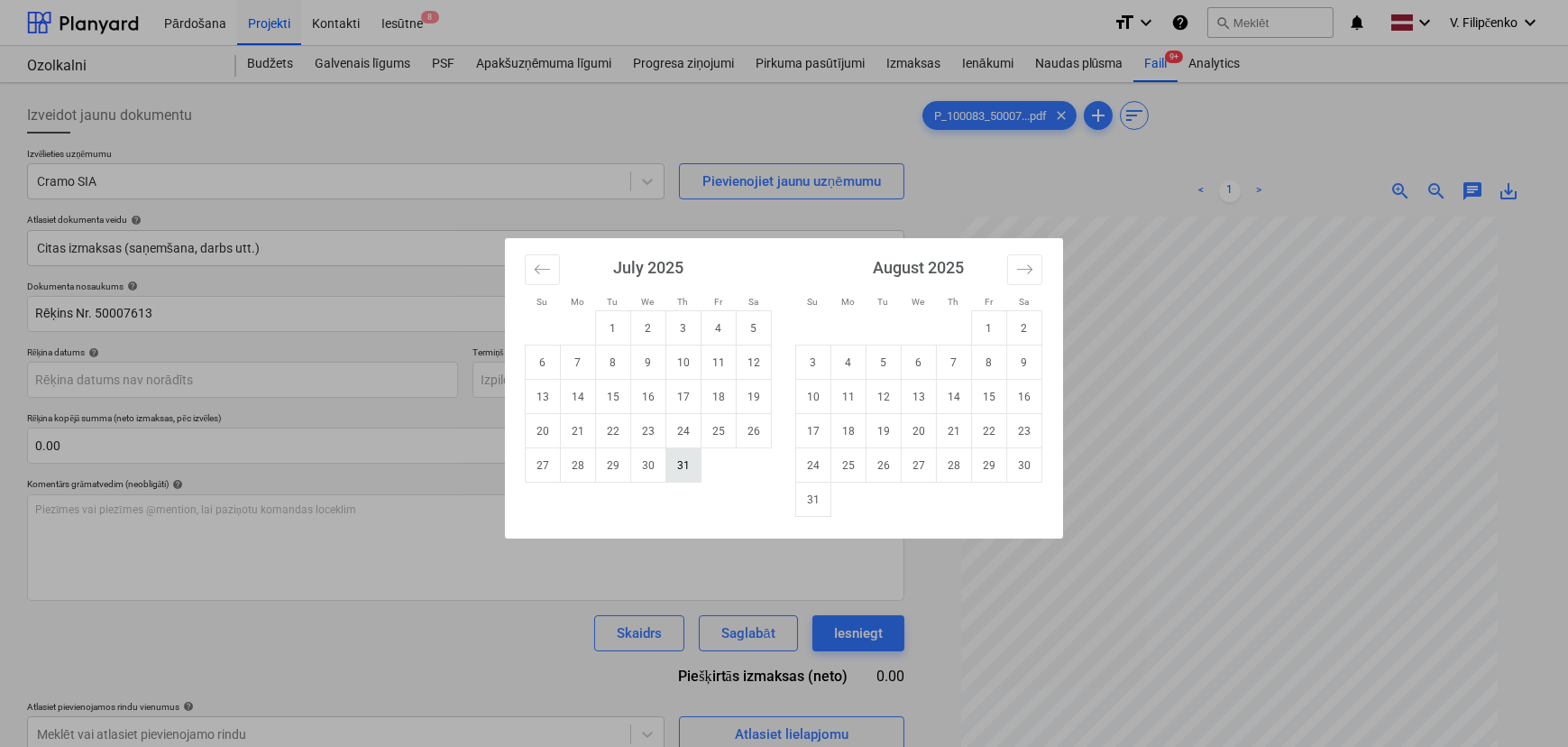 click on "31" at bounding box center [683, 466] 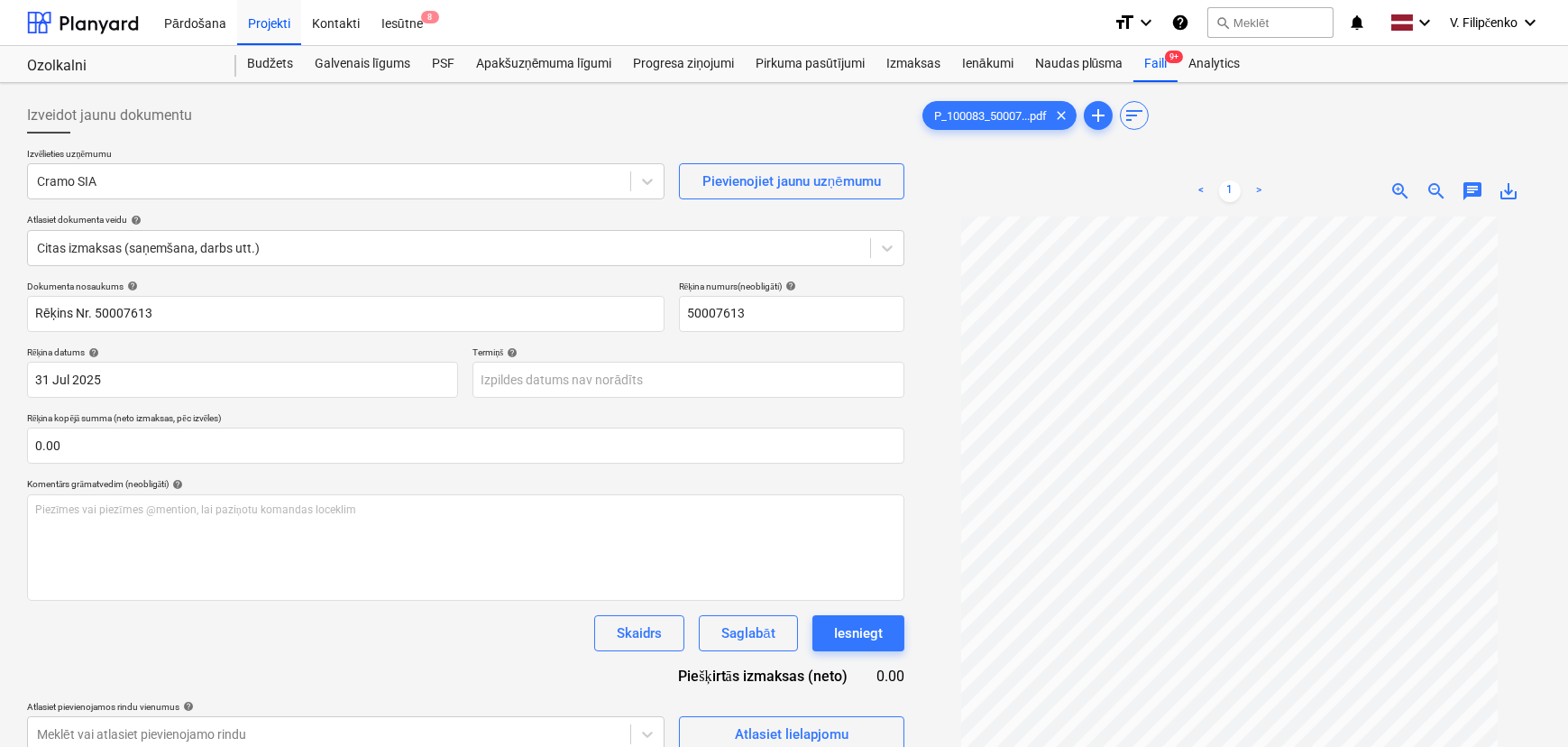type on "31 Jul 2025" 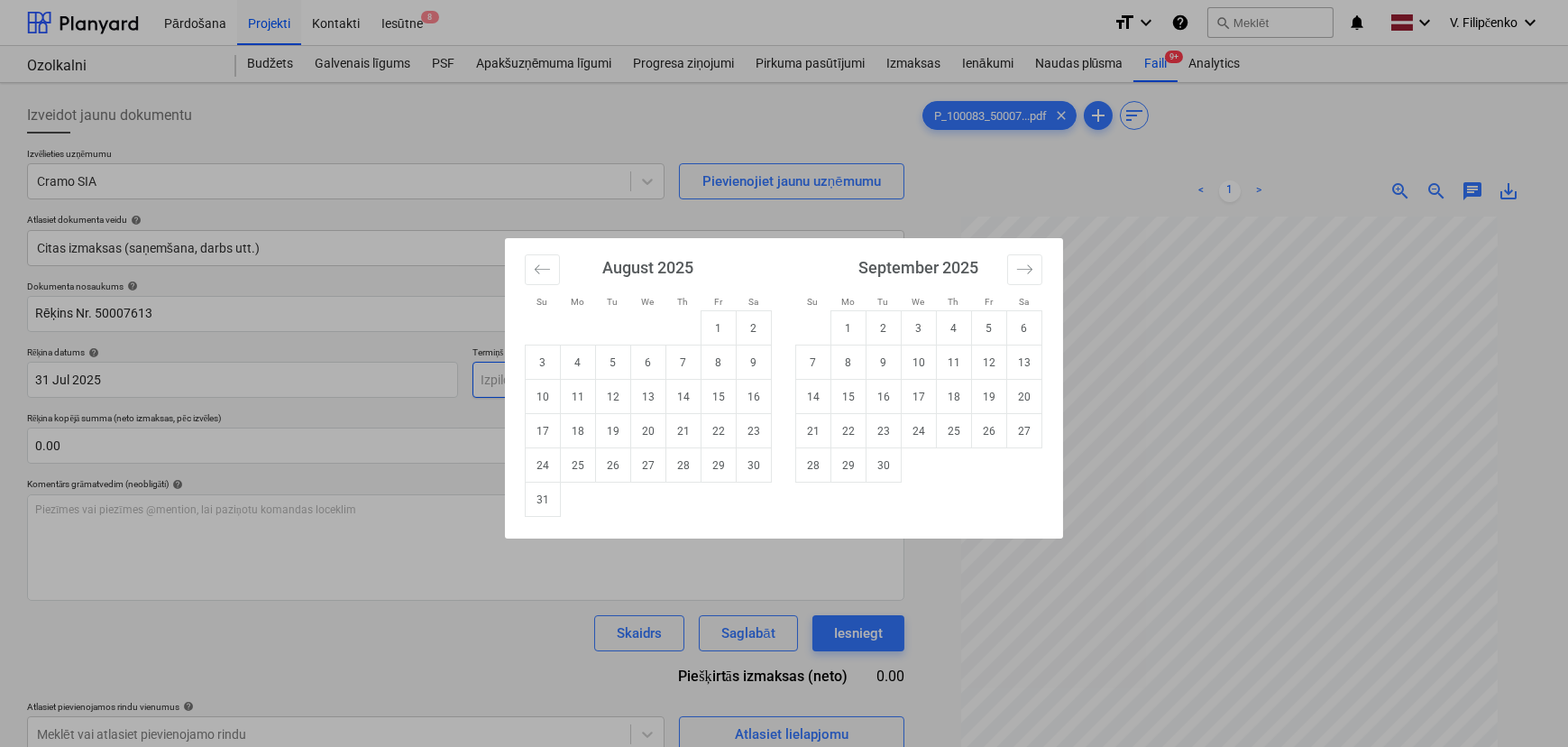 click on "Pārdošana Projekti Kontakti Iesūtne 8 format_size keyboard_arrow_down help search Meklēt notifications 0 keyboard_arrow_down V. Filipčenko keyboard_arrow_down Ozolkalni Ozolkalni Budžets Galvenais līgums PSF Apakšuzņēmuma līgumi Progresa ziņojumi Pirkuma pasūtījumi Izmaksas Ienākumi Naudas plūsma Faili 9+ Analytics Izveidot jaunu dokumentu Izvēlieties uzņēmumu Cramo SIA   Pievienojiet jaunu uzņēmumu Atlasiet dokumenta veidu help Citas izmaksas (saņemšana, darbs utt.) Dokumenta nosaukums help Rēķins Nr. 50007613 Rēķina numurs  (neobligāti) help 50007613 Rēķina datums help 31 Jul 2025 31.07.2025 Press the down arrow key to interact with the calendar and
select a date. Press the question mark key to get the keyboard shortcuts for changing dates. Termiņš help Press the down arrow key to interact with the calendar and
select a date. Press the question mark key to get the keyboard shortcuts for changing dates. Rēķina kopējā summa (neto izmaksas, pēc izvēles) 0.00 help" at bounding box center (784, 374) 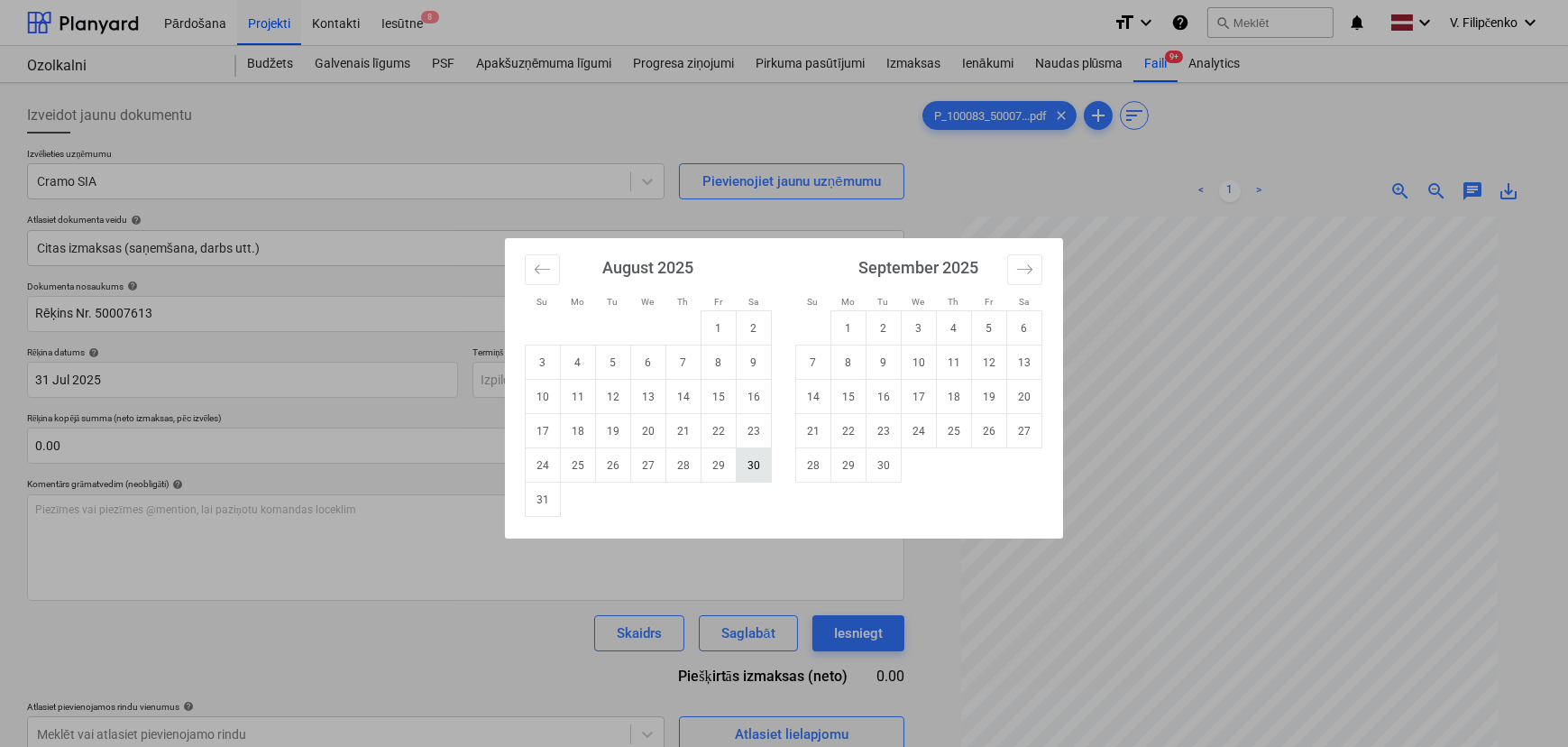 click on "30" at bounding box center [754, 466] 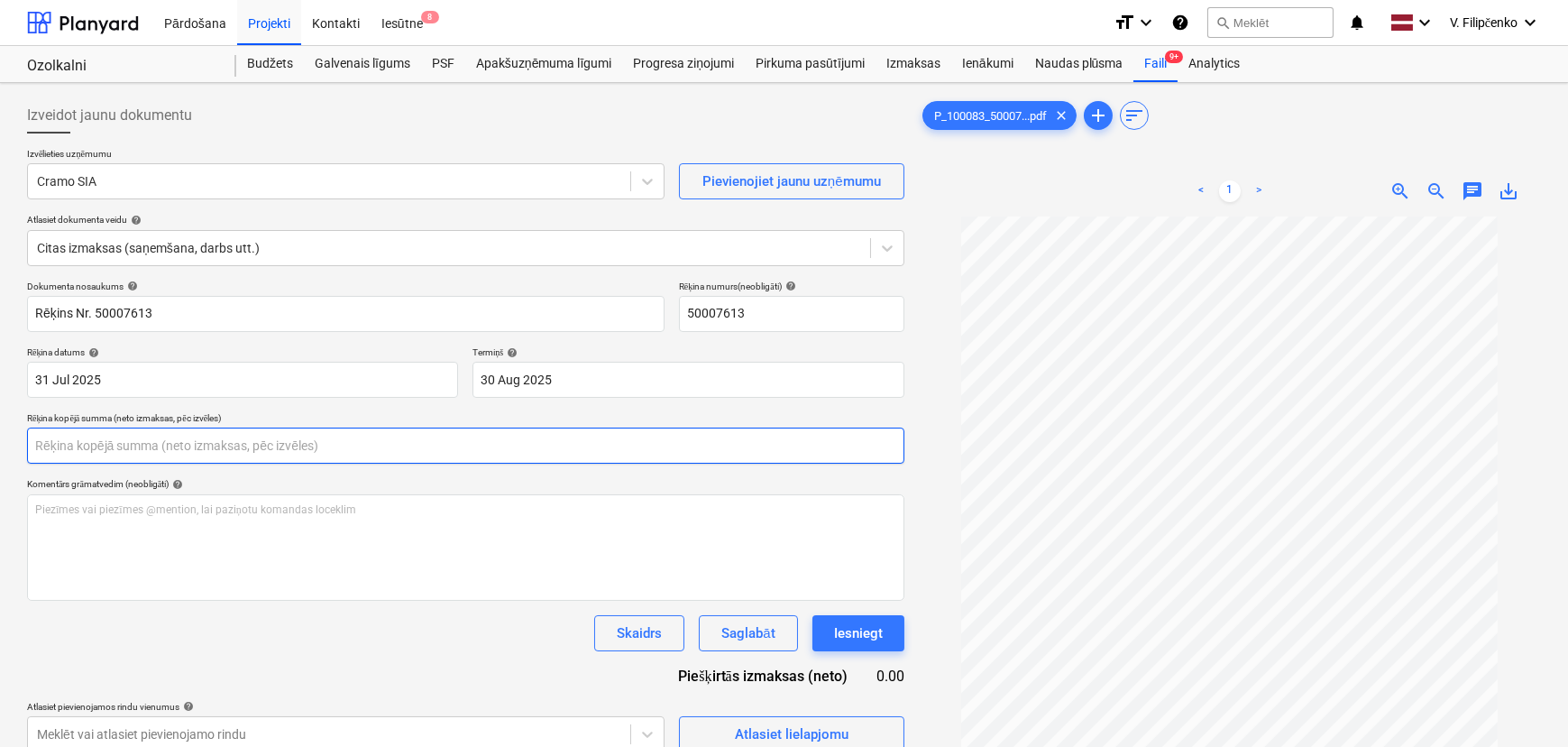 click at bounding box center (465, 446) 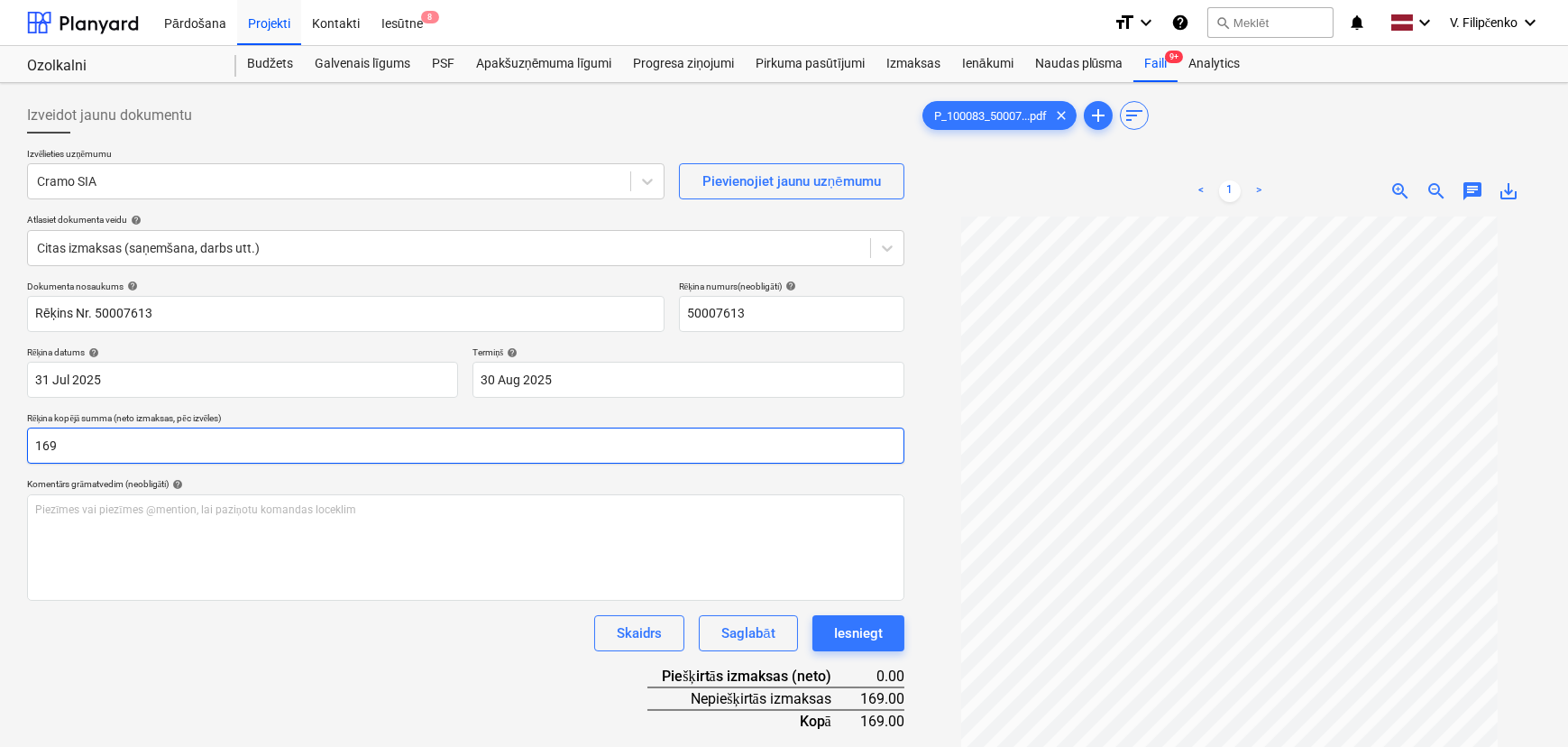 type on "169" 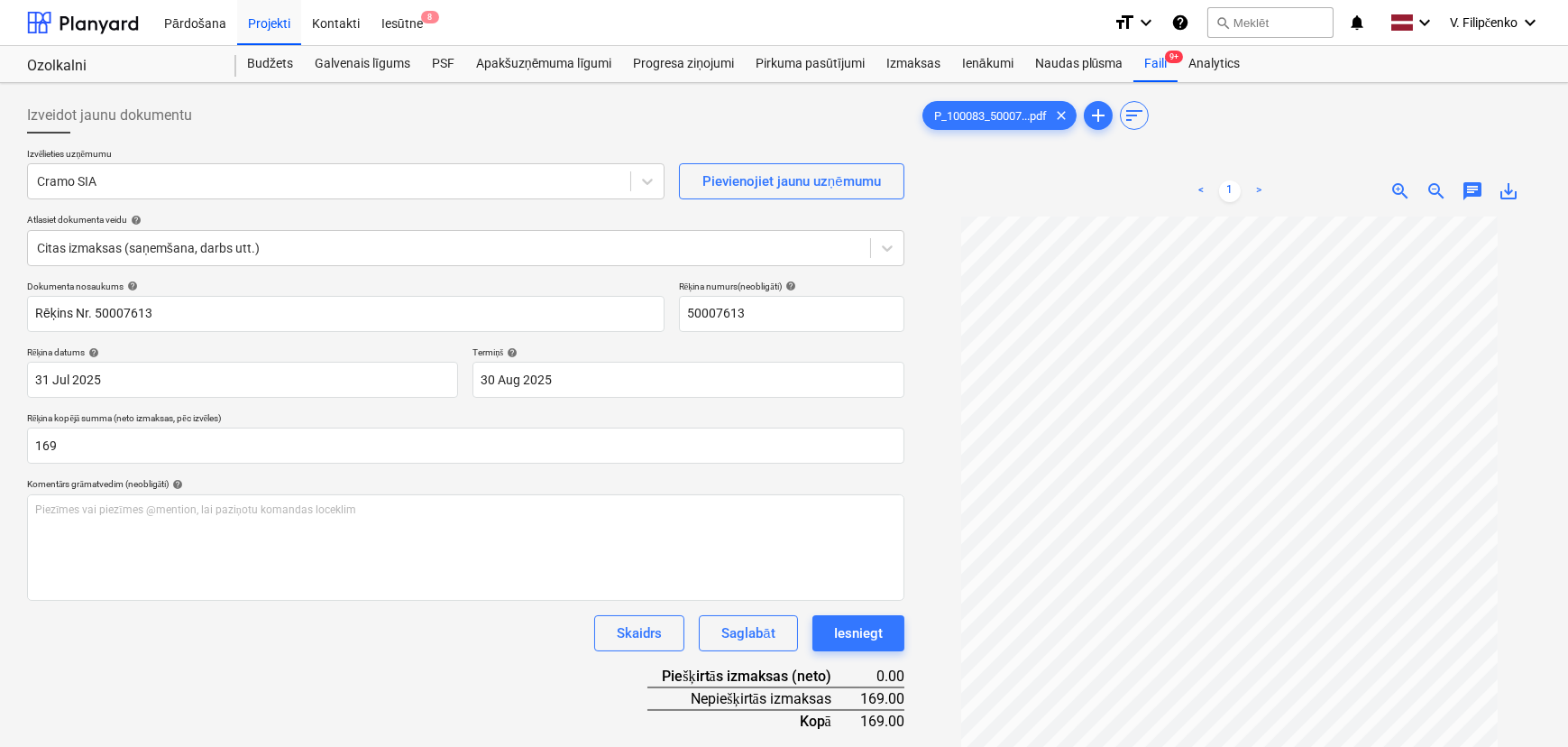 click on "Dokumenta nosaukums help Rēķins Nr. 50007613 Rēķina numurs  (neobligāti) help 50007613 Rēķina datums help 31 Jul 2025 31.07.2025 Press the down arrow key to interact with the calendar and
select a date. Press the question mark key to get the keyboard shortcuts for changing dates. Termiņš help 30 Aug 2025 30.08.2025 Press the down arrow key to interact with the calendar and
select a date. Press the question mark key to get the keyboard shortcuts for changing dates. Rēķina kopējā summa (neto izmaksas, pēc izvēles) 169 Komentārs grāmatvedim (neobligāti) help Piezīmes vai piezīmes @mention, lai paziņotu komandas loceklim ﻿ Skaidrs Saglabāt Iesniegt Piešķirtās izmaksas (neto) 0.00 Nepiešķirtās izmaksas 169.00 Kopā 169.00 Atlasiet pievienojamos rindu vienumus help Meklēt vai atlasiet pievienojamo rindu Atlasiet lielapjomu" at bounding box center [465, 539] 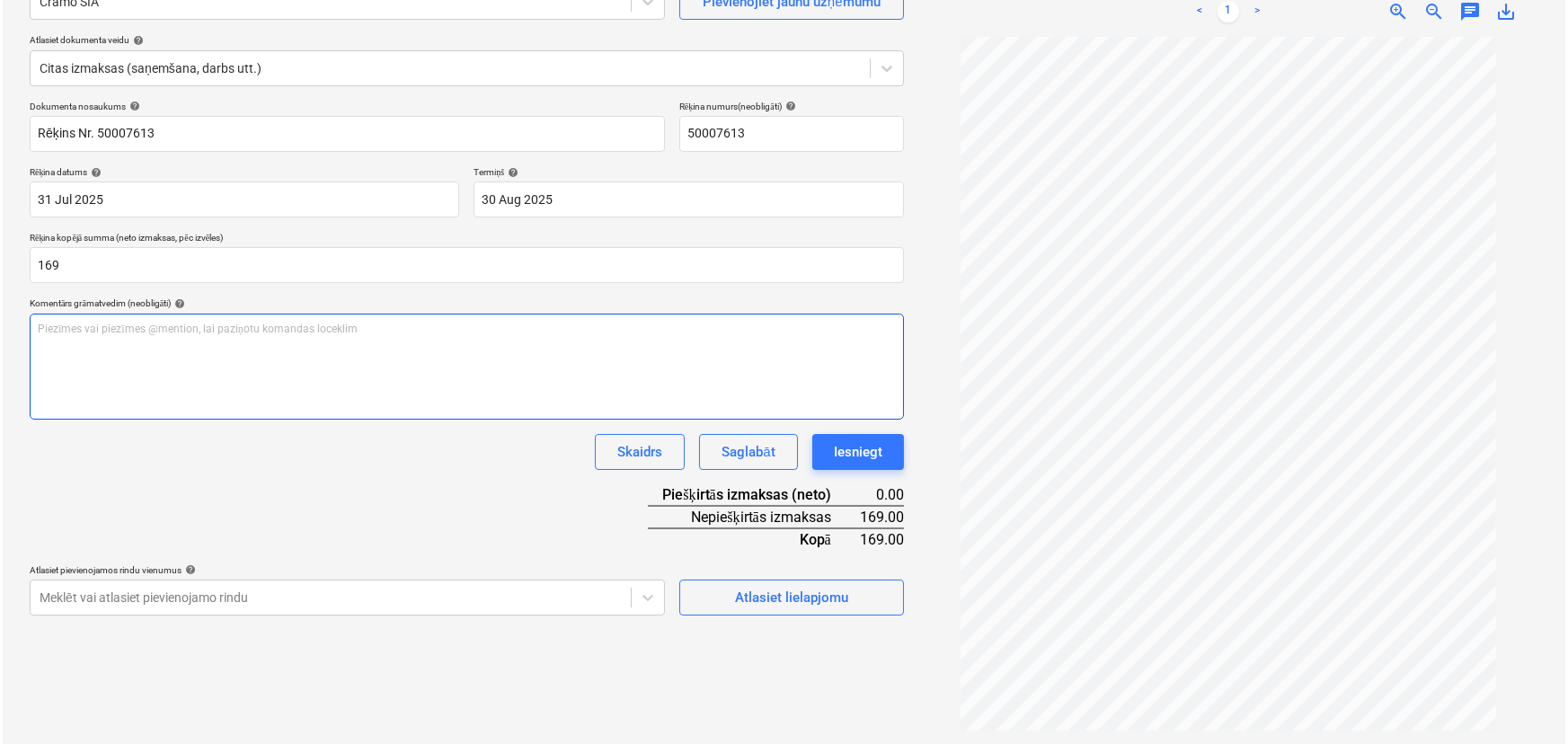 scroll, scrollTop: 180, scrollLeft: 0, axis: vertical 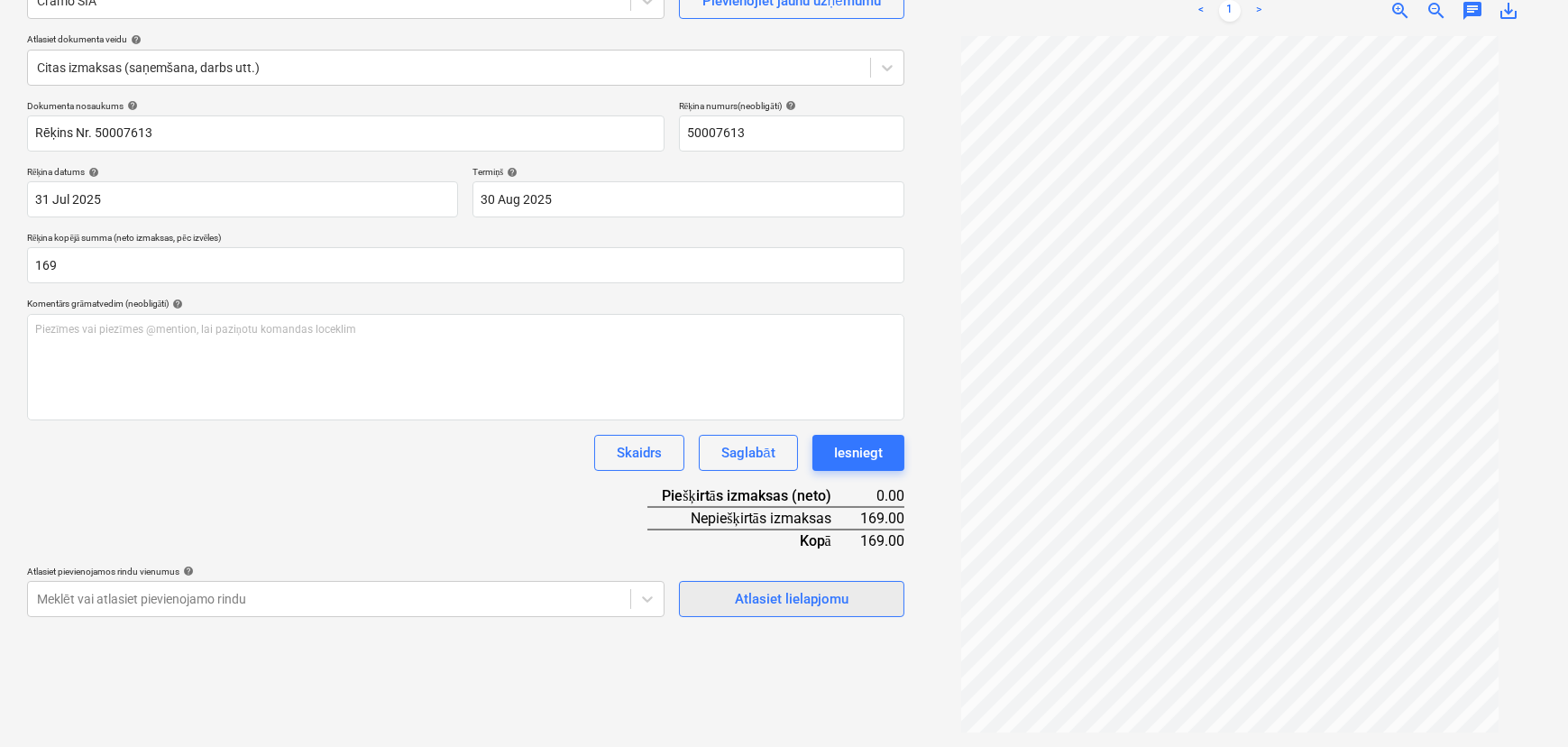 click on "Atlasiet lielapjomu" at bounding box center (792, 599) 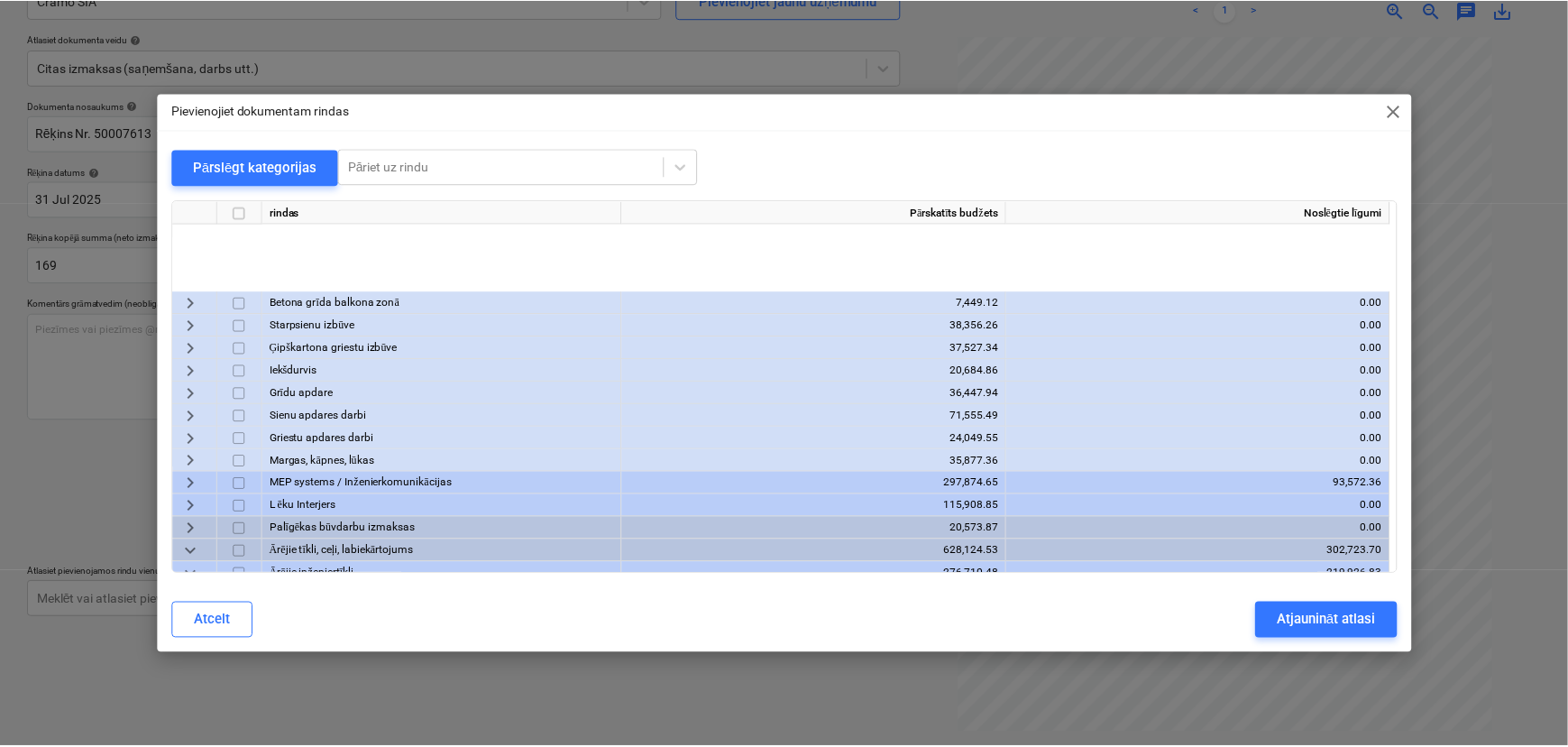 scroll, scrollTop: 1973, scrollLeft: 0, axis: vertical 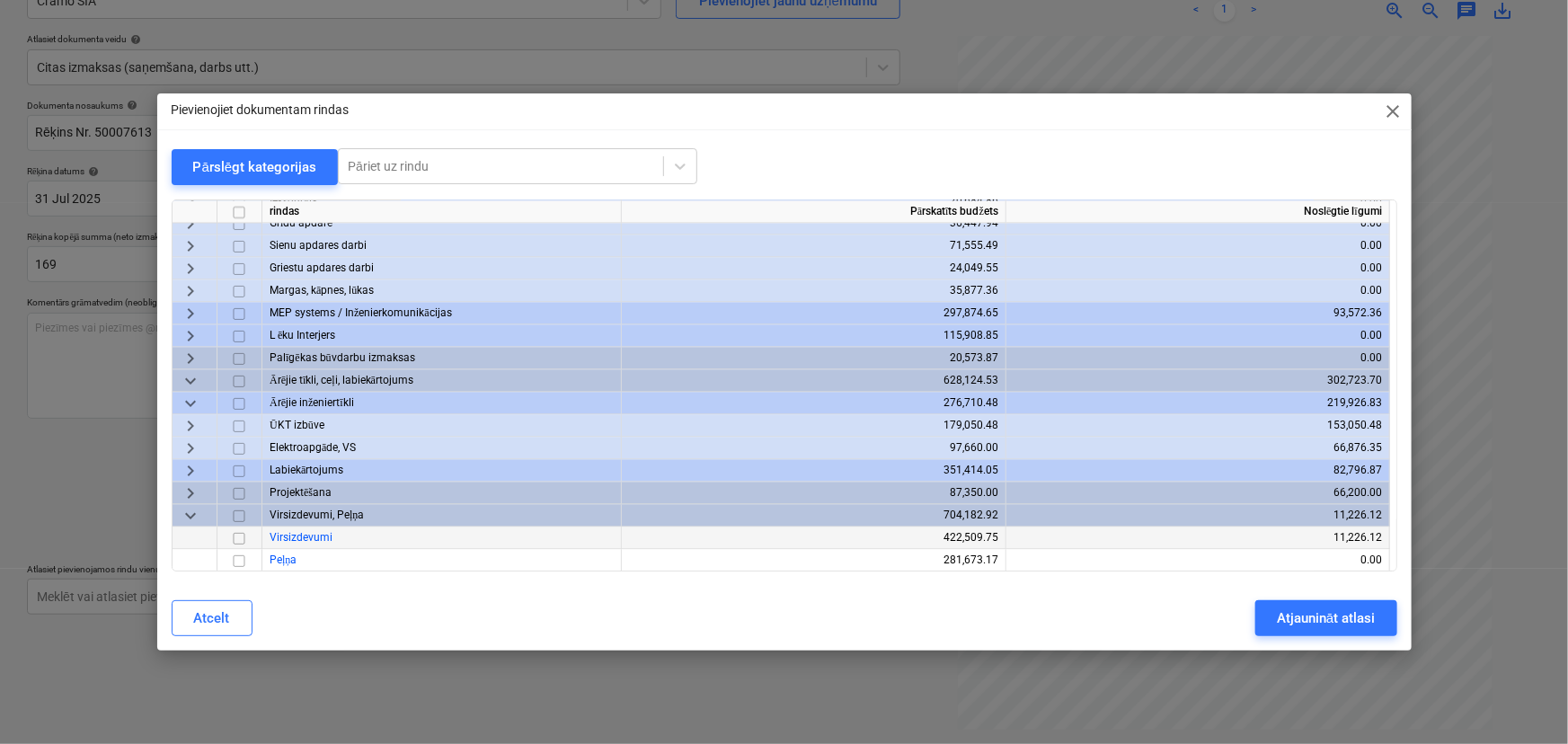 click on "Virsizdevumi" at bounding box center [442, 537] 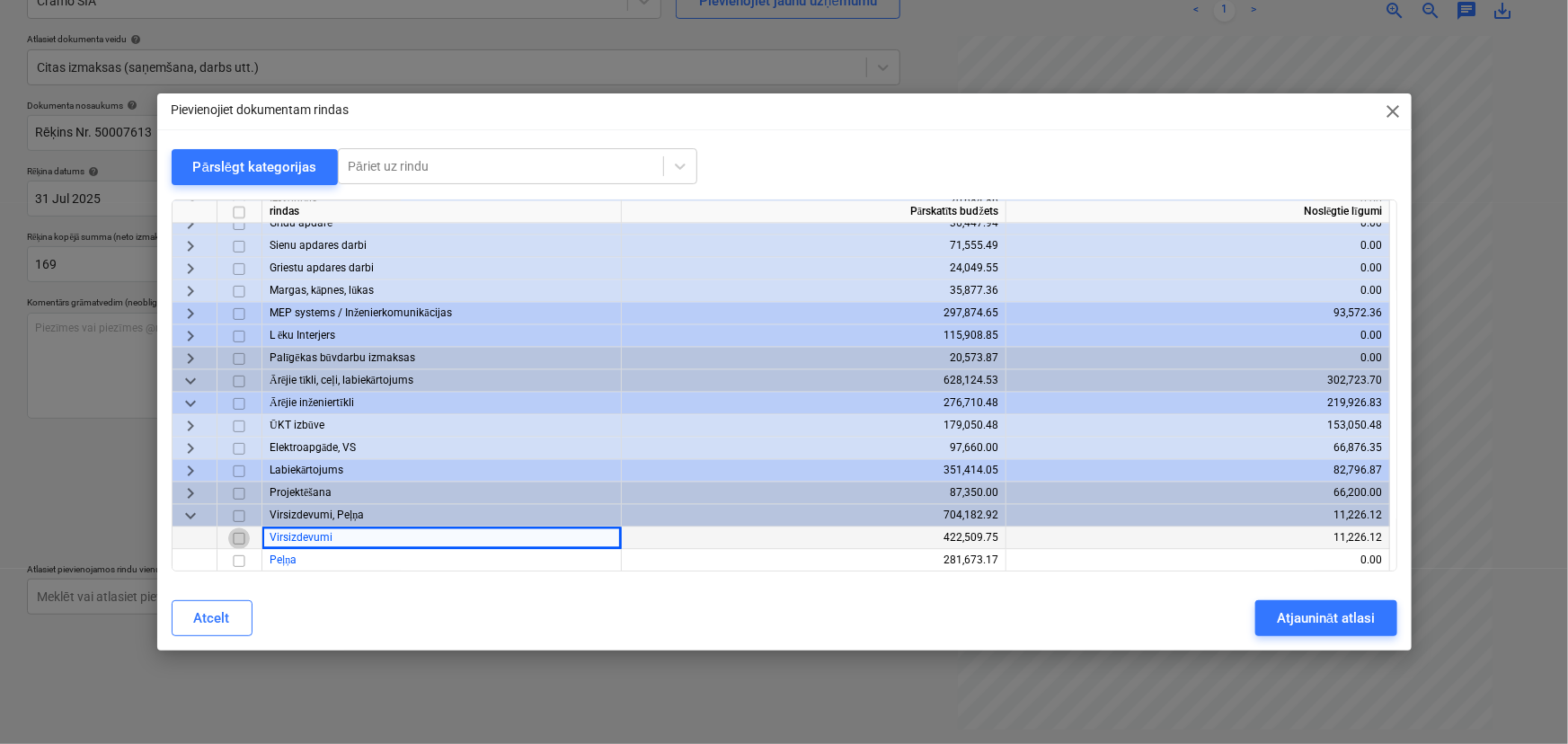 click at bounding box center (239, 538) 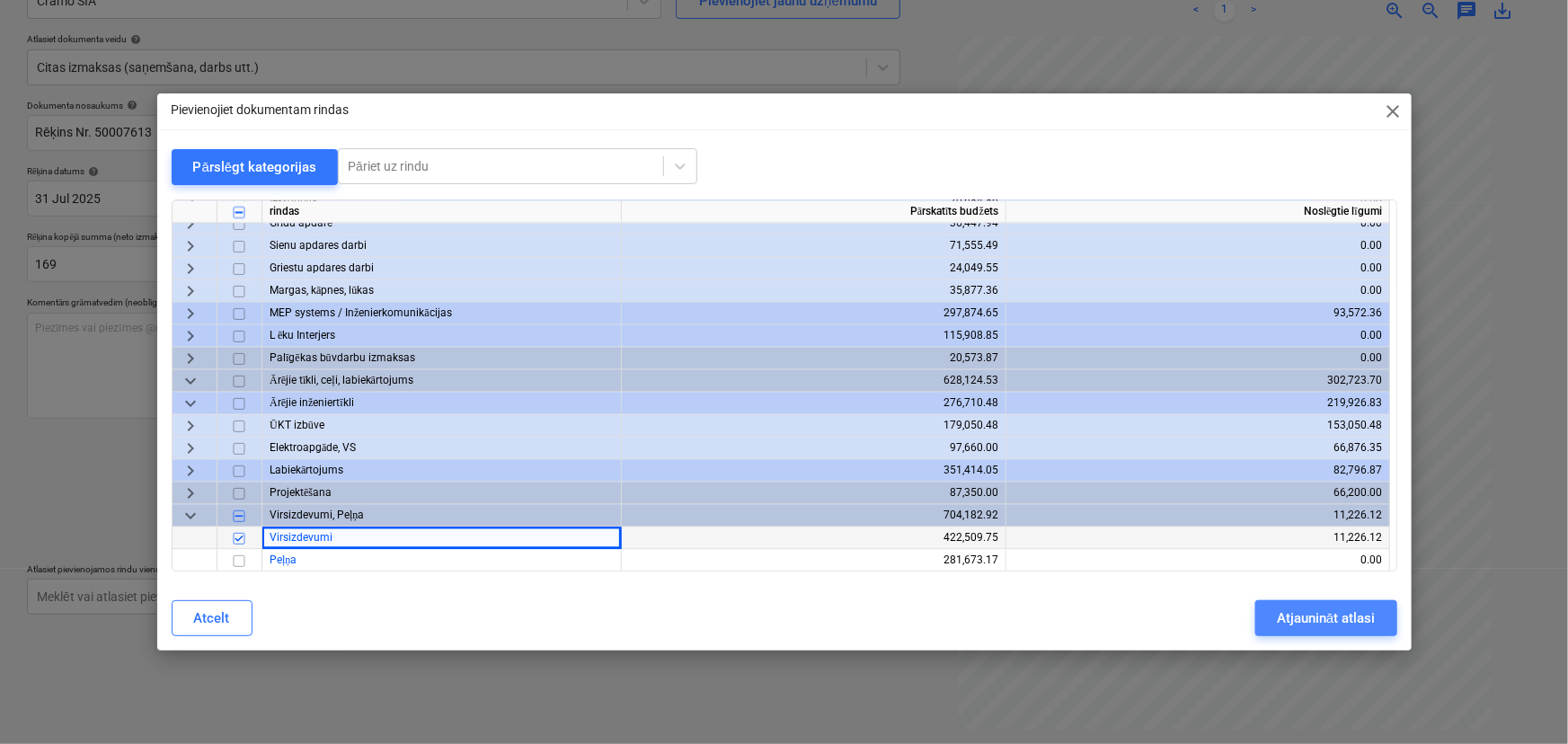 click on "Atjaunināt atlasi" at bounding box center [1325, 618] 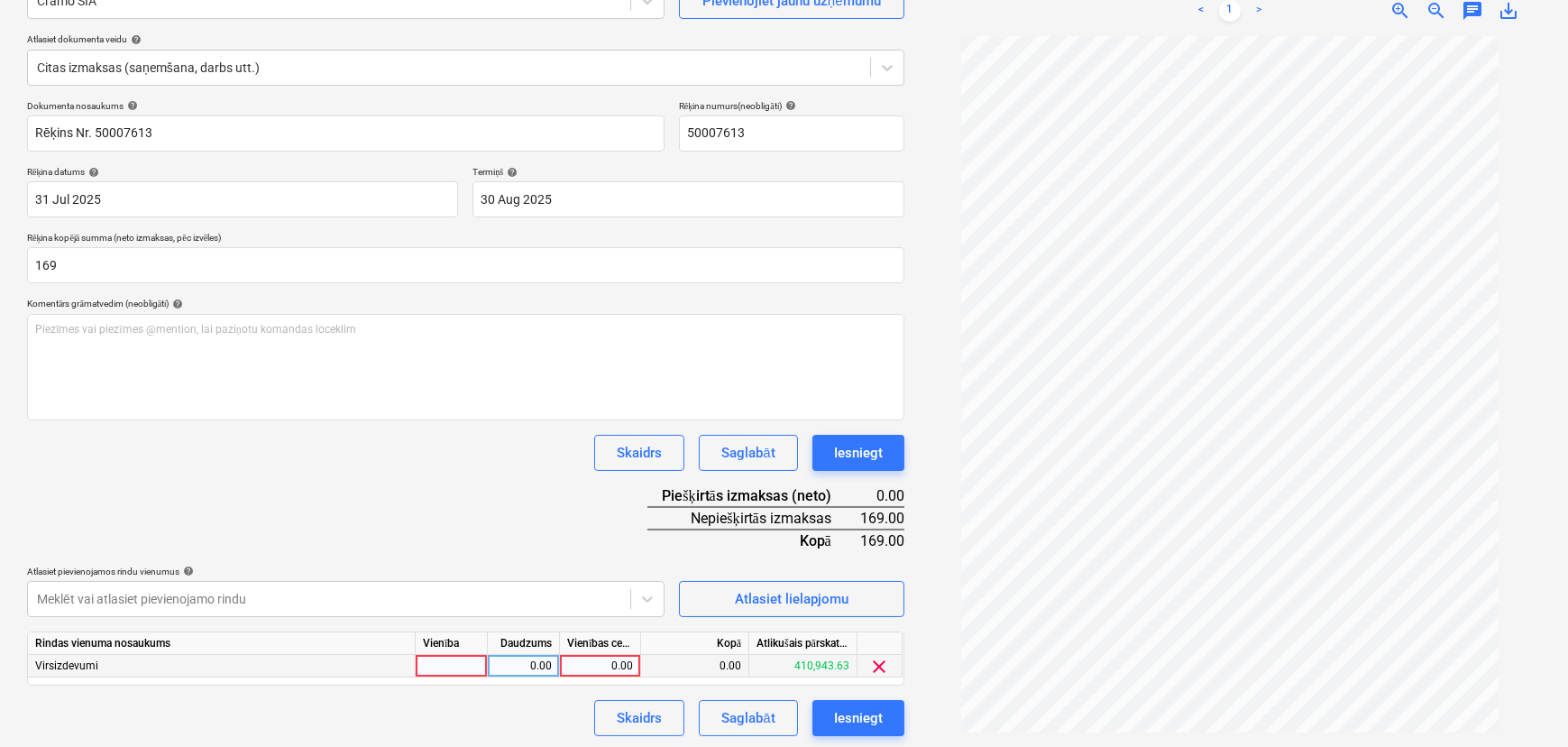 click on "0.00" at bounding box center [600, 666] 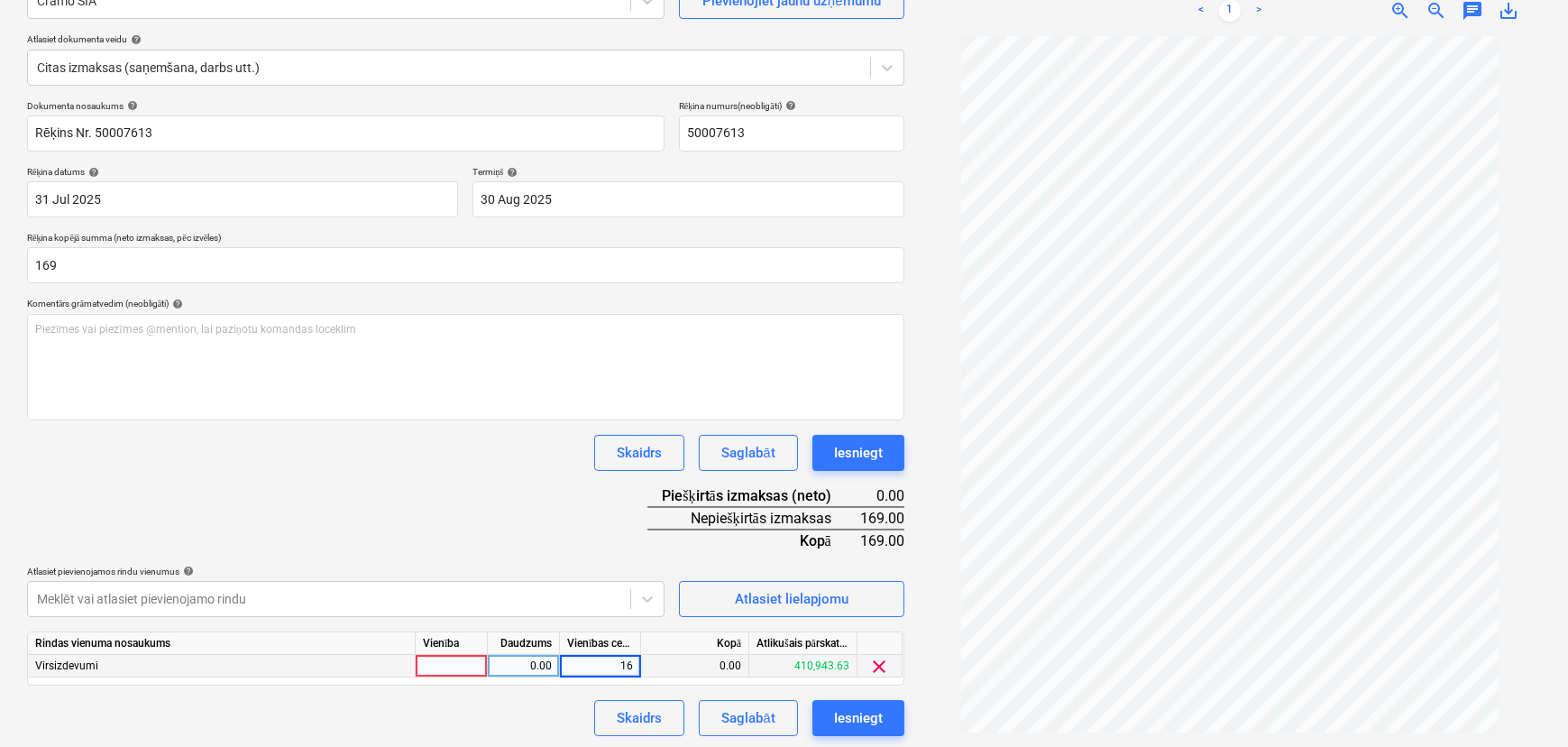 type on "169" 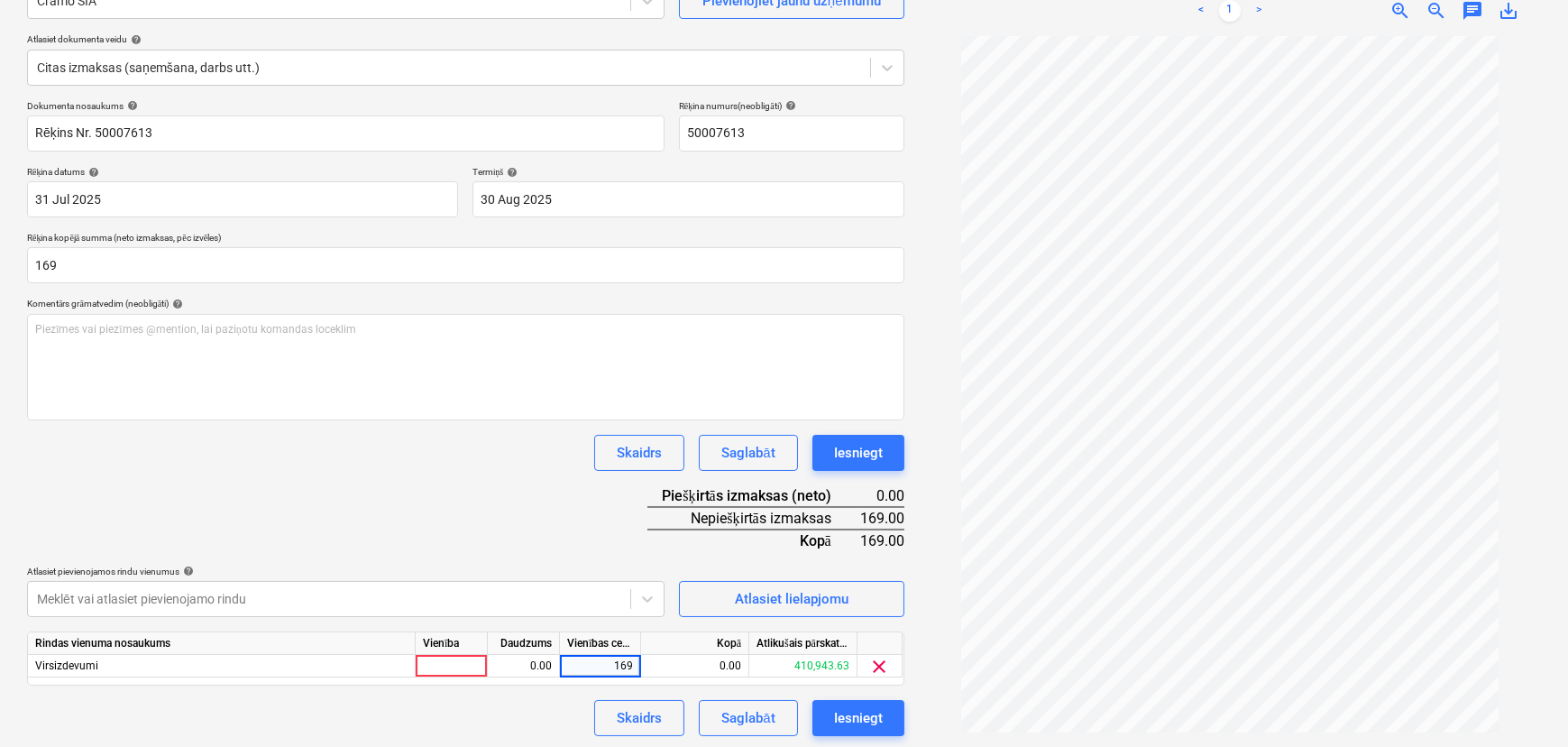 click on "Skaidrs Saglabāt Iesniegt" at bounding box center (465, 718) 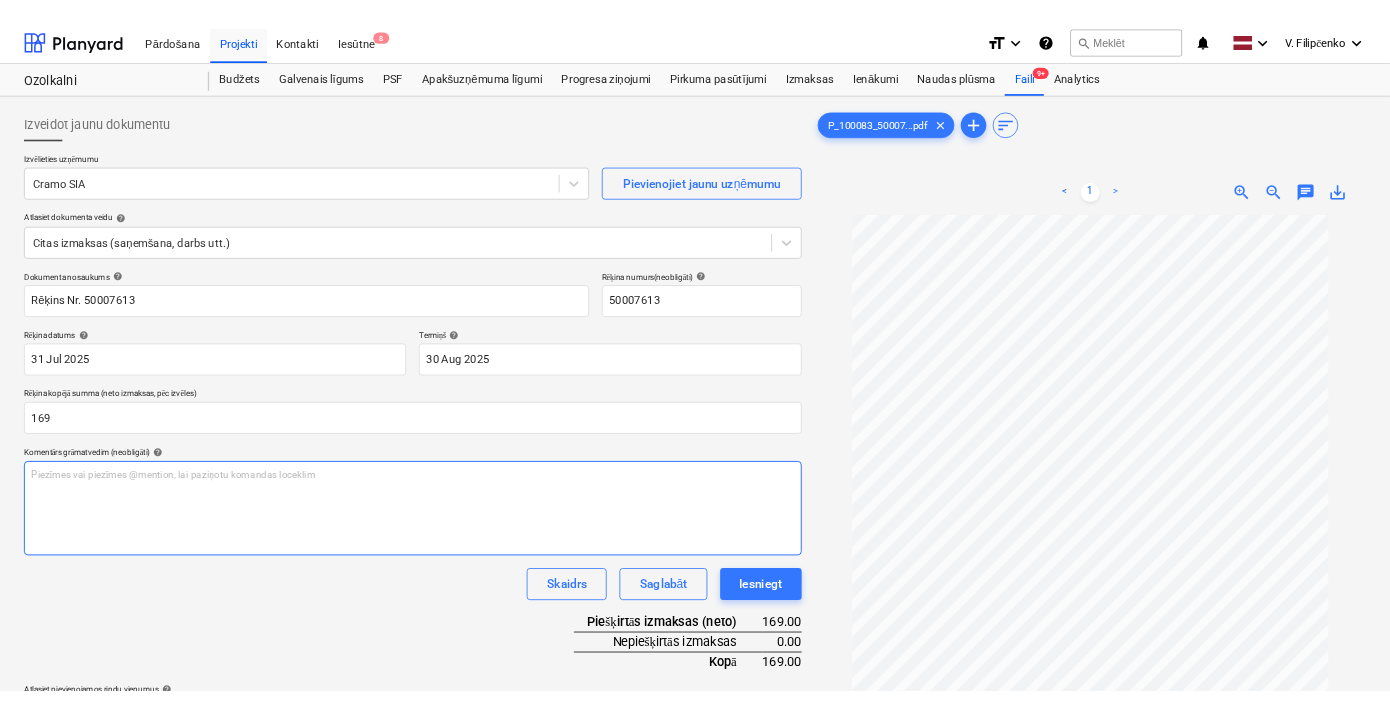 scroll, scrollTop: 0, scrollLeft: 0, axis: both 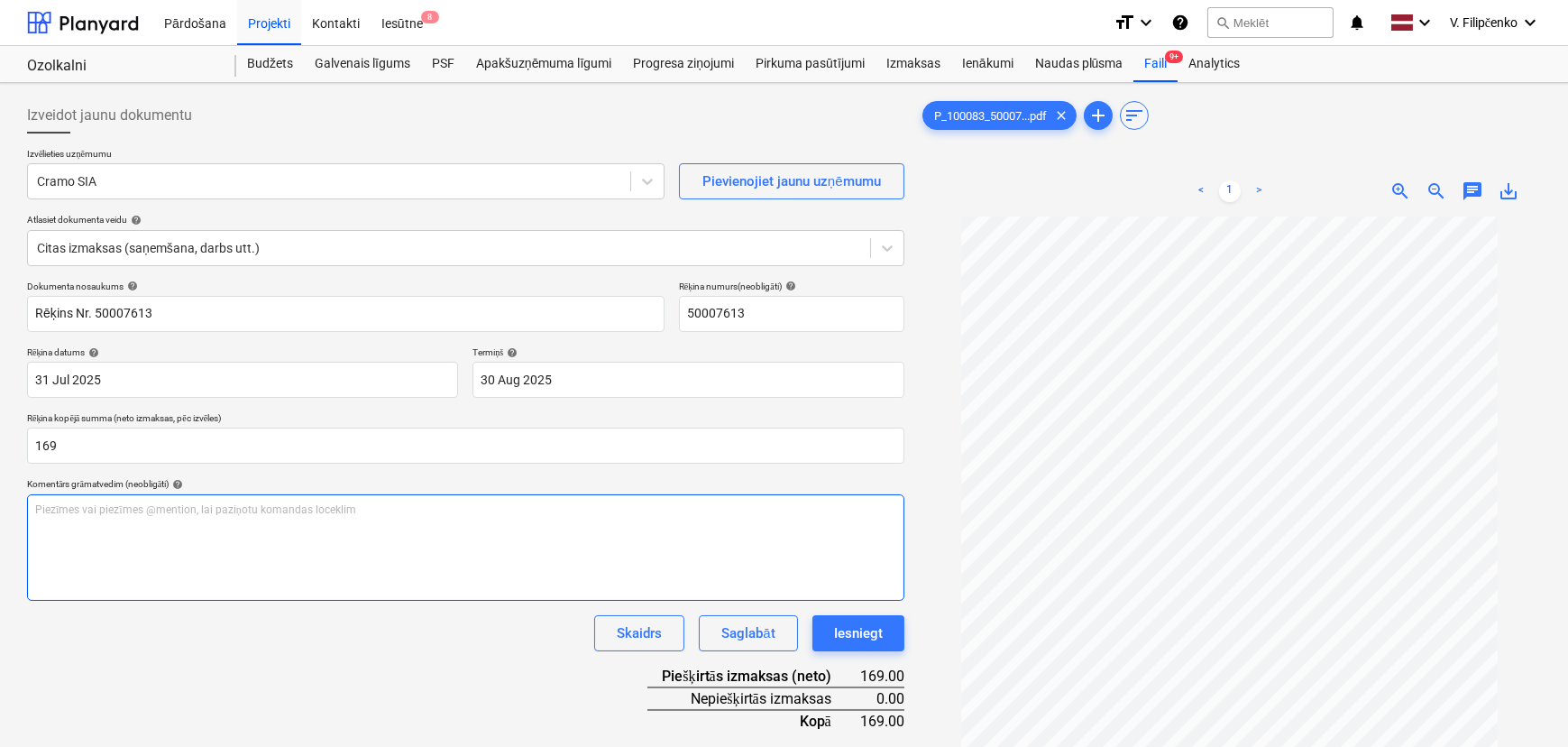 click on "Piezīmes vai piezīmes @mention, lai paziņotu komandas loceklim ﻿" at bounding box center [465, 510] 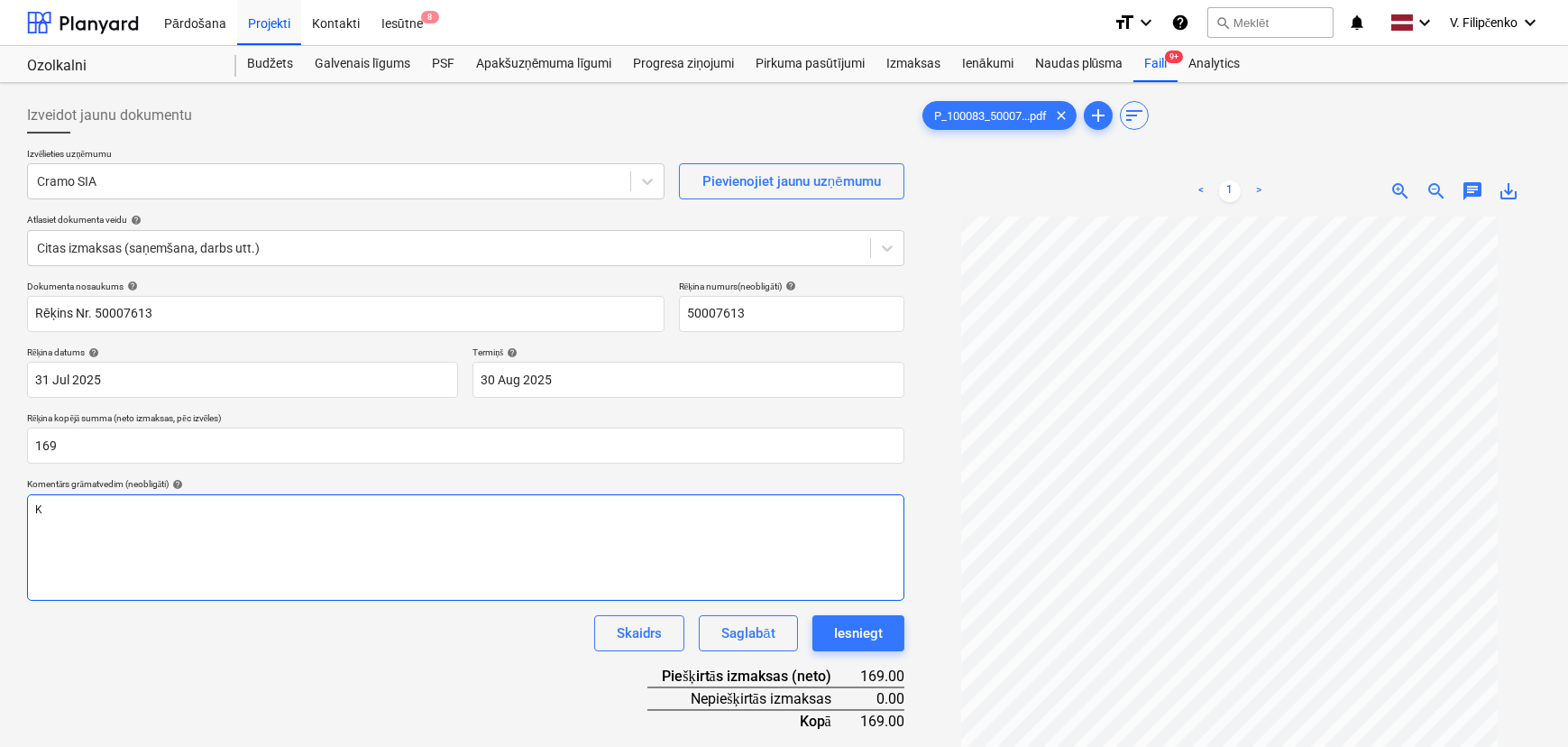type 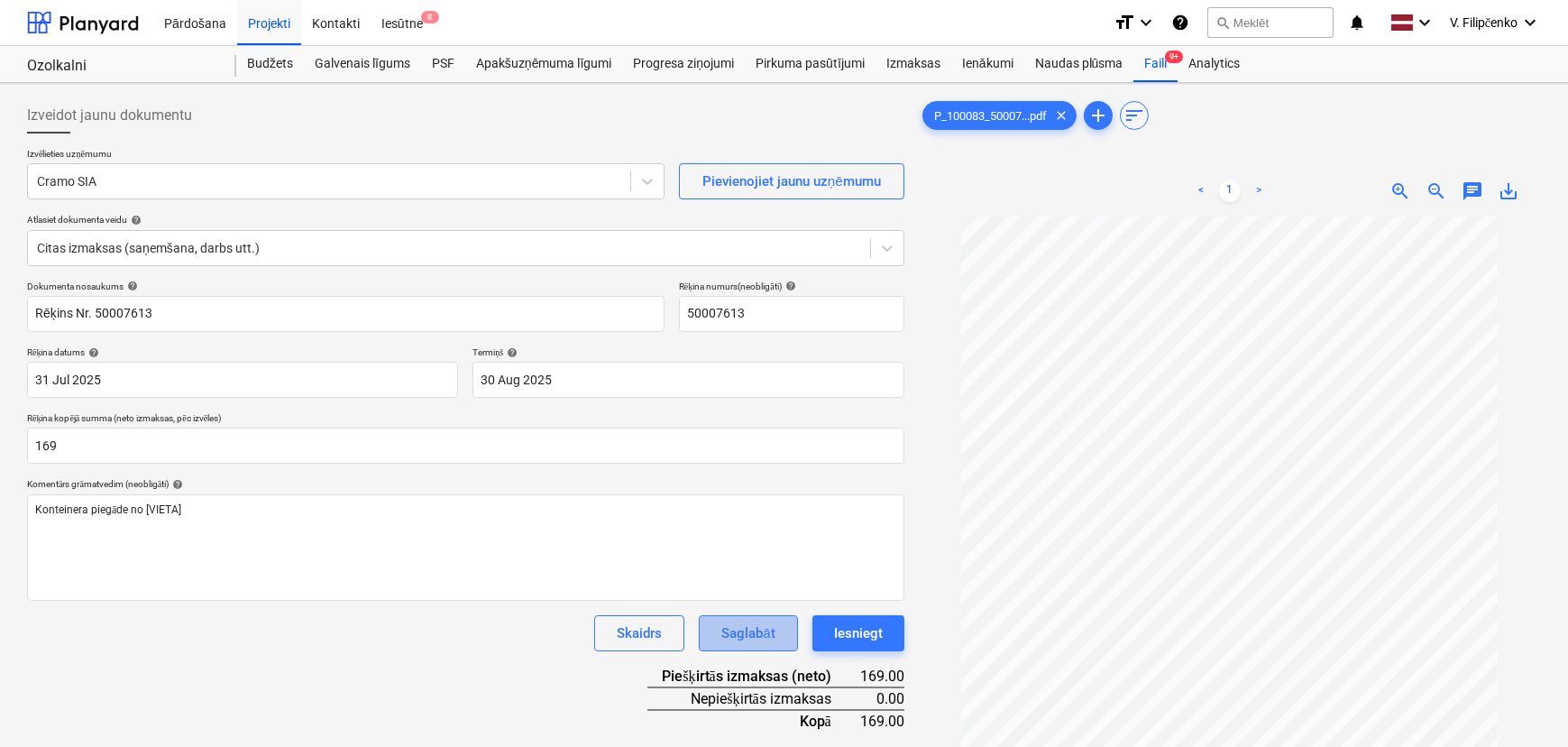 click on "Saglabāt" at bounding box center (747, 633) 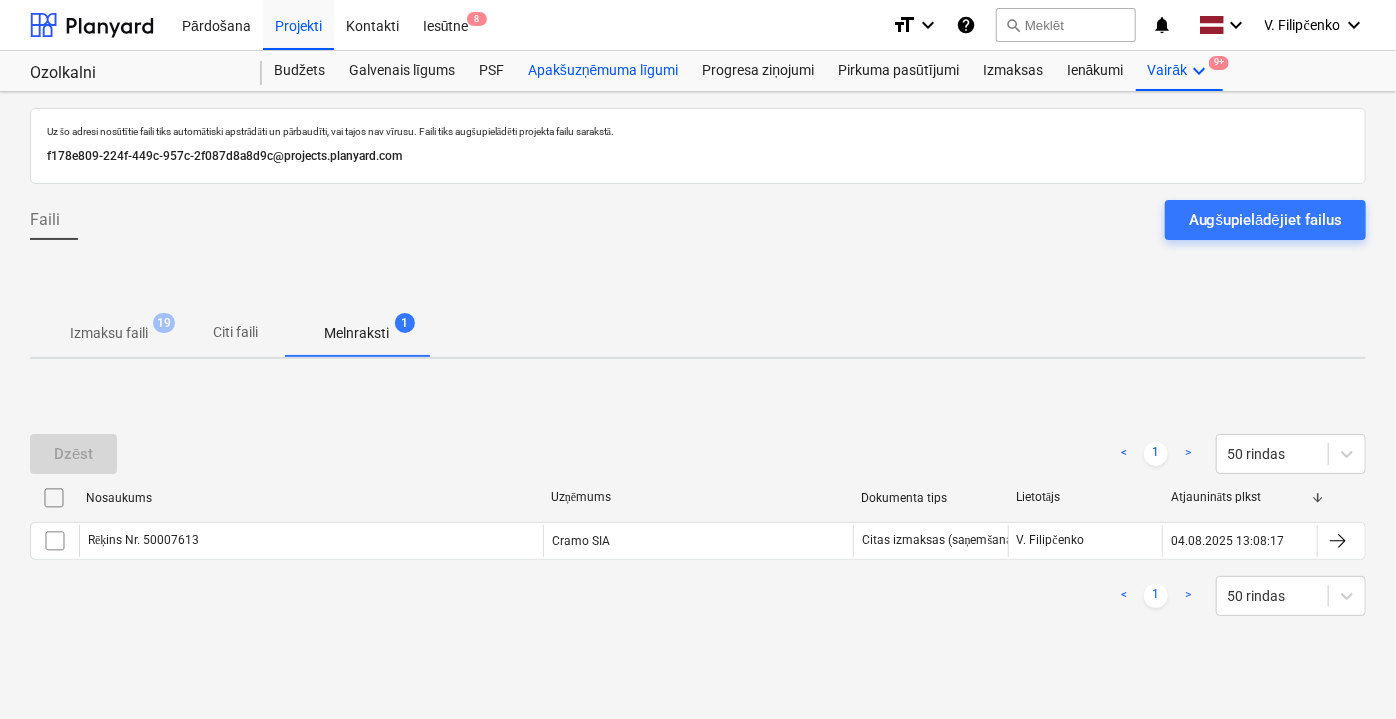click on "Apakšuzņēmuma līgumi" at bounding box center (603, 71) 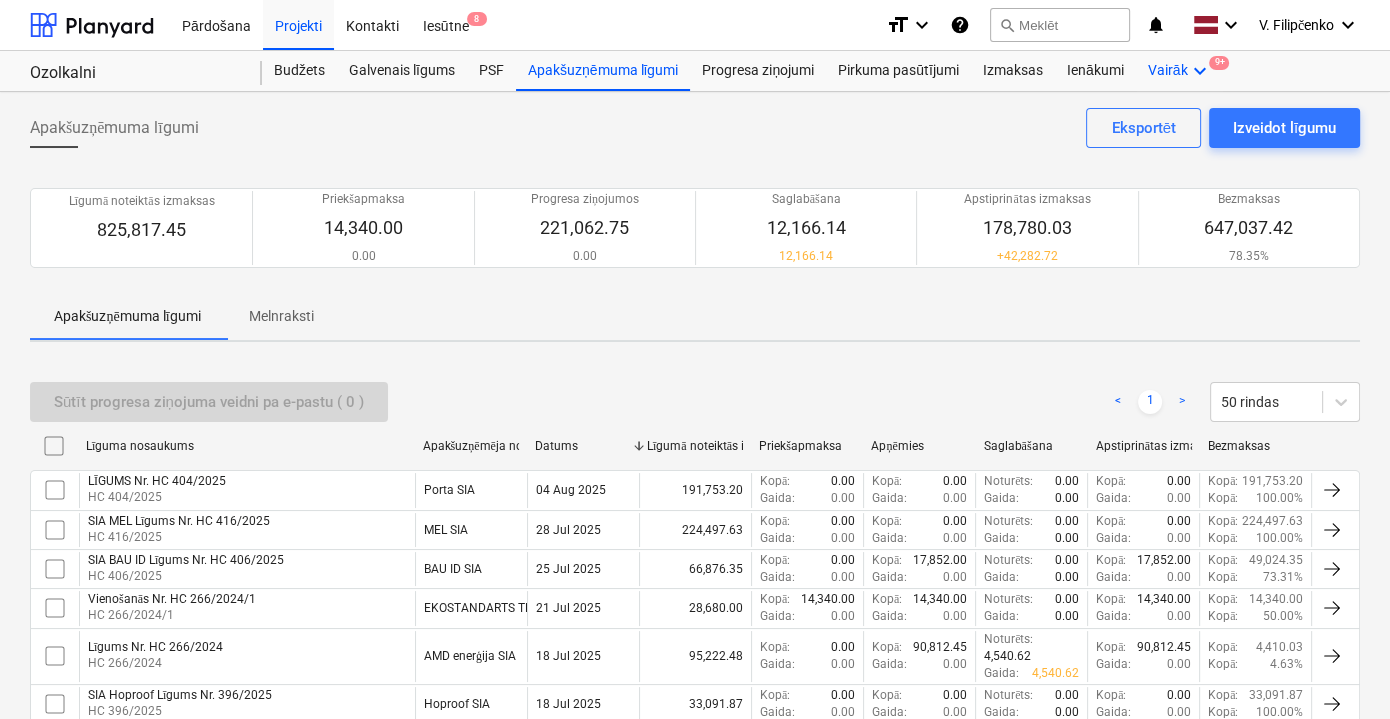 click on "Vairāk keyboard_arrow_down 9+" at bounding box center (1180, 71) 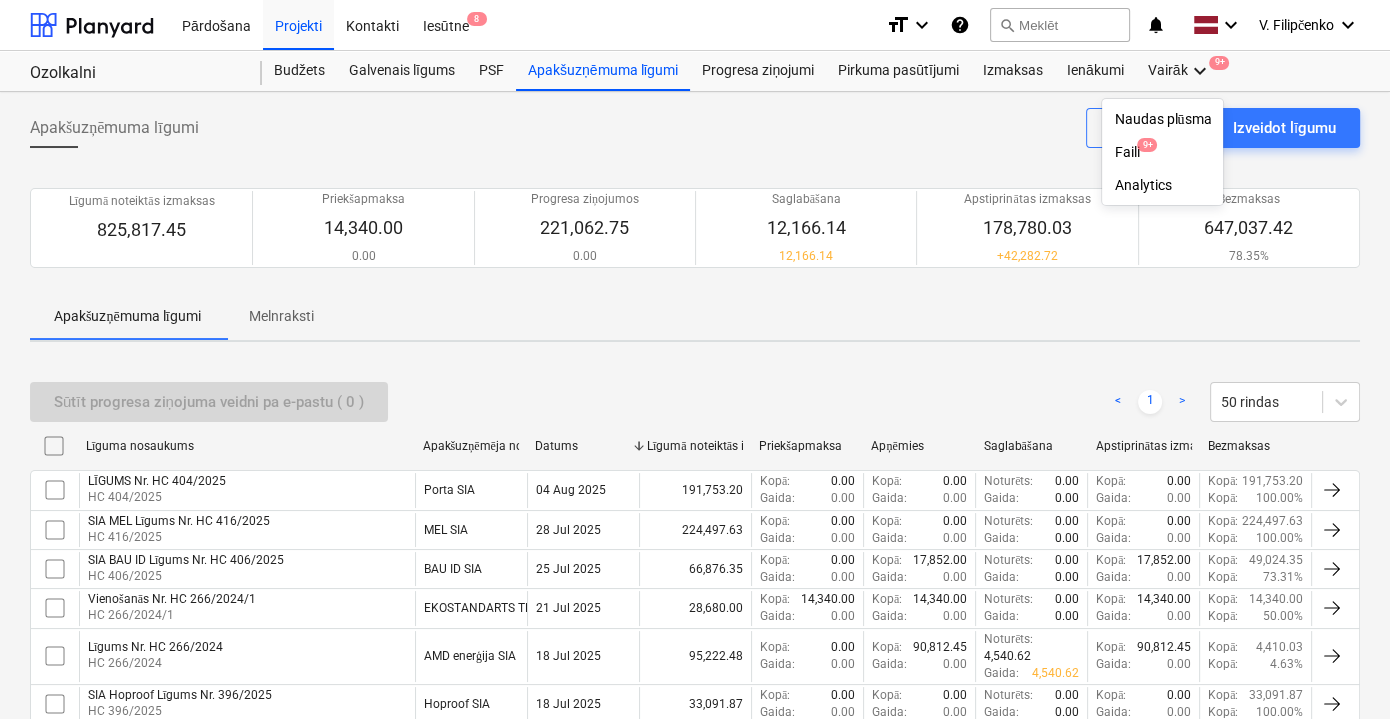 click at bounding box center (695, 359) 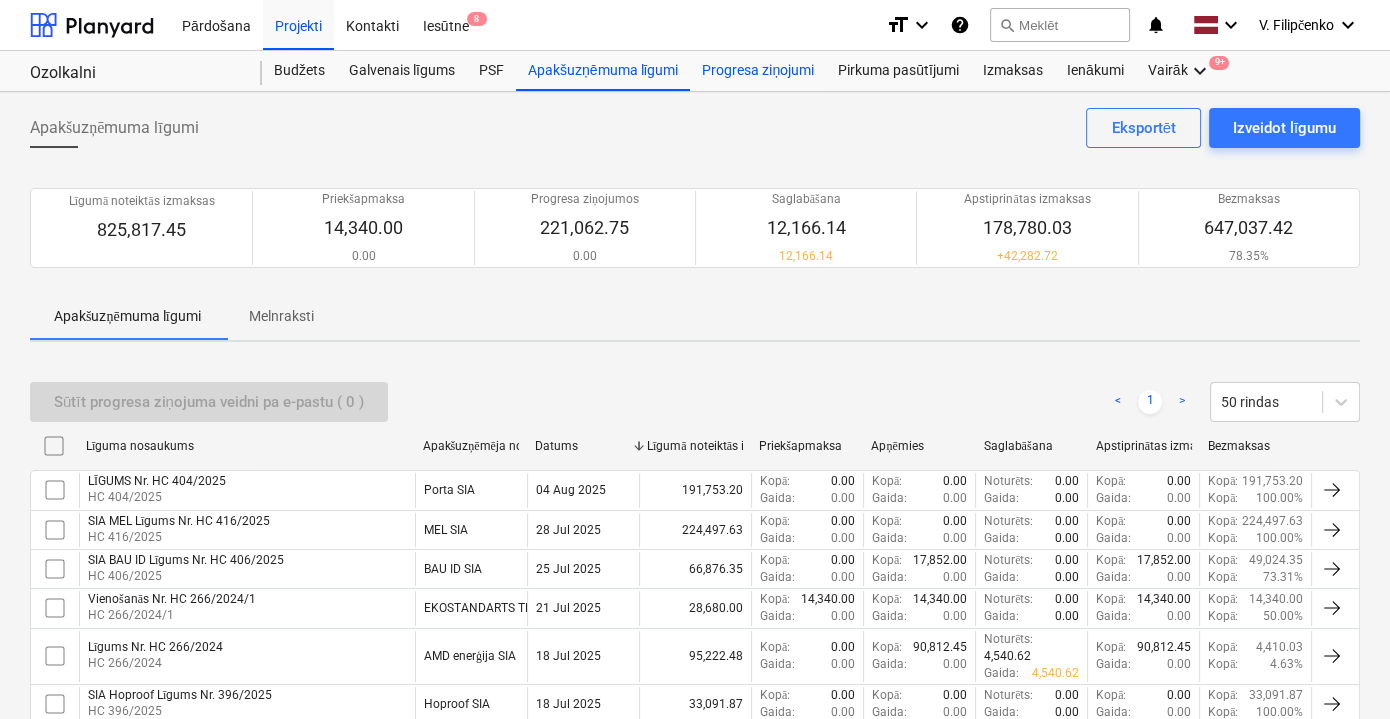 click on "Progresa ziņojumi" at bounding box center [758, 71] 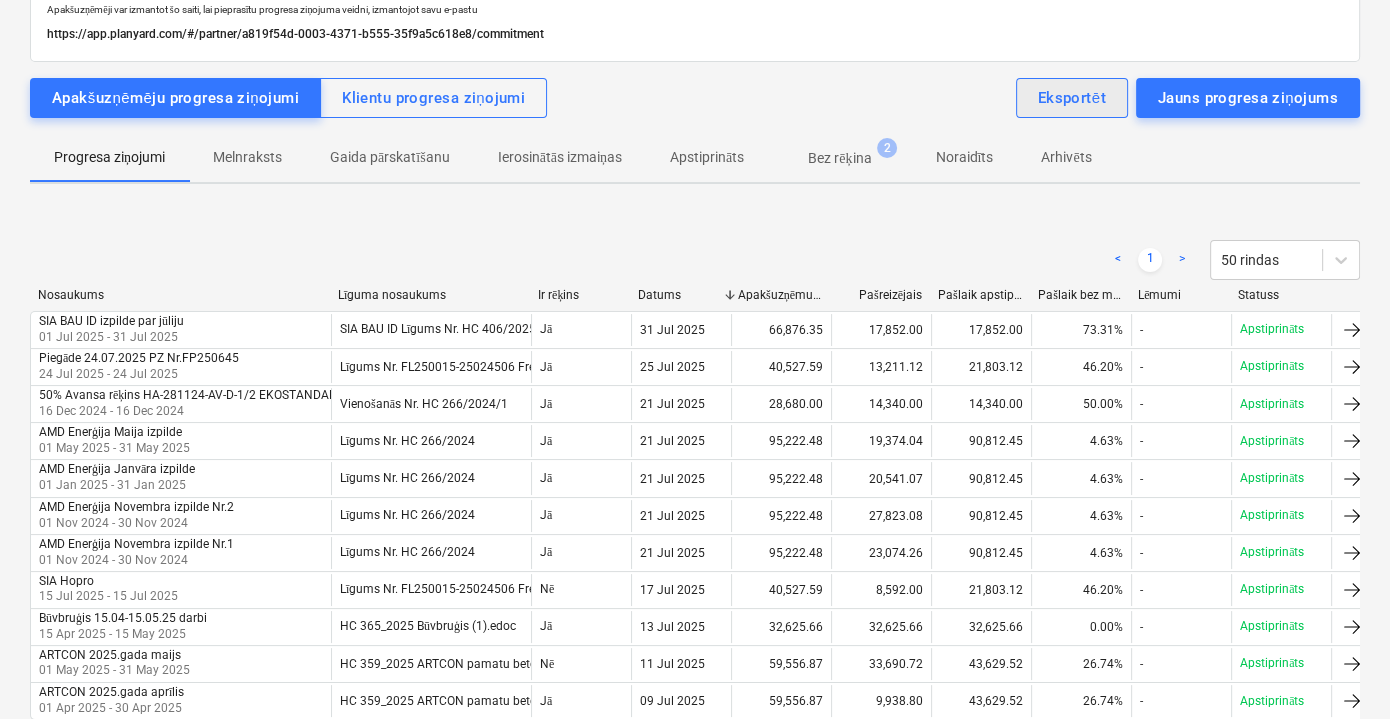 scroll, scrollTop: 46, scrollLeft: 0, axis: vertical 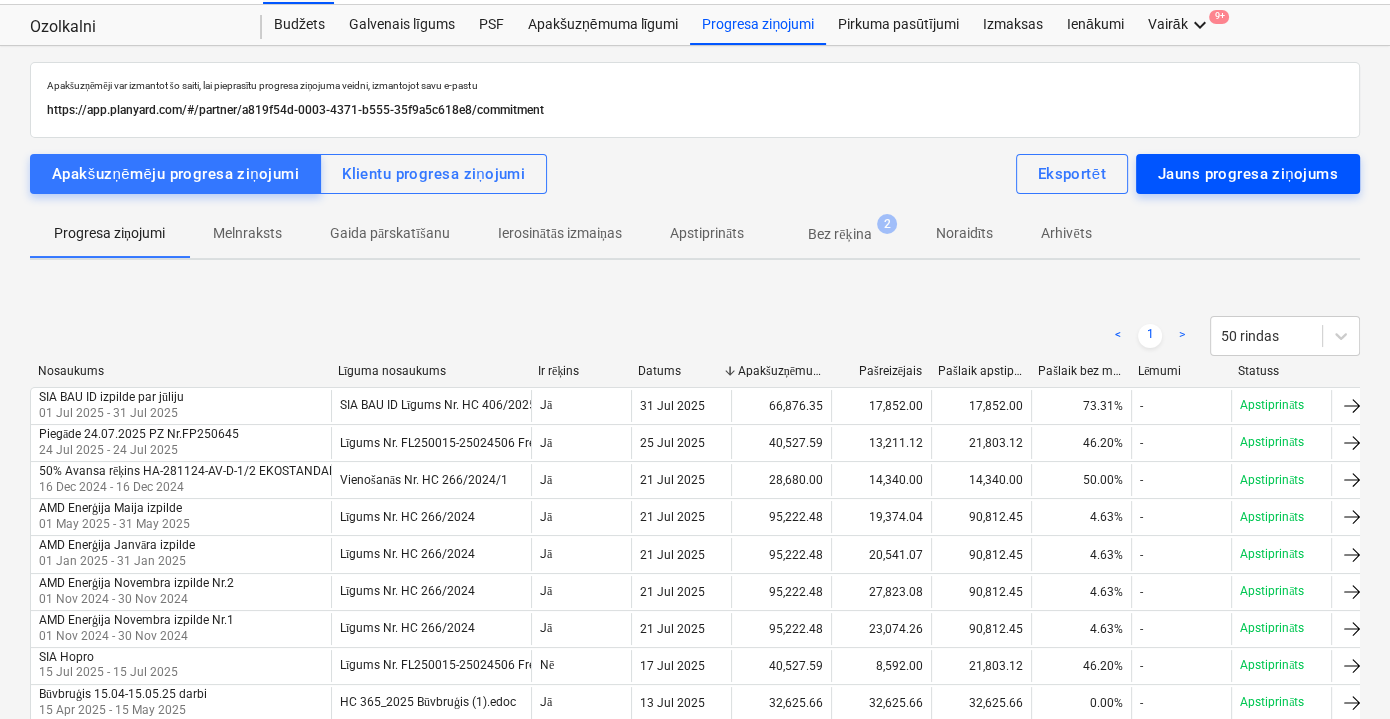 click on "Jauns progresa ziņojums" at bounding box center (1248, 174) 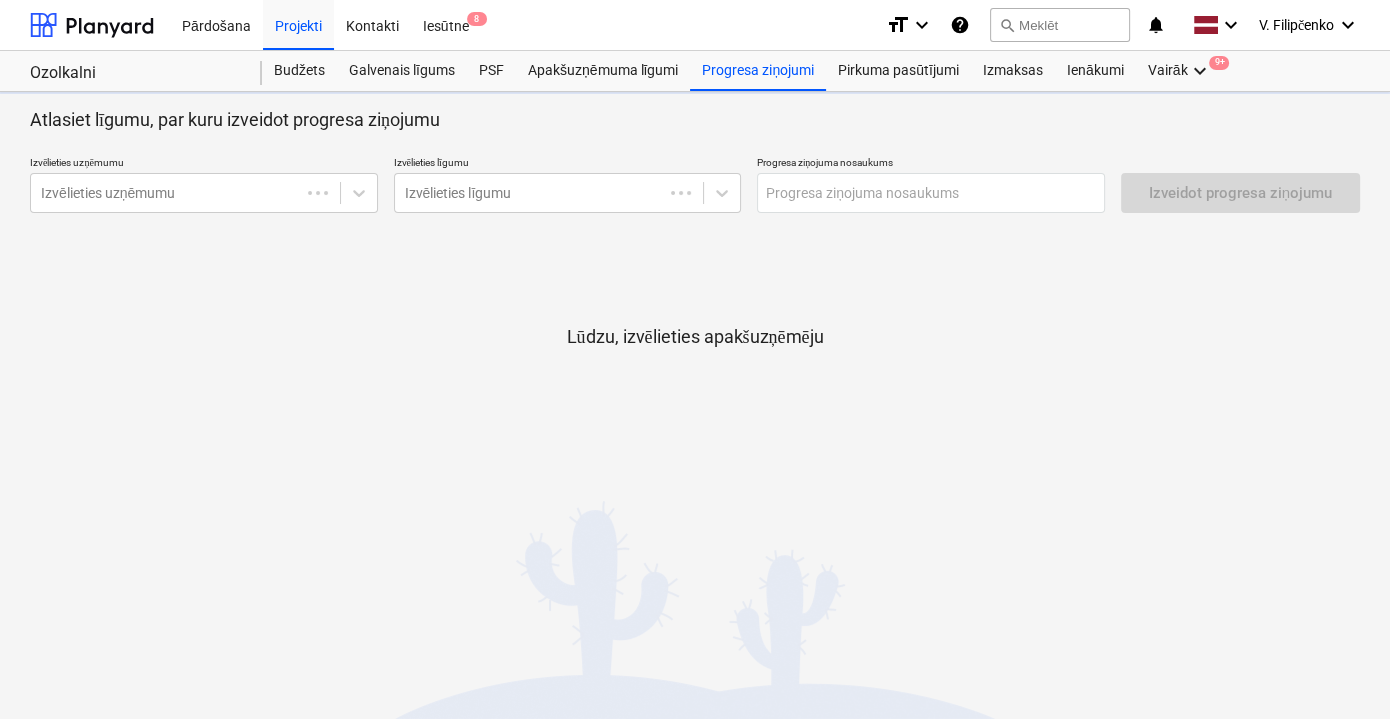 scroll, scrollTop: 0, scrollLeft: 0, axis: both 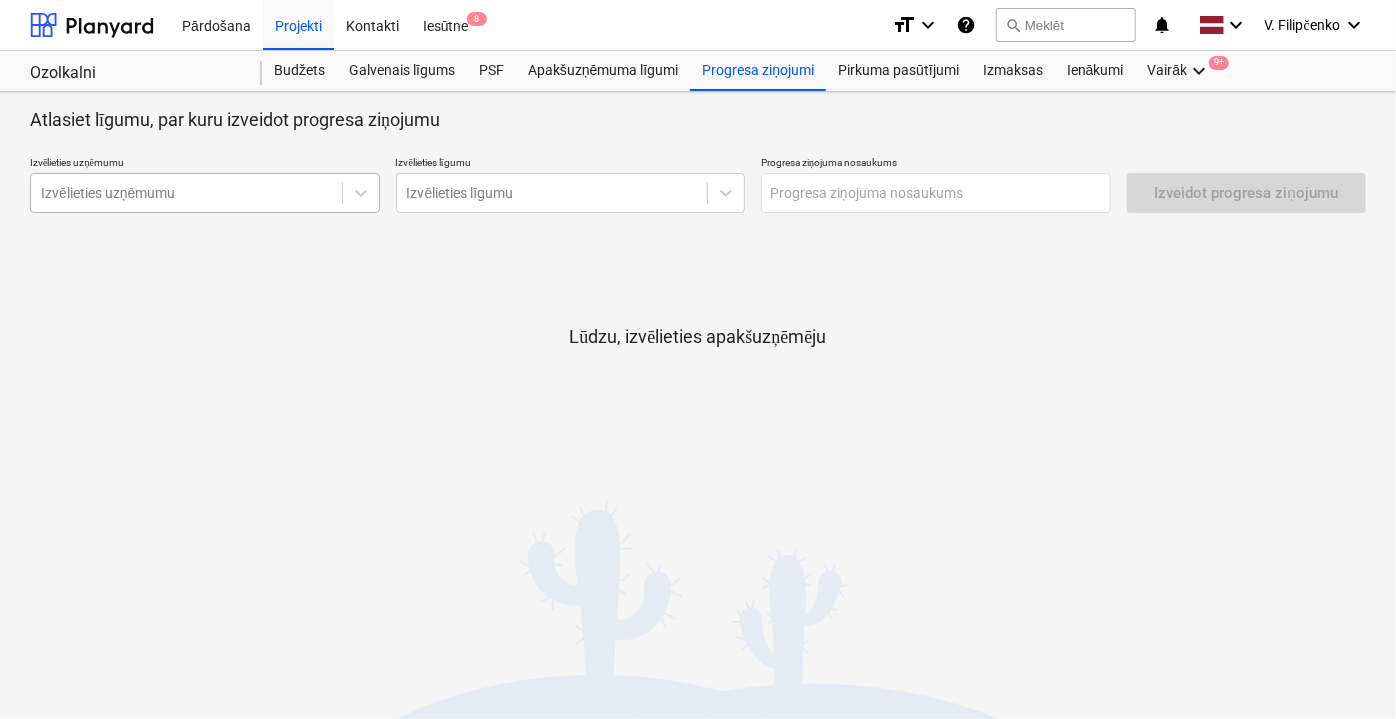 click at bounding box center [186, 193] 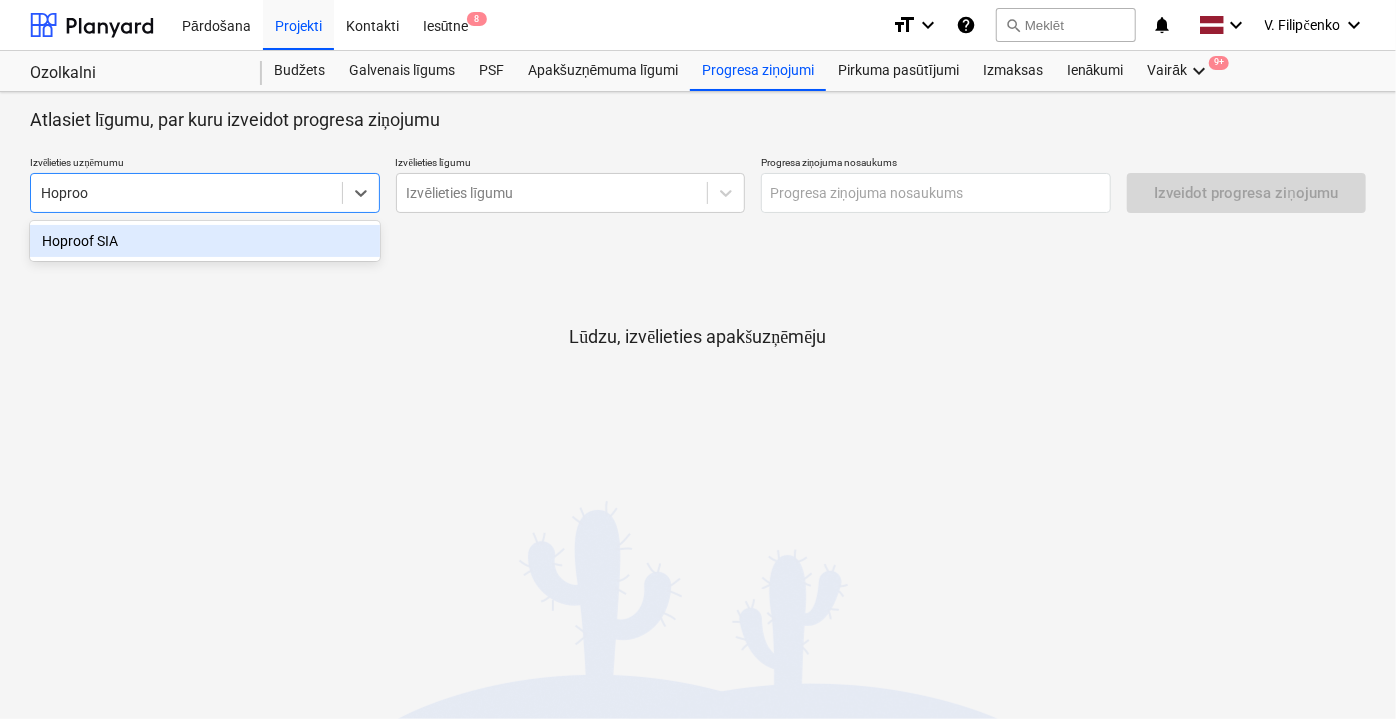 type on "Hoproof" 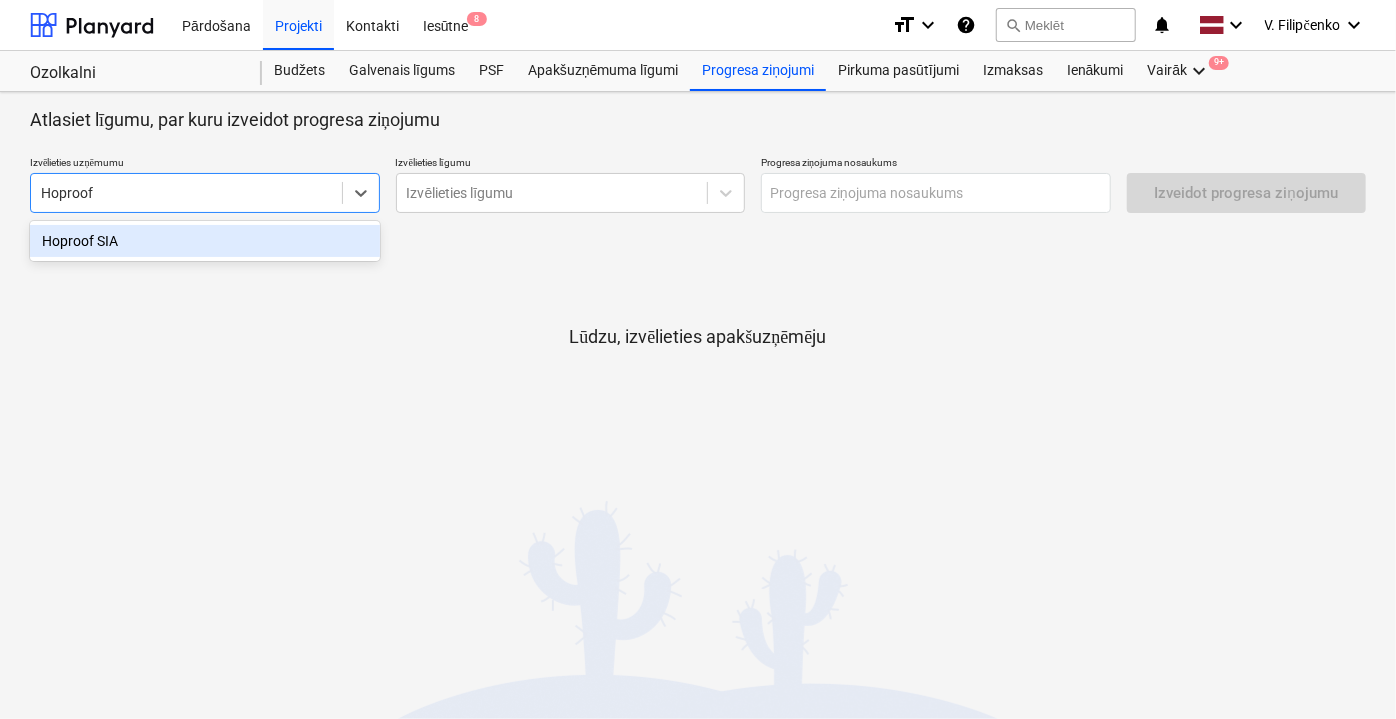 click on "Hoproof SIA" at bounding box center (205, 241) 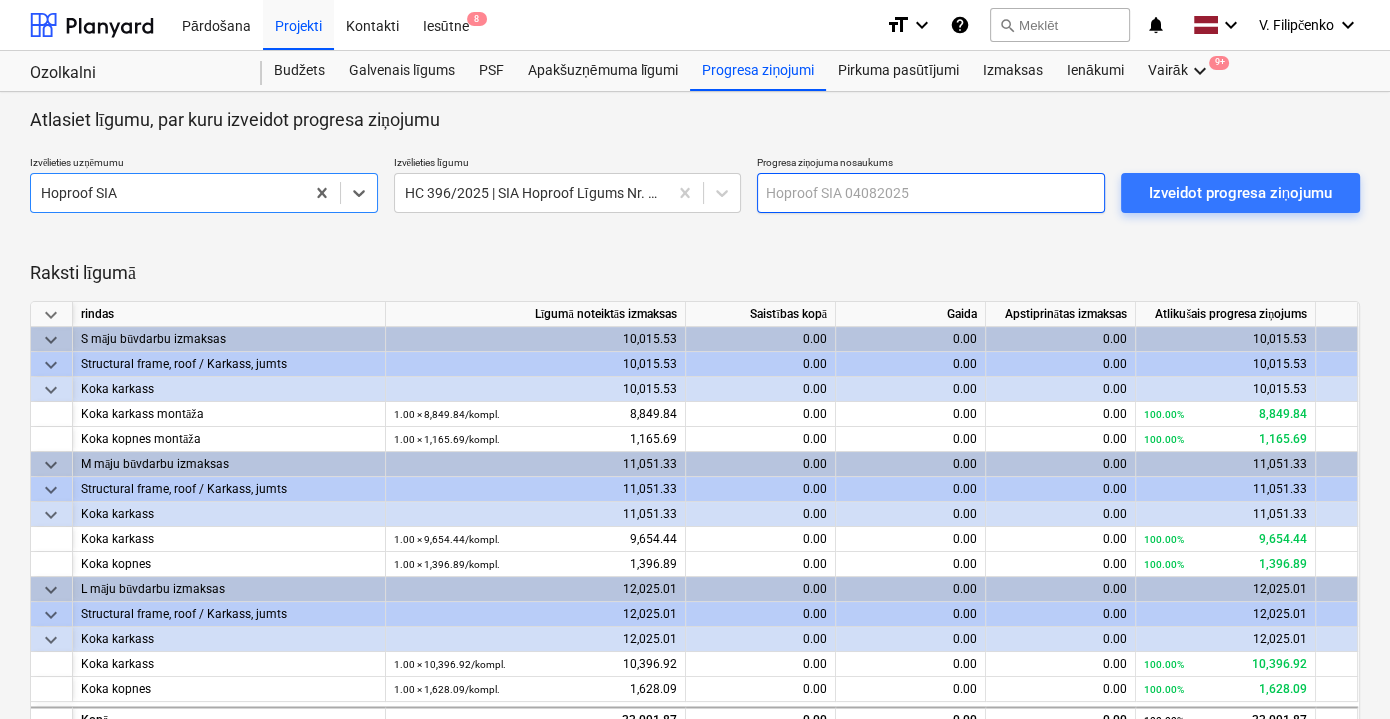 click at bounding box center [931, 193] 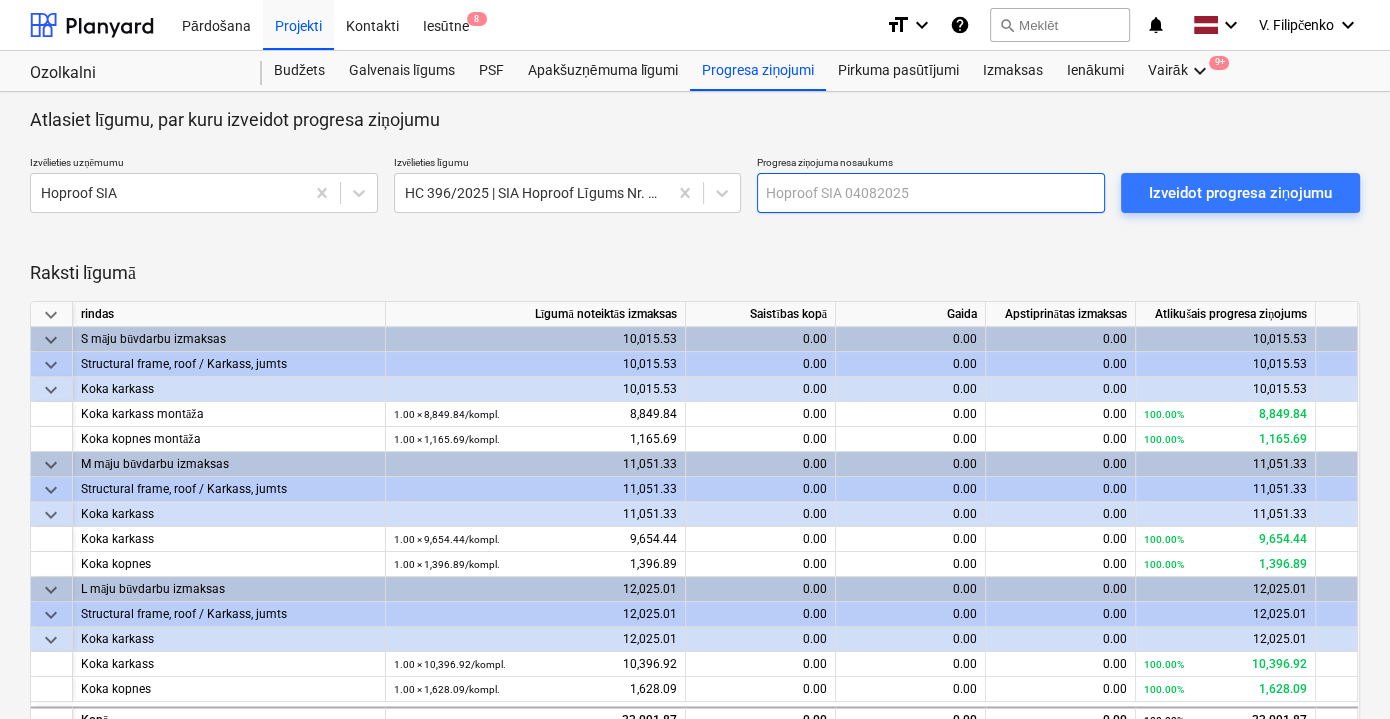 click at bounding box center [931, 193] 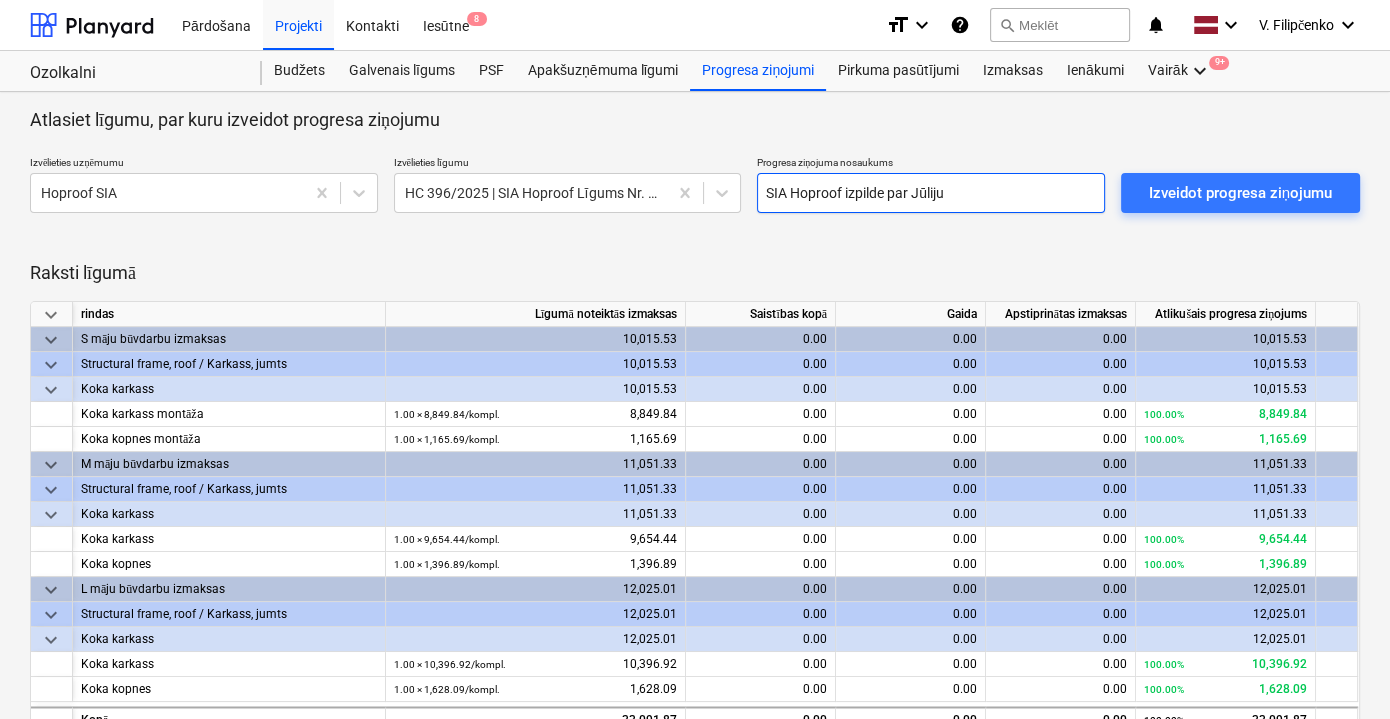type on "SIA Hoproof izpilde par Jūliju" 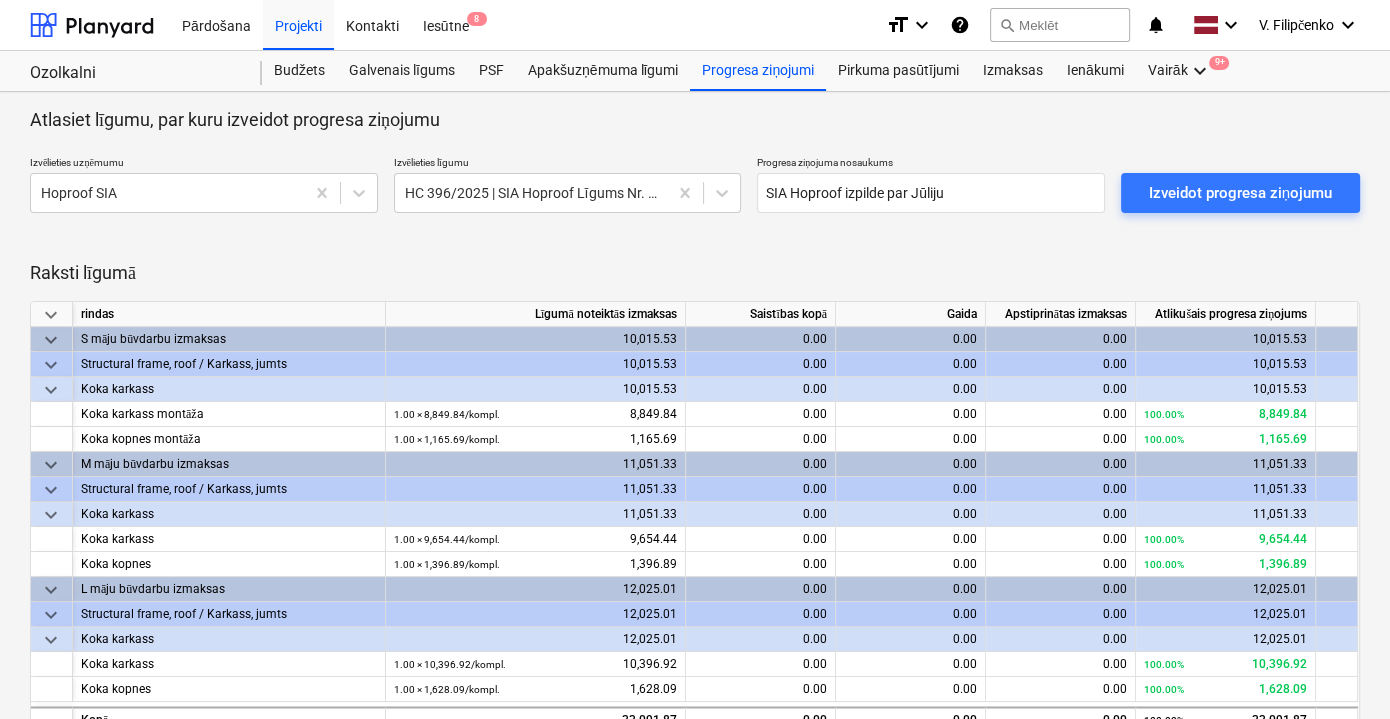 click at bounding box center (695, 253) 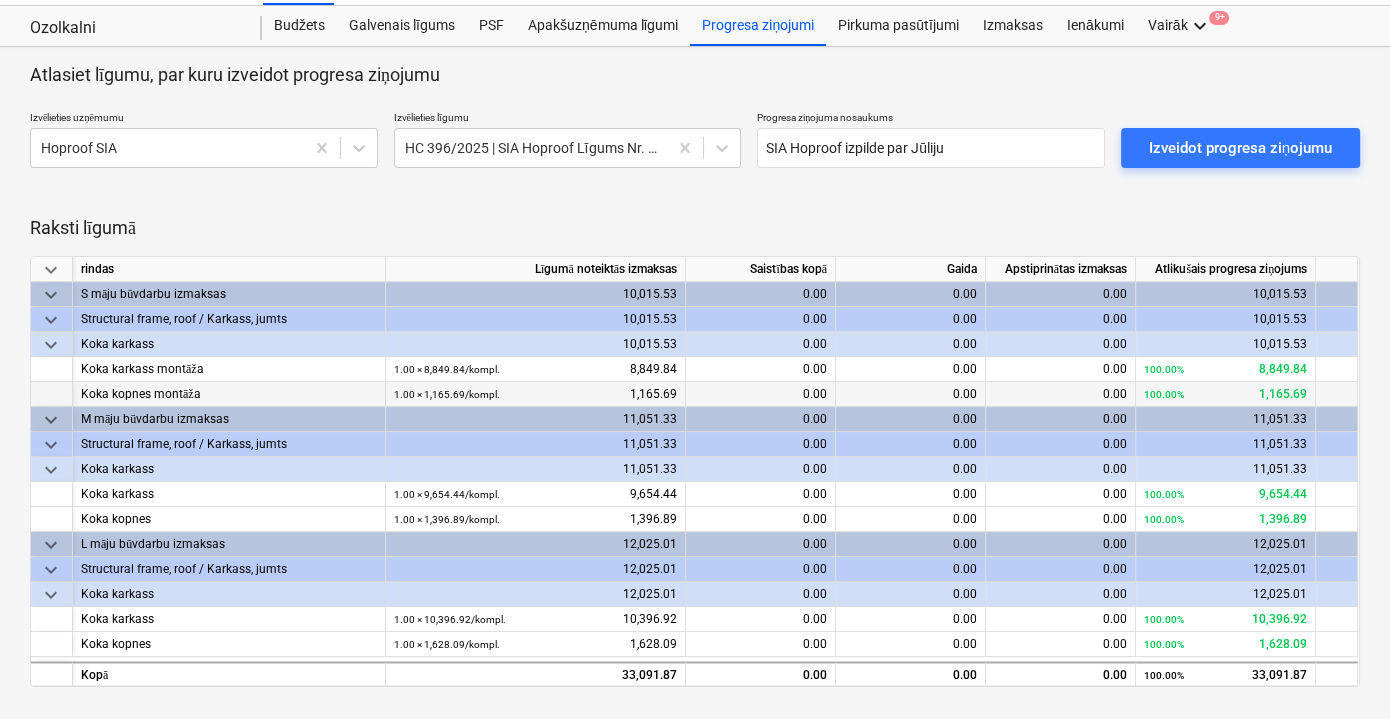 scroll, scrollTop: 0, scrollLeft: 0, axis: both 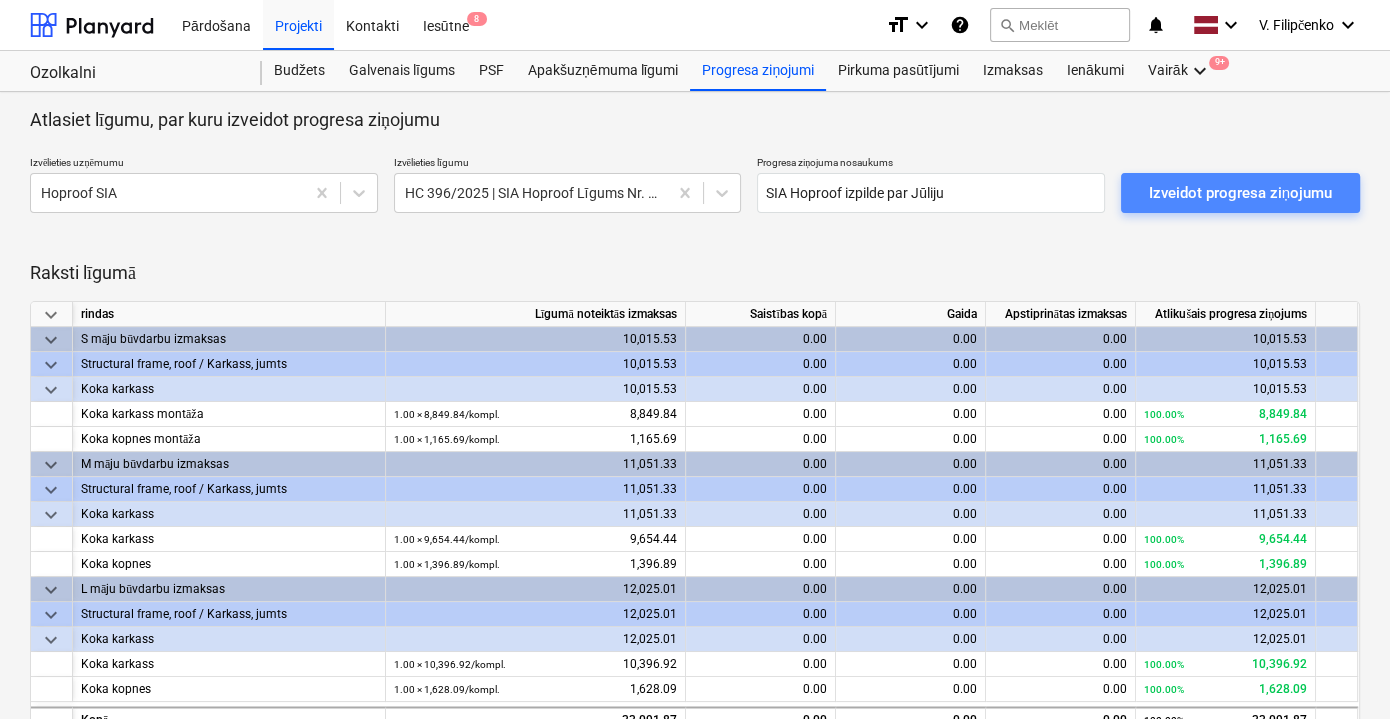 click on "Izveidot progresa ziņojumu" at bounding box center (1240, 193) 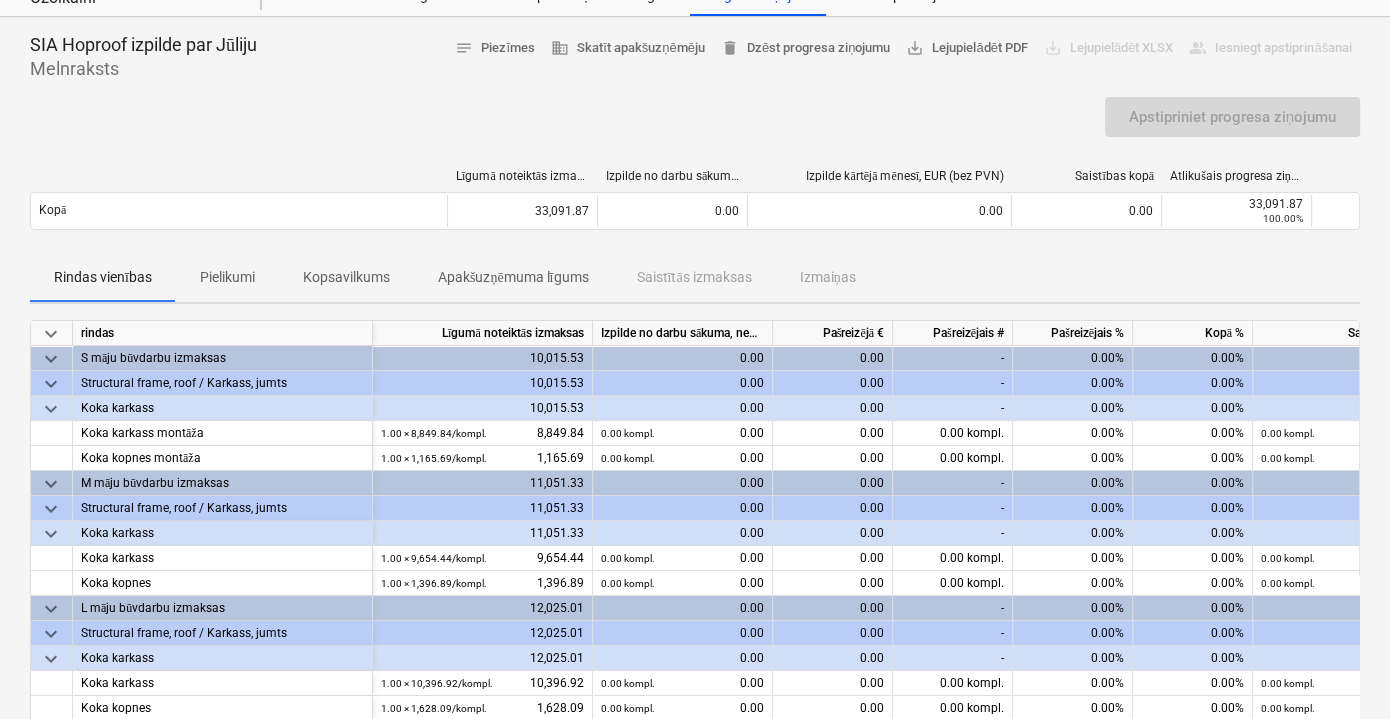 scroll, scrollTop: 181, scrollLeft: 0, axis: vertical 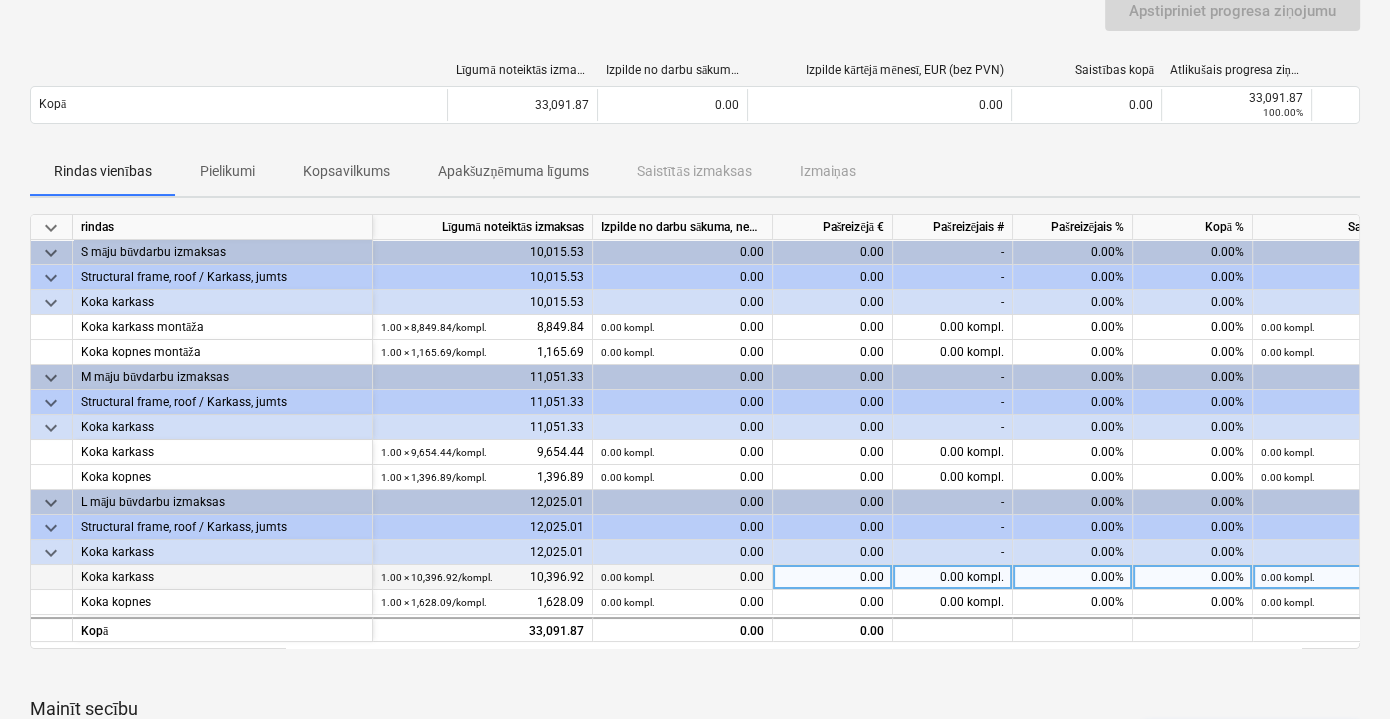 click on "0.00" at bounding box center (833, 577) 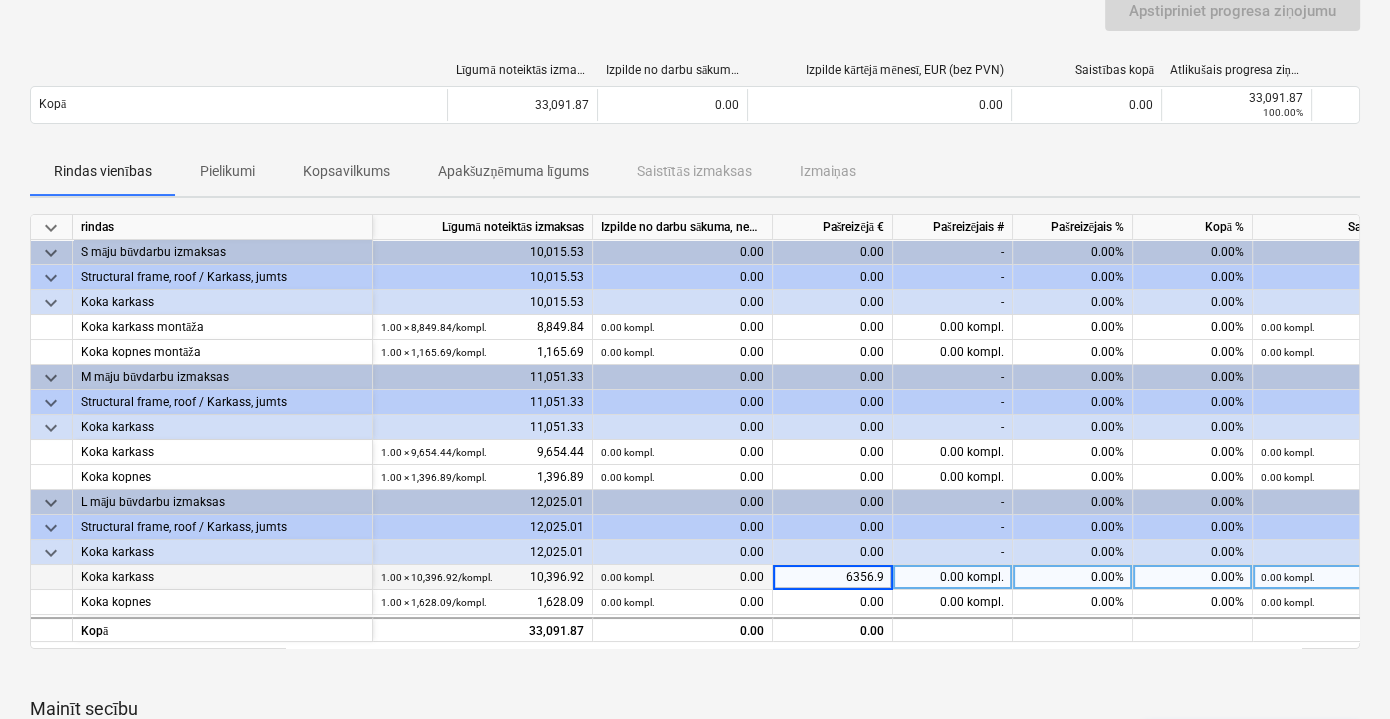type on "6356.92" 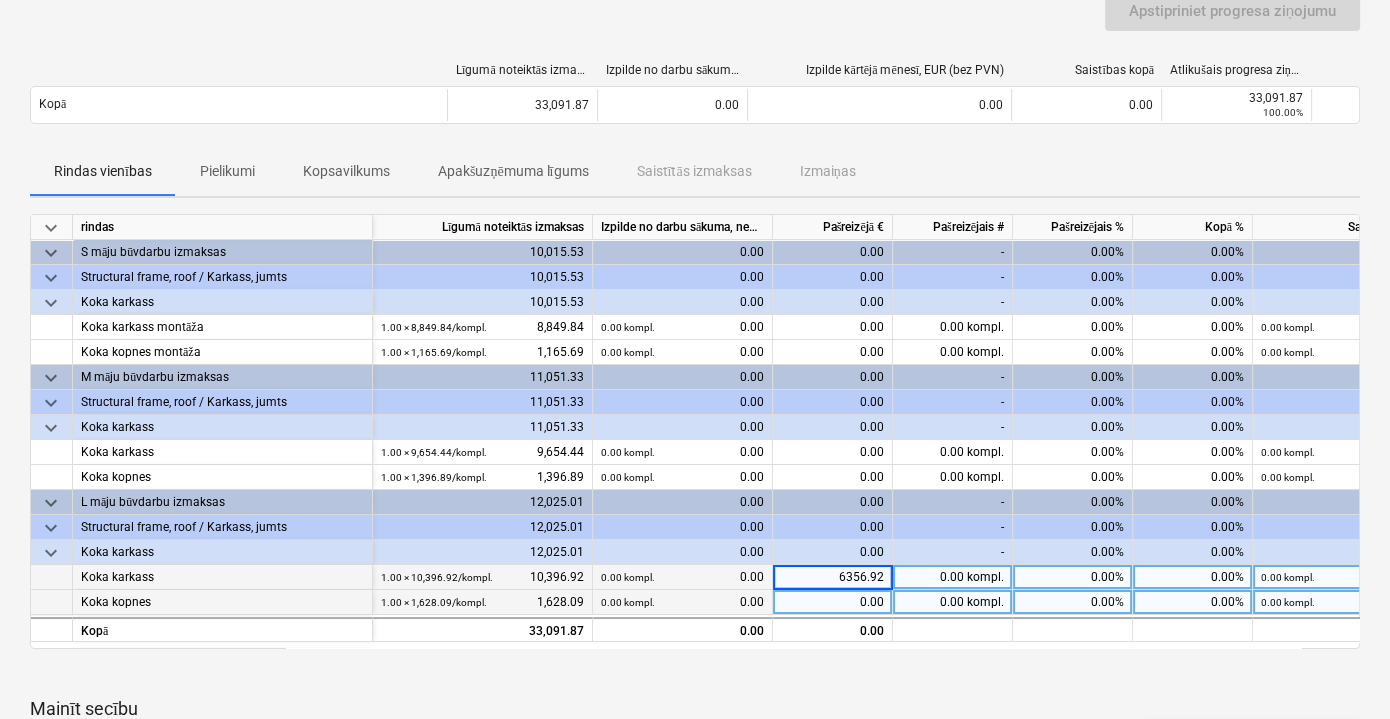 click on "0.00" at bounding box center [833, 602] 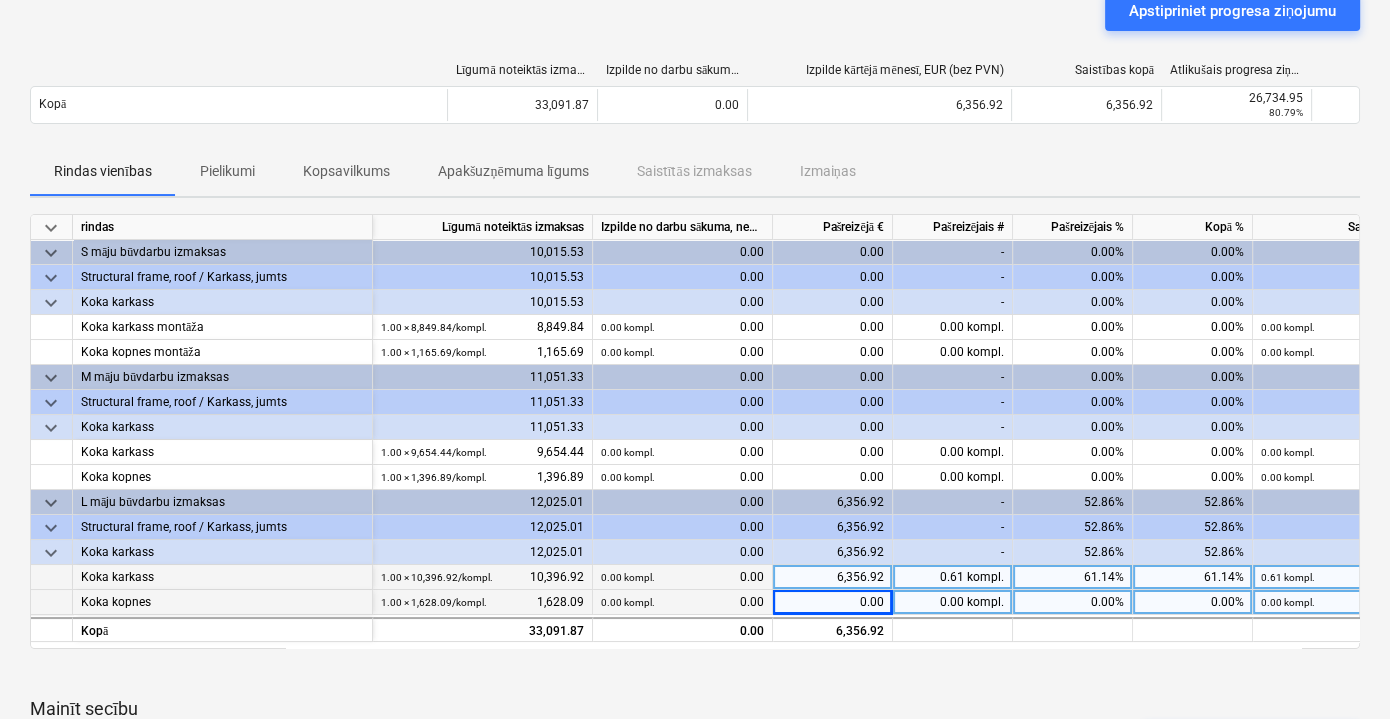 click on "0.00" at bounding box center (833, 602) 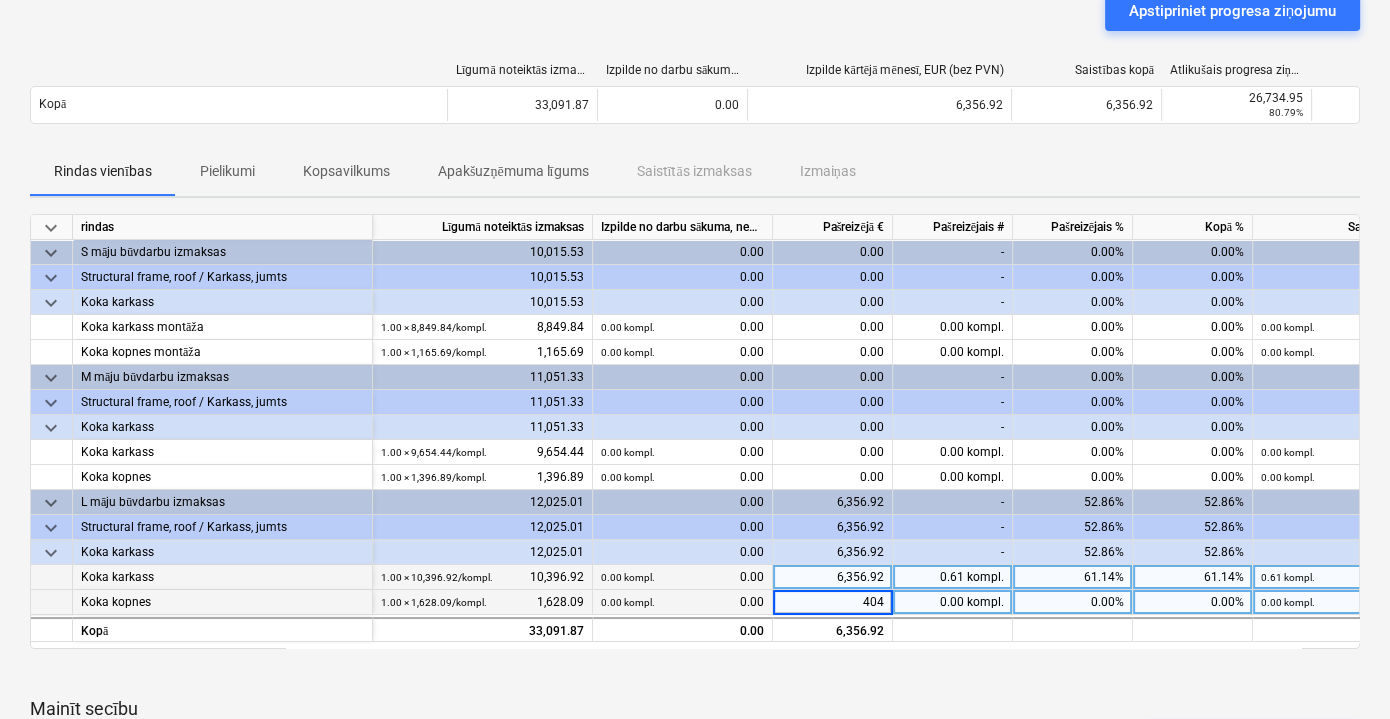type on "4040" 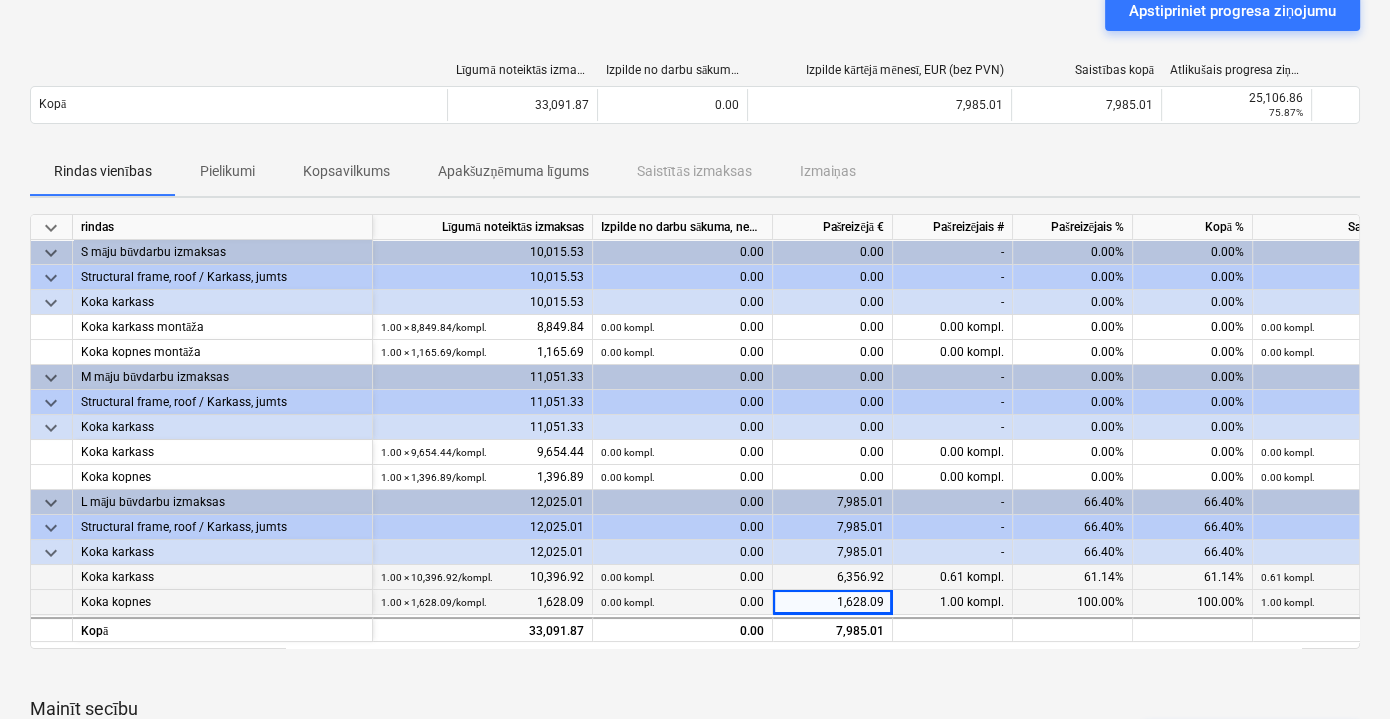 click at bounding box center [695, 673] 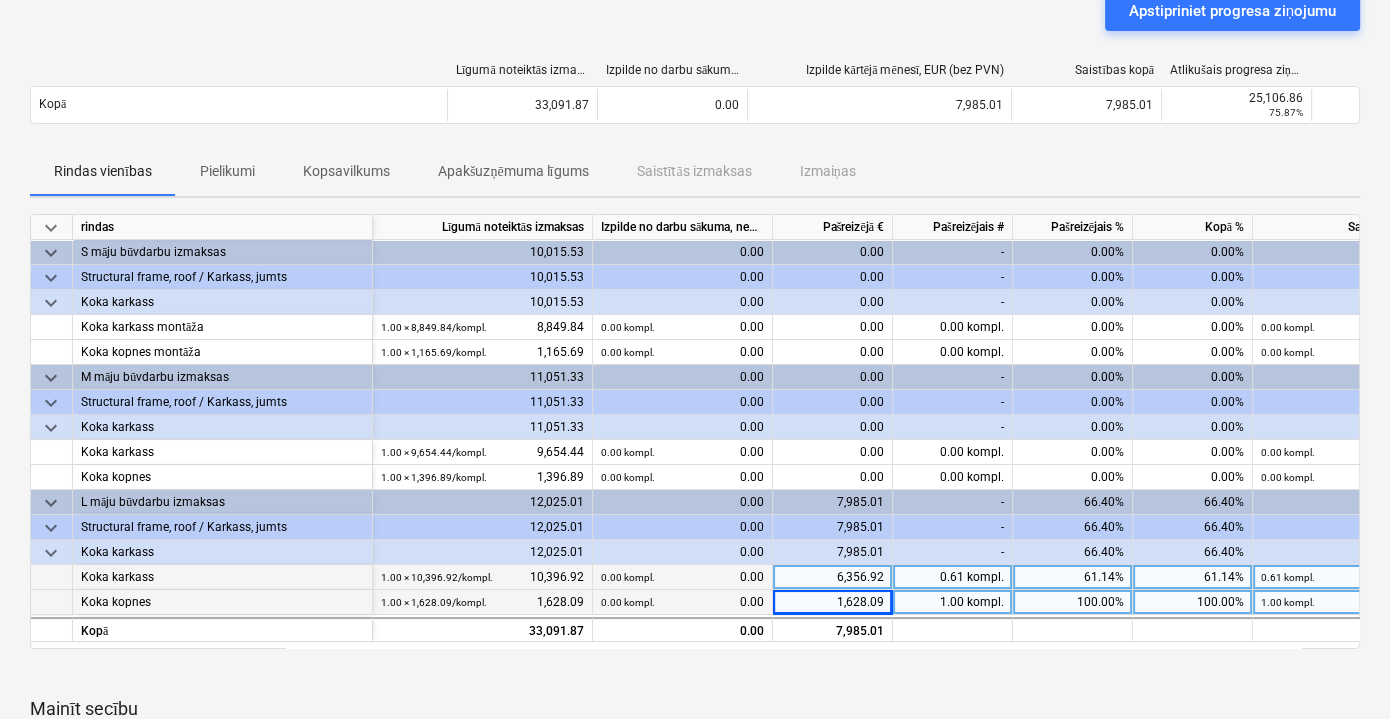 click on "1,628.09" at bounding box center (833, 602) 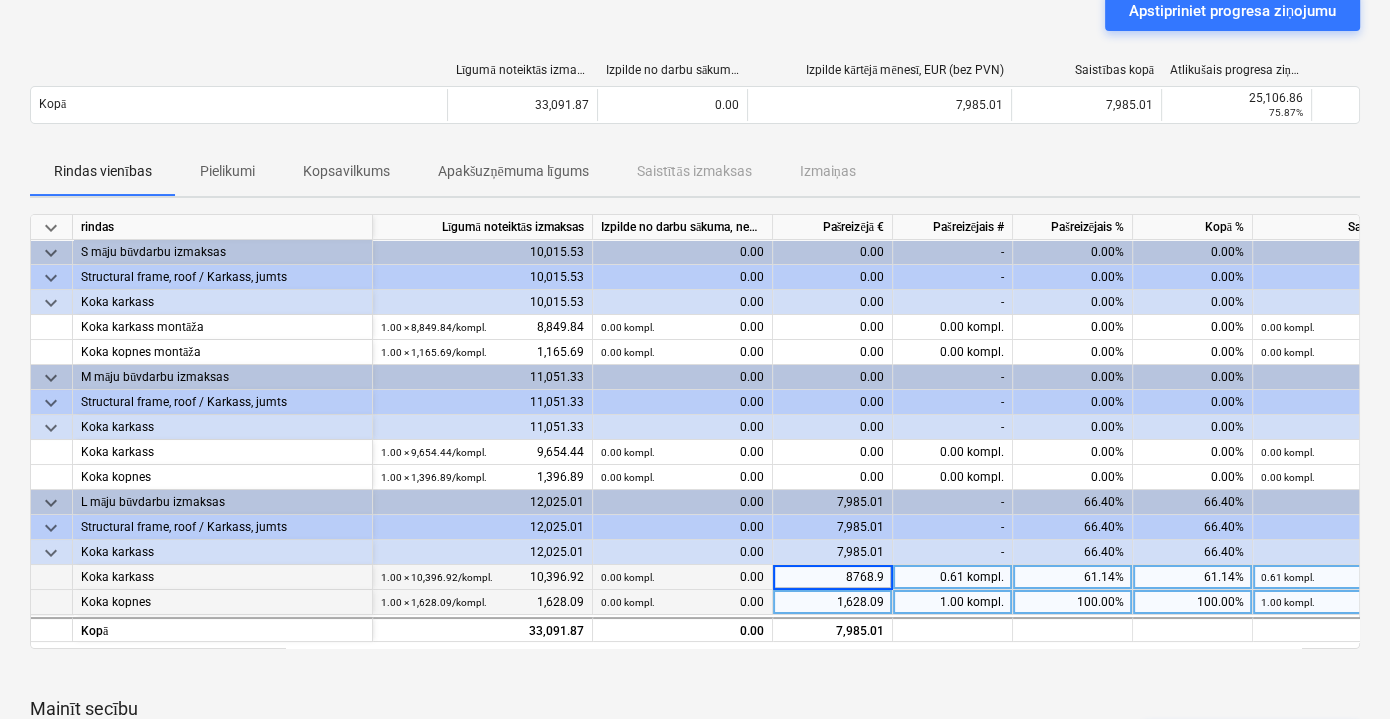 type on "8768.92" 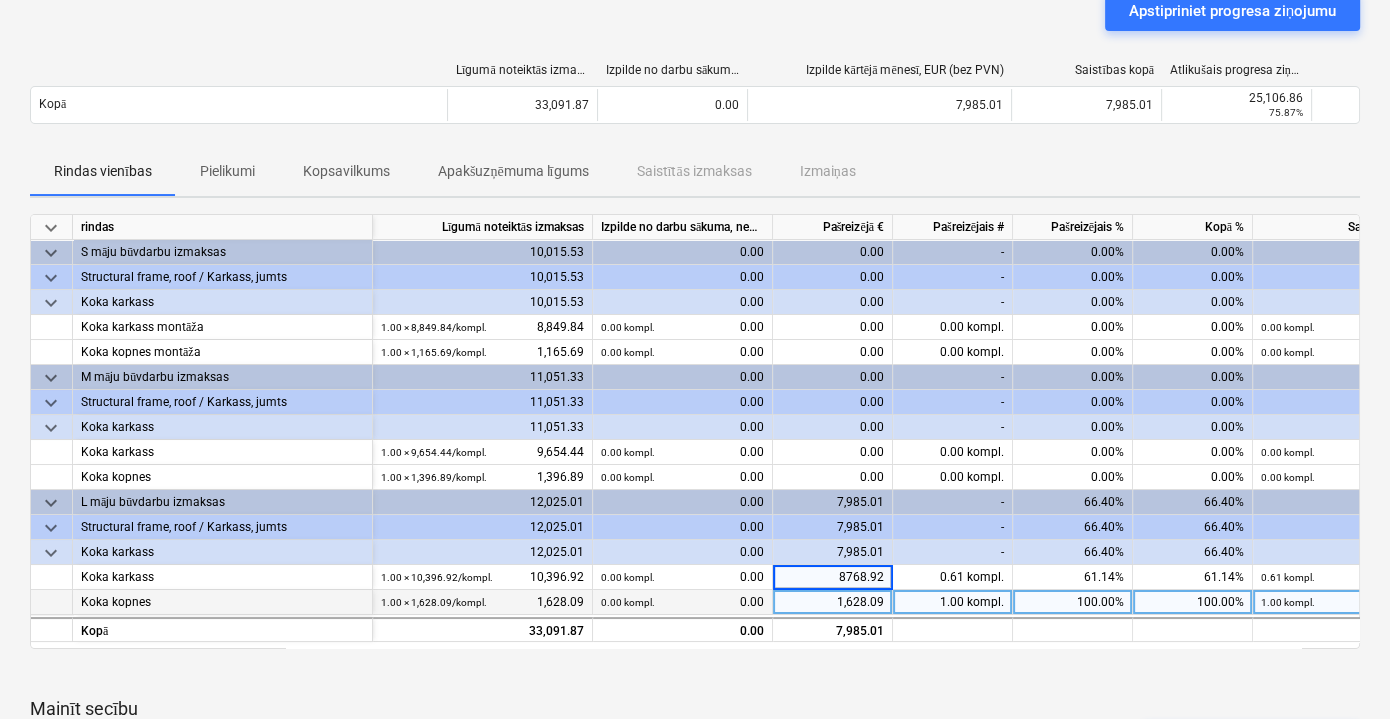 click on "keyboard_arrow_down rindas Līgumā noteiktās izmaksas Izpilde no darbu sākuma, neskaitot kārtējā mēneša izpildi Pašreizējā € Pašreizējais # Pašreizējais % Kopā % Saistības kopā Atlikušais progresa ziņojums keyboard_arrow_down  S māju būvdarbu izmaksas  10,015.53 0.00 0.00 - 0.00% 0.00% 0.00 10,015.53 keyboard_arrow_down  Structural frame, roof / Karkass, jumts  10,015.53 0.00 0.00 - 0.00% 0.00% 0.00 10,015.53 keyboard_arrow_down  Koka karkass  10,015.53 0.00 0.00 - 0.00% 0.00% 0.00 10,015.53  Koka karkass montāža  1.00   ×   8,849.84 / kompl. 8,849.84 0.00   kompl. 0.00 0.00 0.00   kompl. 0.00% 0.00% 0.00   kompl. 0.00 100.00% 8,849.84  Koka kopnes montāža  1.00   ×   1,165.69 / kompl. 1,165.69 0.00   kompl. 0.00 0.00 0.00   kompl. 0.00% 0.00% 0.00   kompl. 0.00 100.00% 1,165.69 keyboard_arrow_down  M māju būvdarbu izmaksas  11,051.33 0.00 0.00 - 0.00% 0.00% 0.00 11,051.33 keyboard_arrow_down  Structural frame, roof / Karkass, jumts  11,051.33 0.00 0.00 - 0.00% 0.00%" at bounding box center (695, 574) 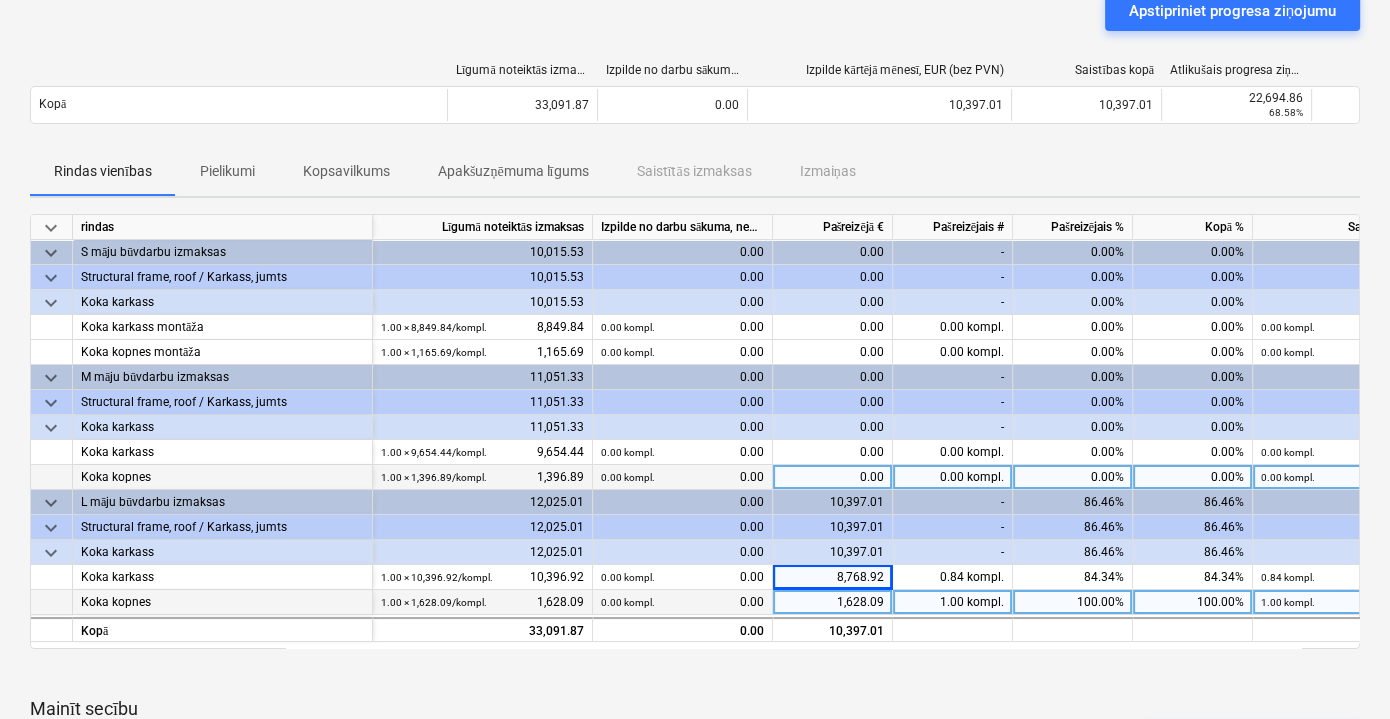 click on "0.00" at bounding box center [833, 477] 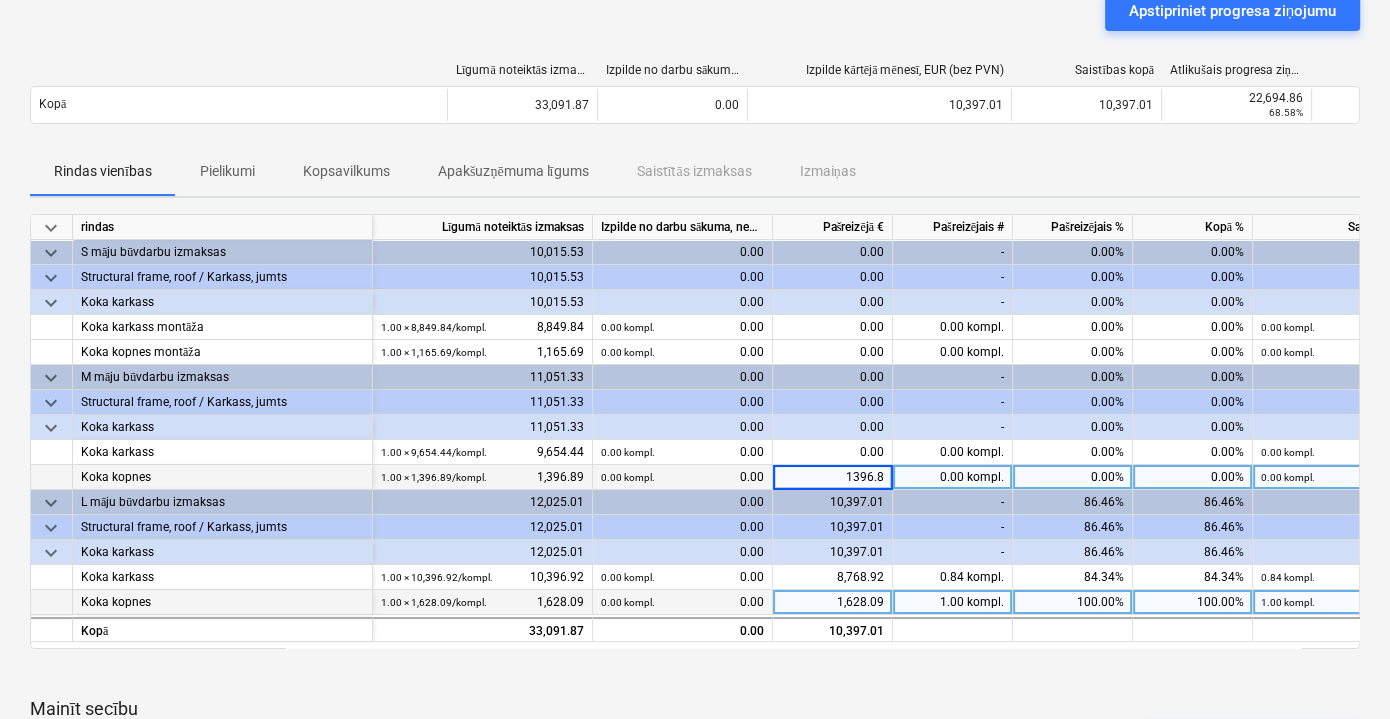 type on "1396.89" 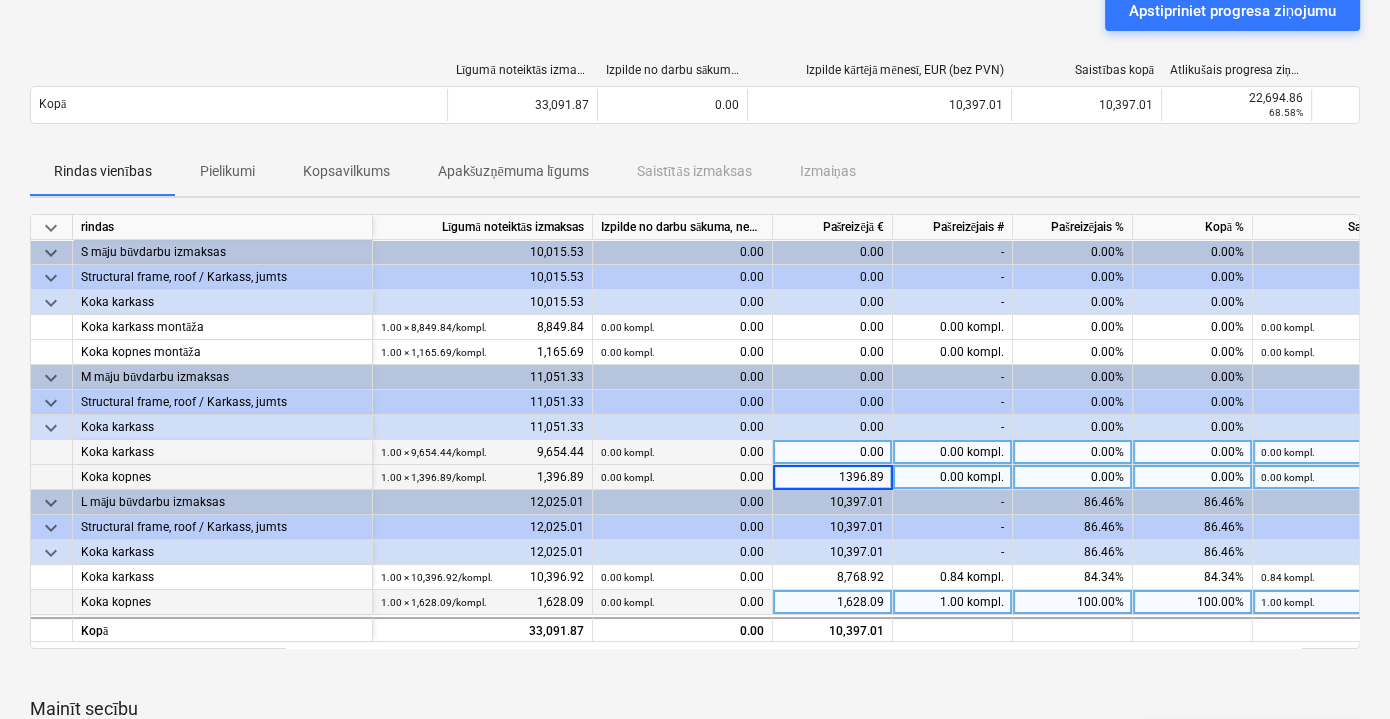 click on "0.00" at bounding box center (833, 452) 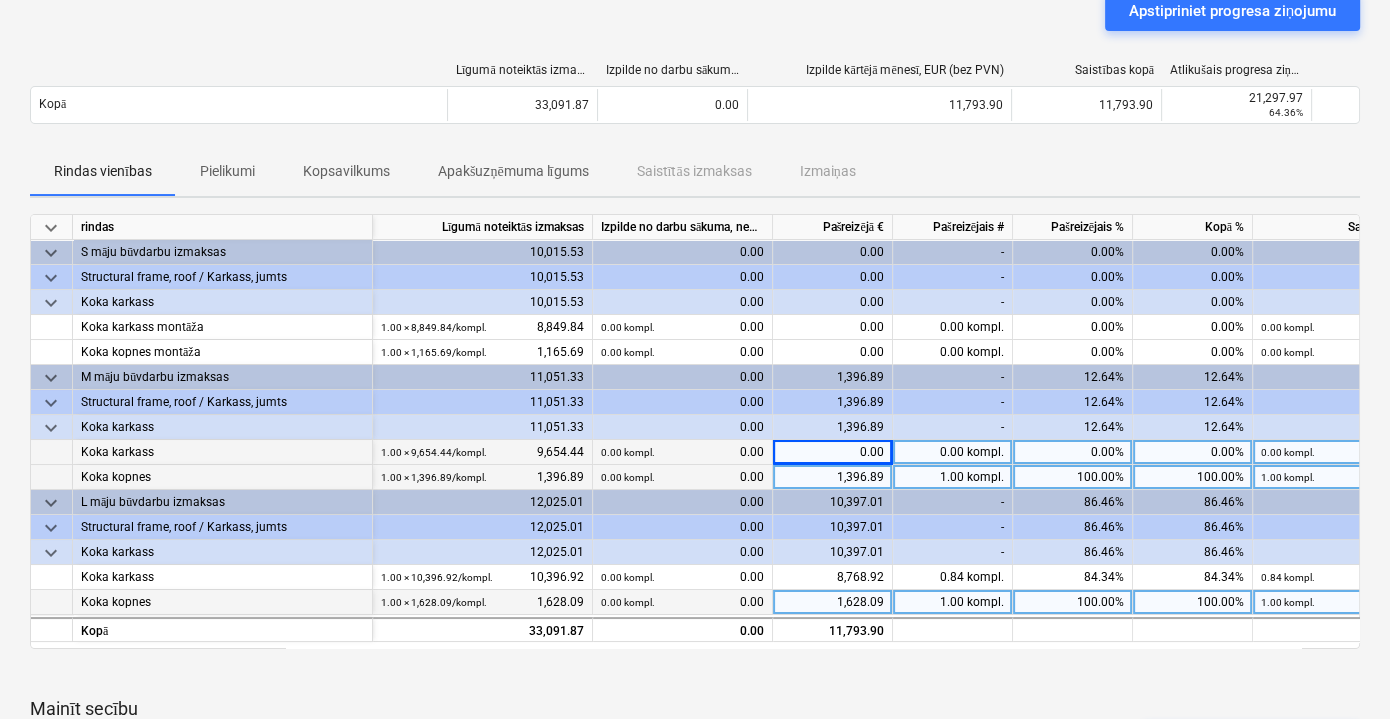 click on "0.00" at bounding box center [833, 452] 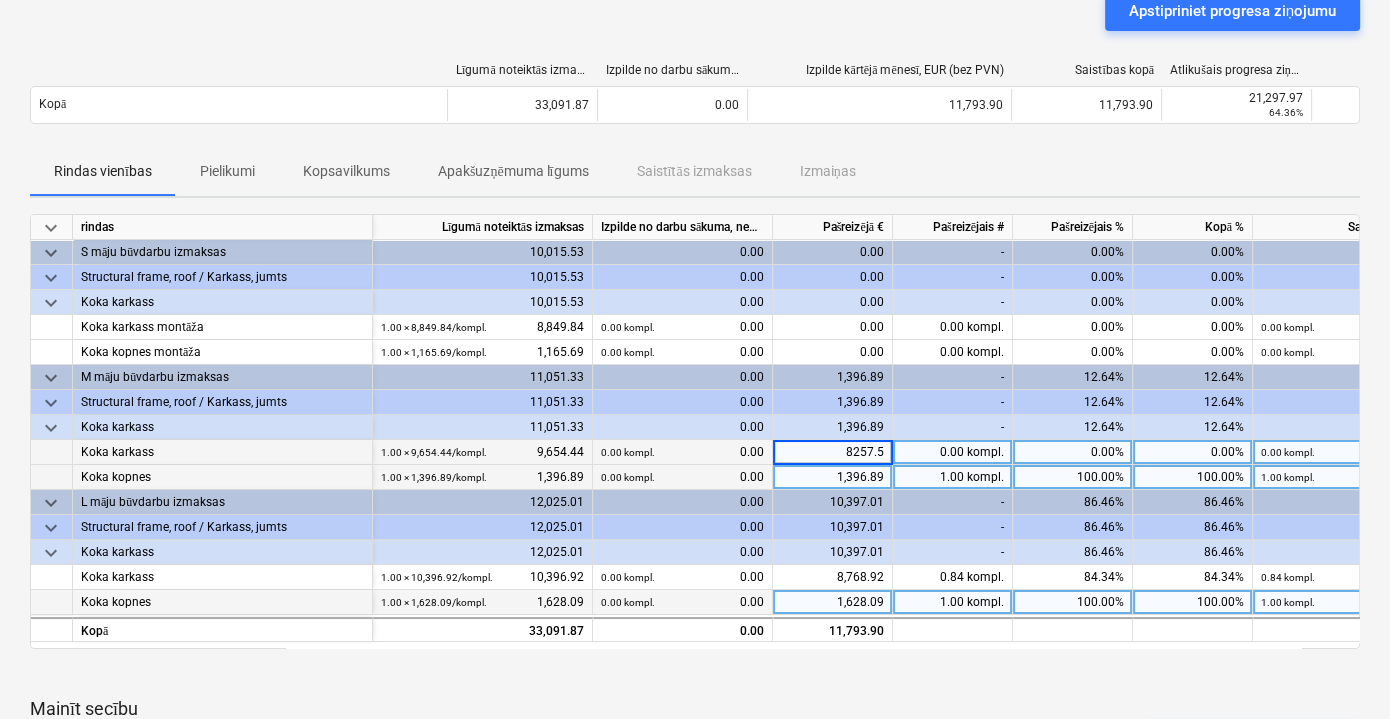type on "8257.55" 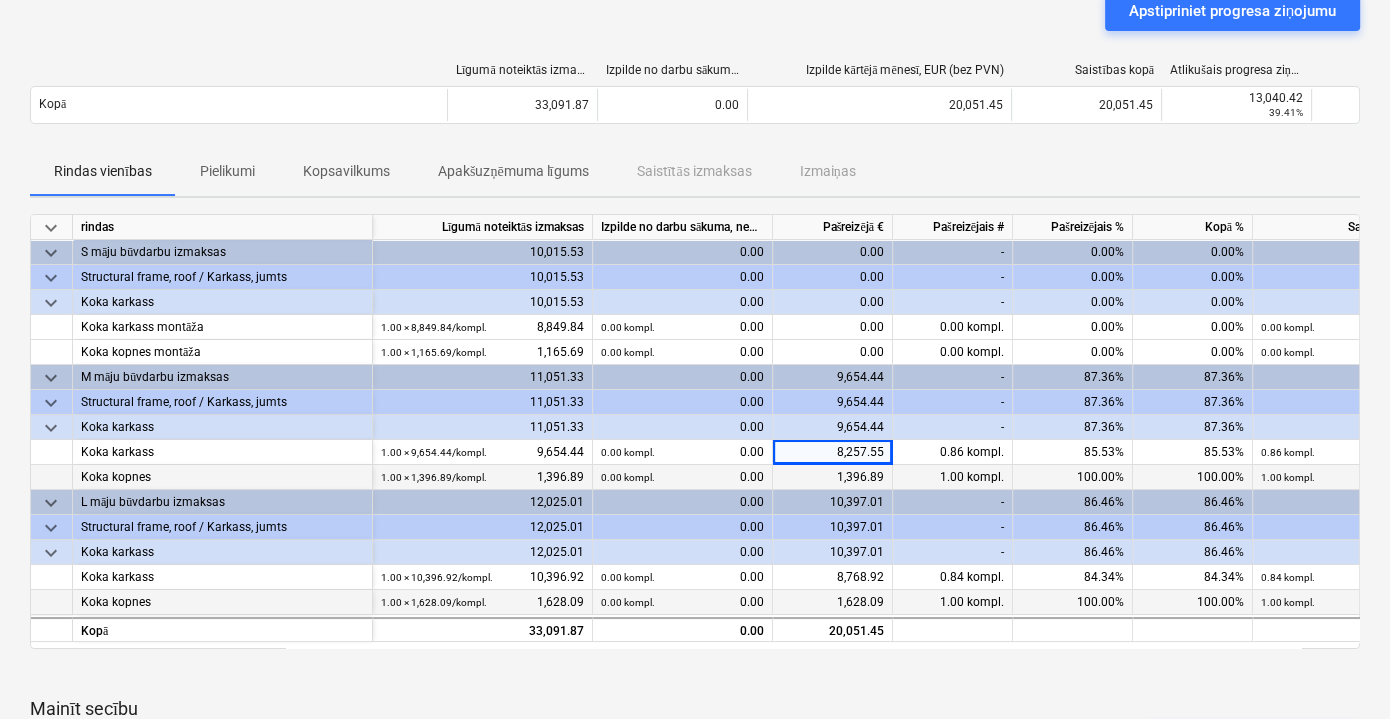 click at bounding box center (695, 673) 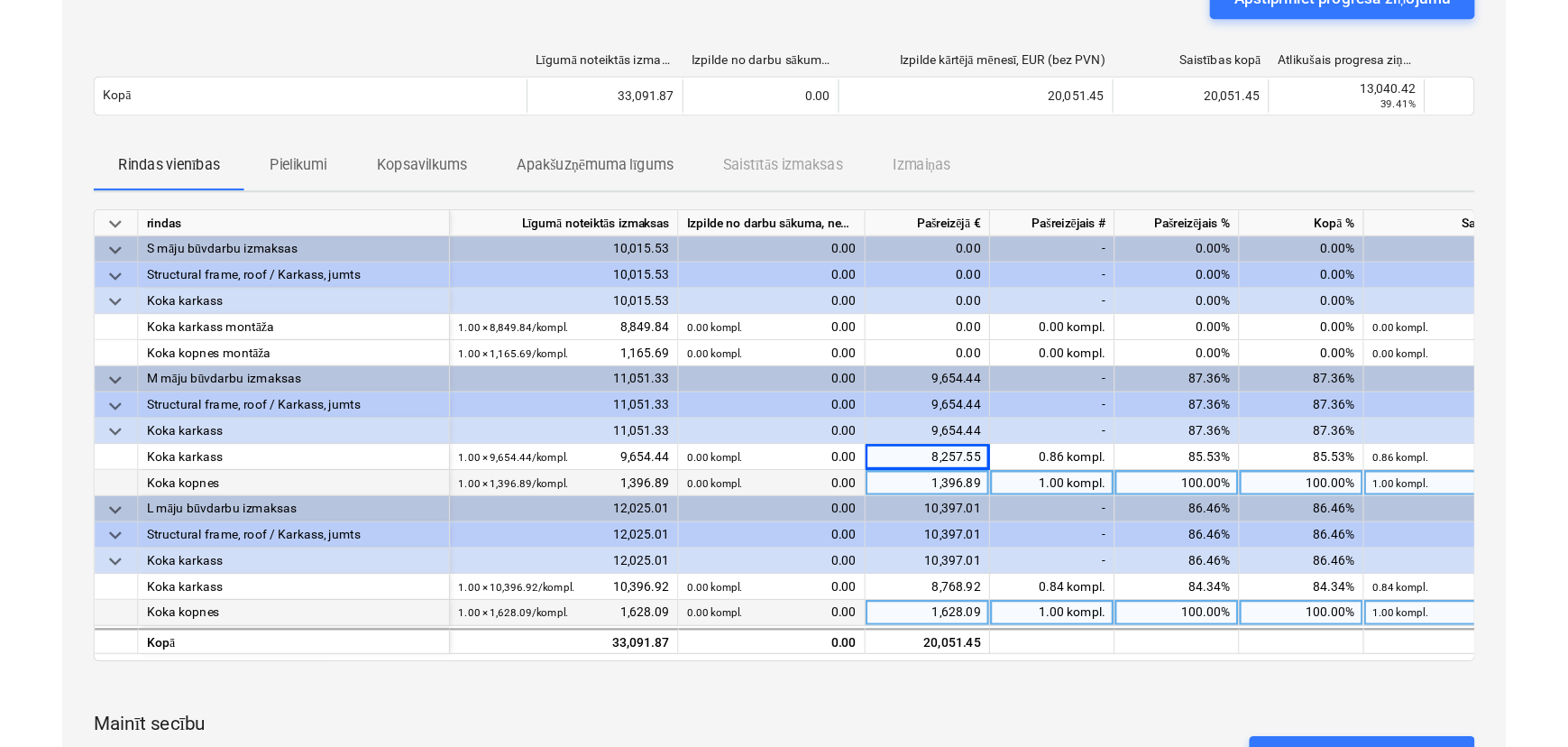 scroll, scrollTop: 81, scrollLeft: 0, axis: vertical 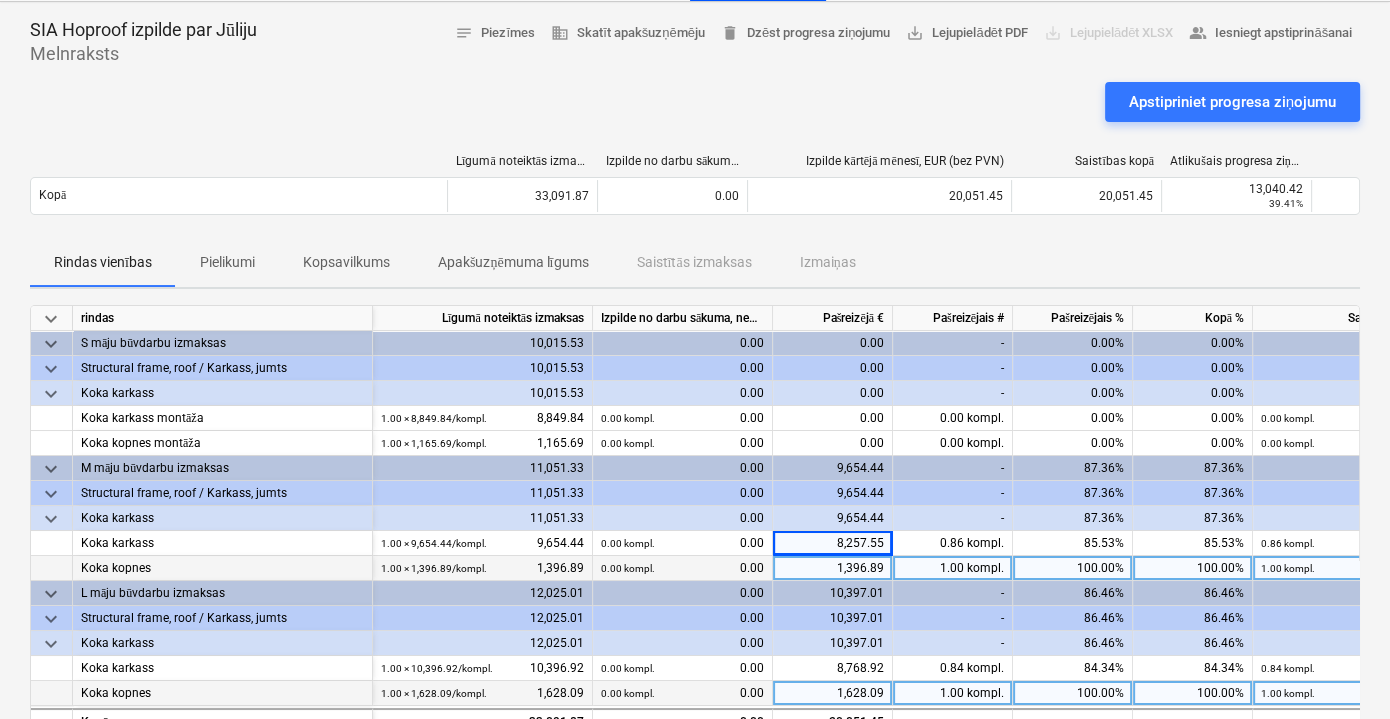 click on "Pielikumi" at bounding box center (227, 262) 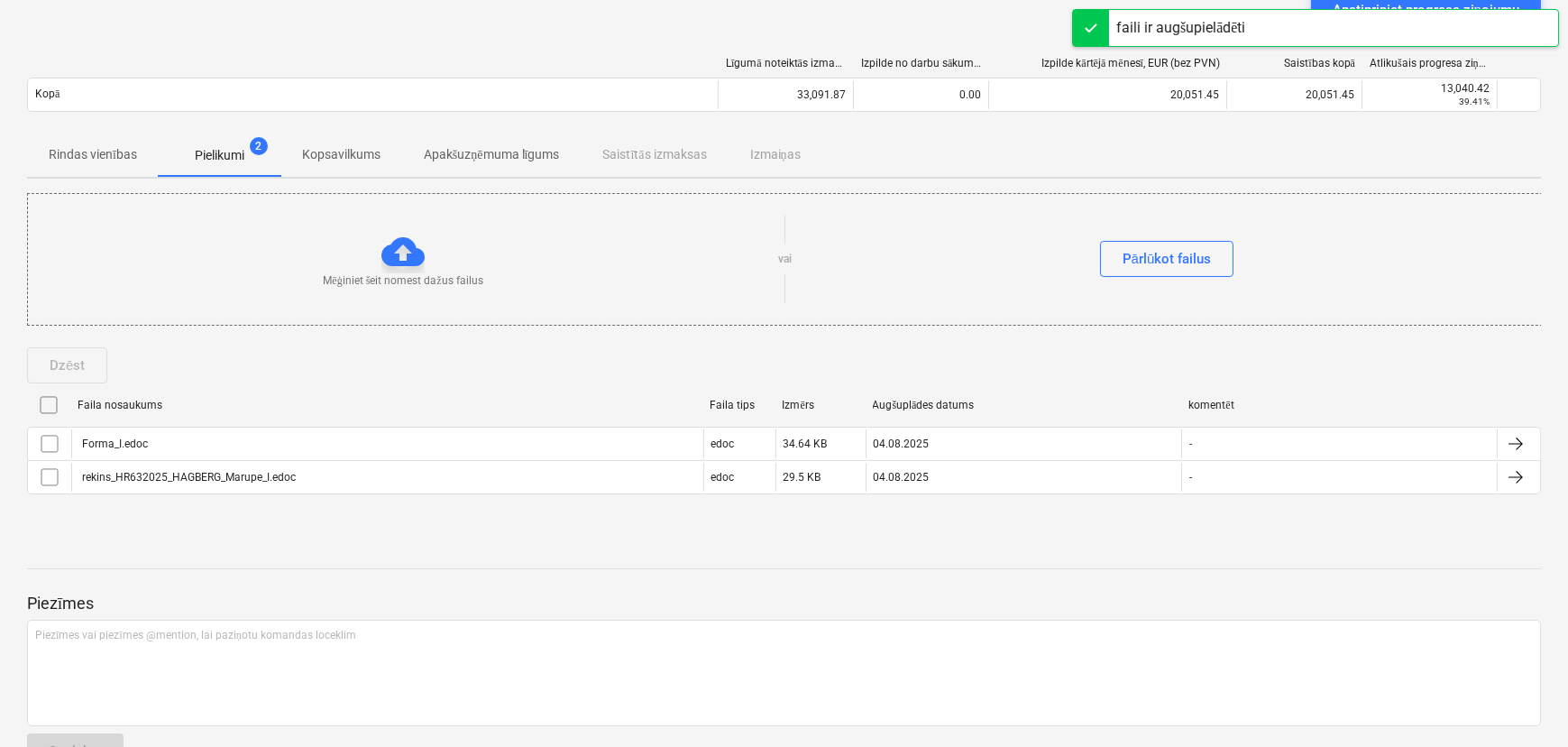 scroll, scrollTop: 0, scrollLeft: 0, axis: both 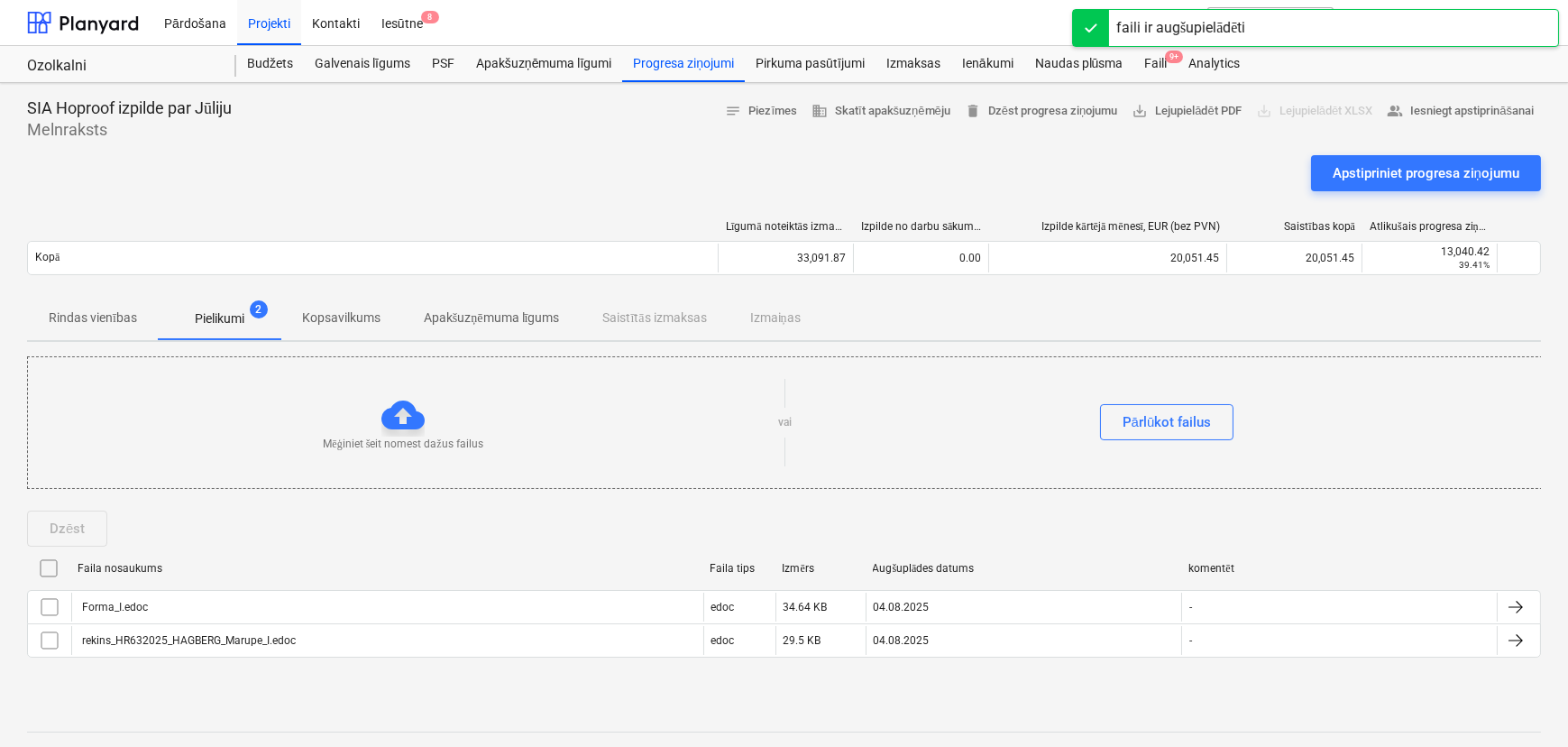 click on "Kopsavilkums" at bounding box center (341, 318) 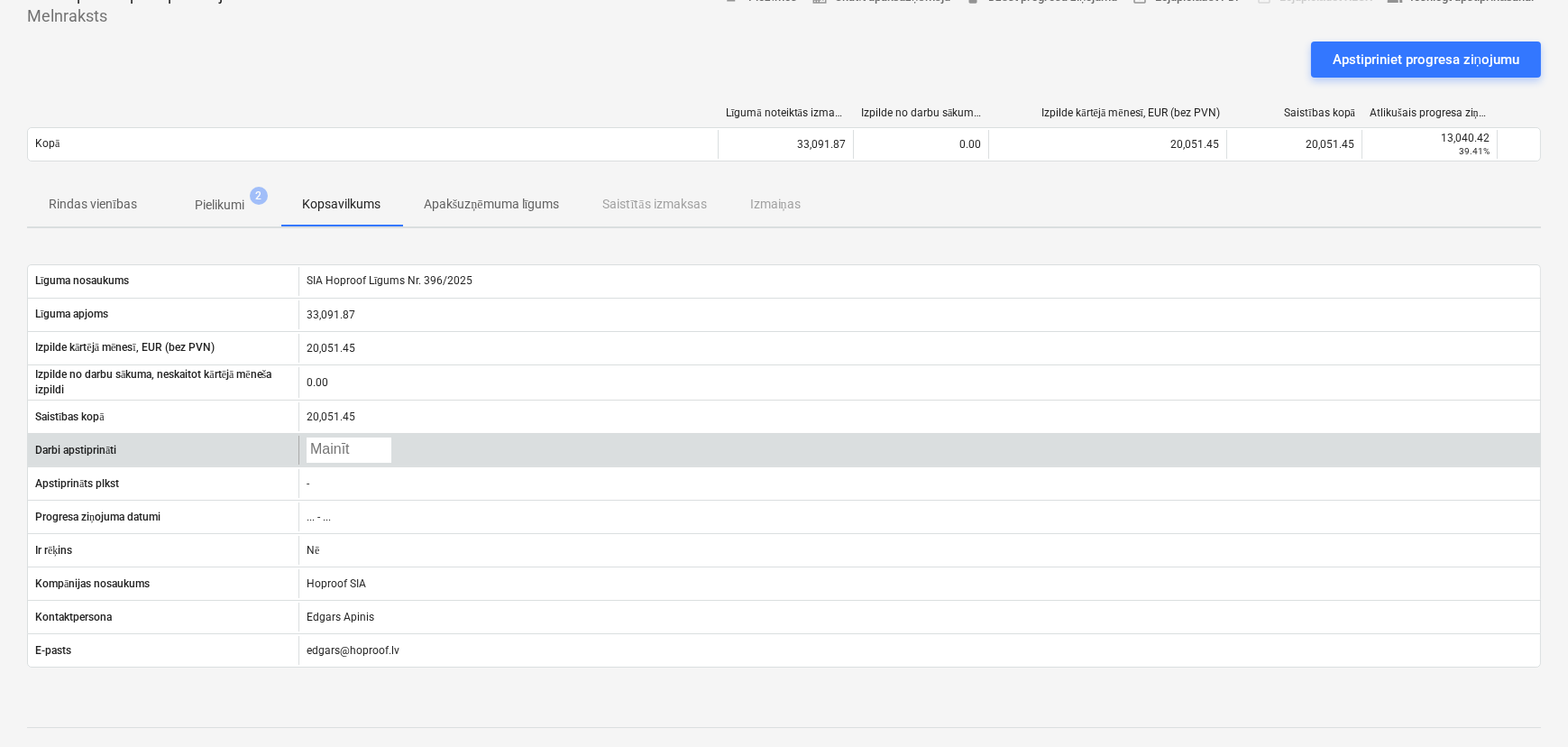 scroll, scrollTop: 75, scrollLeft: 0, axis: vertical 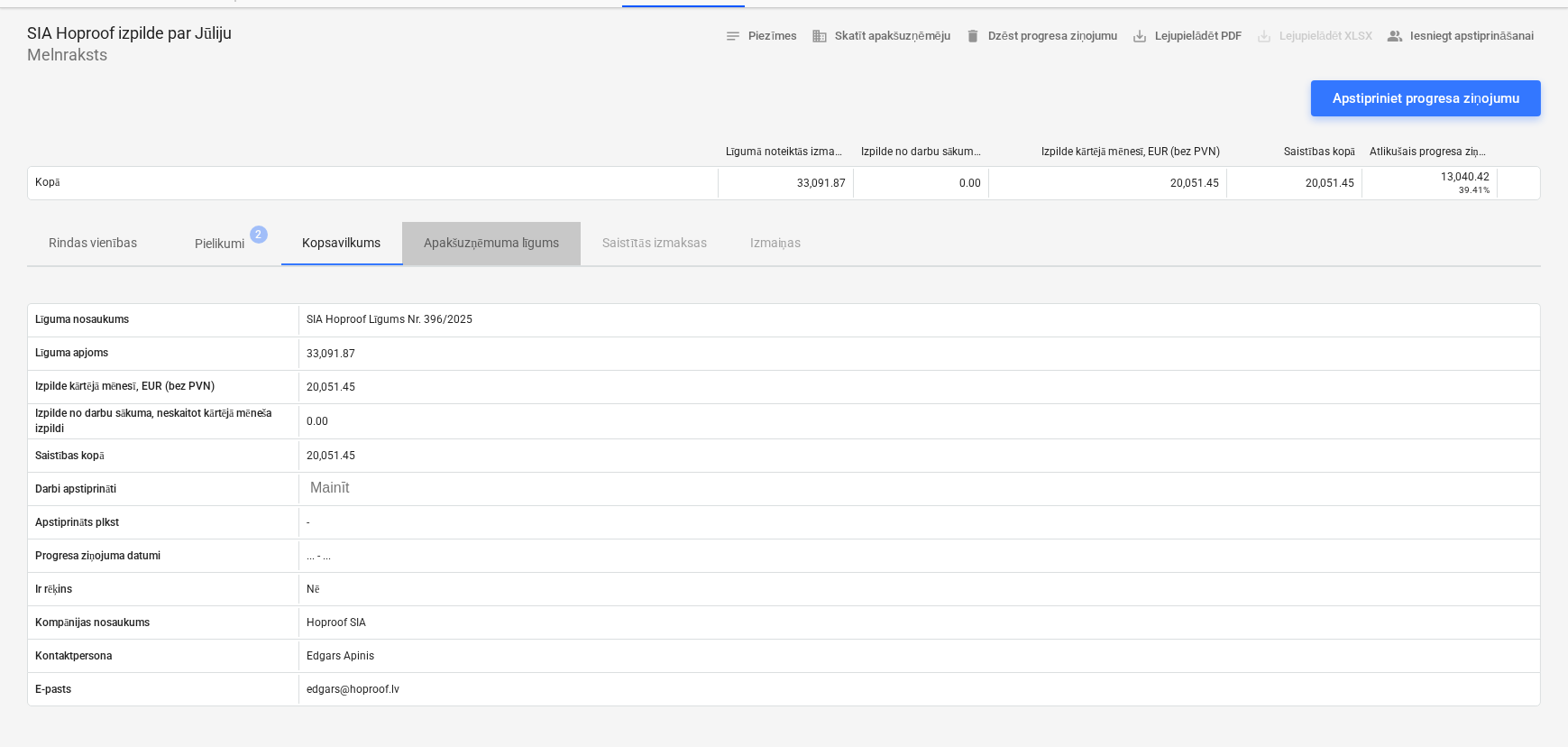 click on "Apakšuzņēmuma līgums" at bounding box center (491, 243) 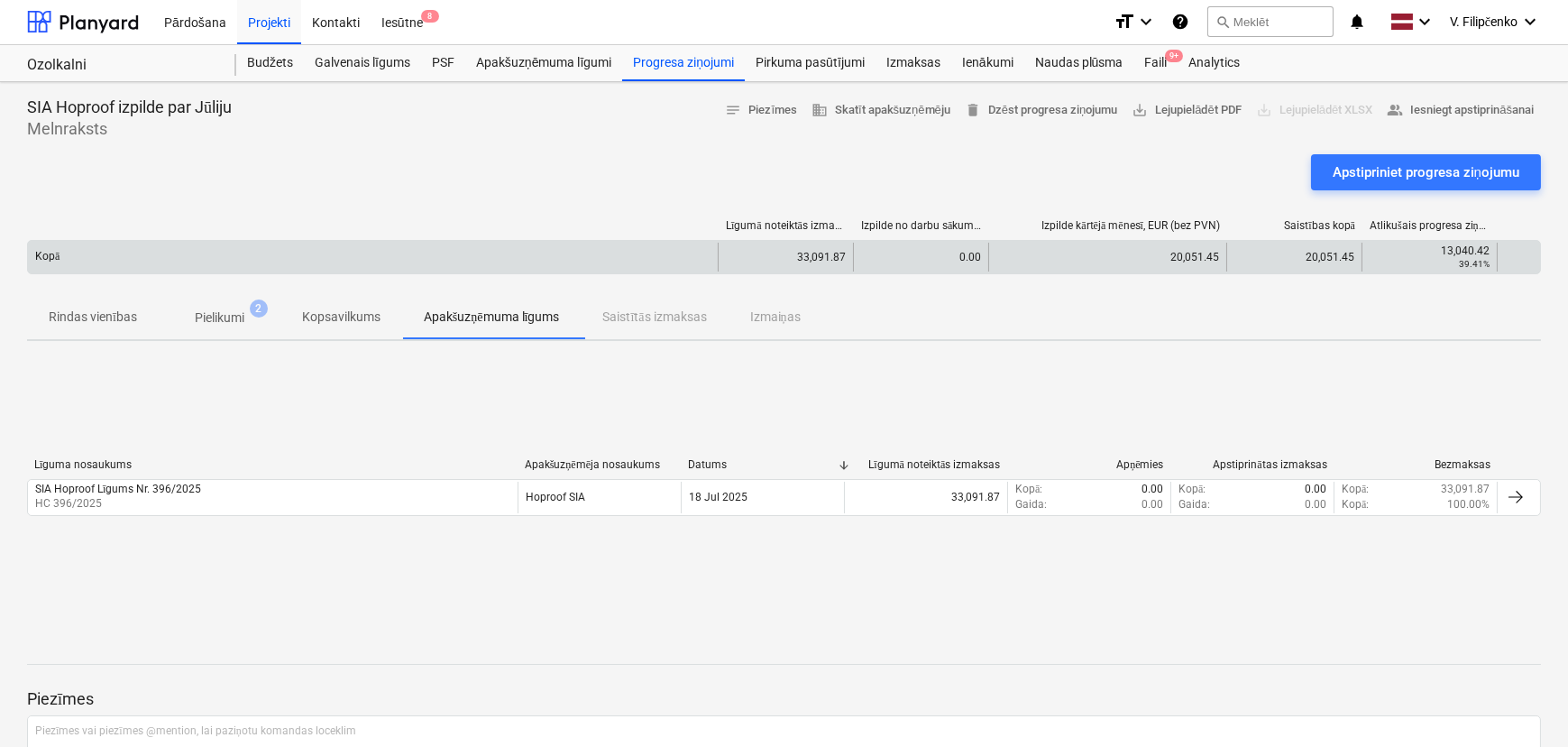 scroll, scrollTop: 0, scrollLeft: 0, axis: both 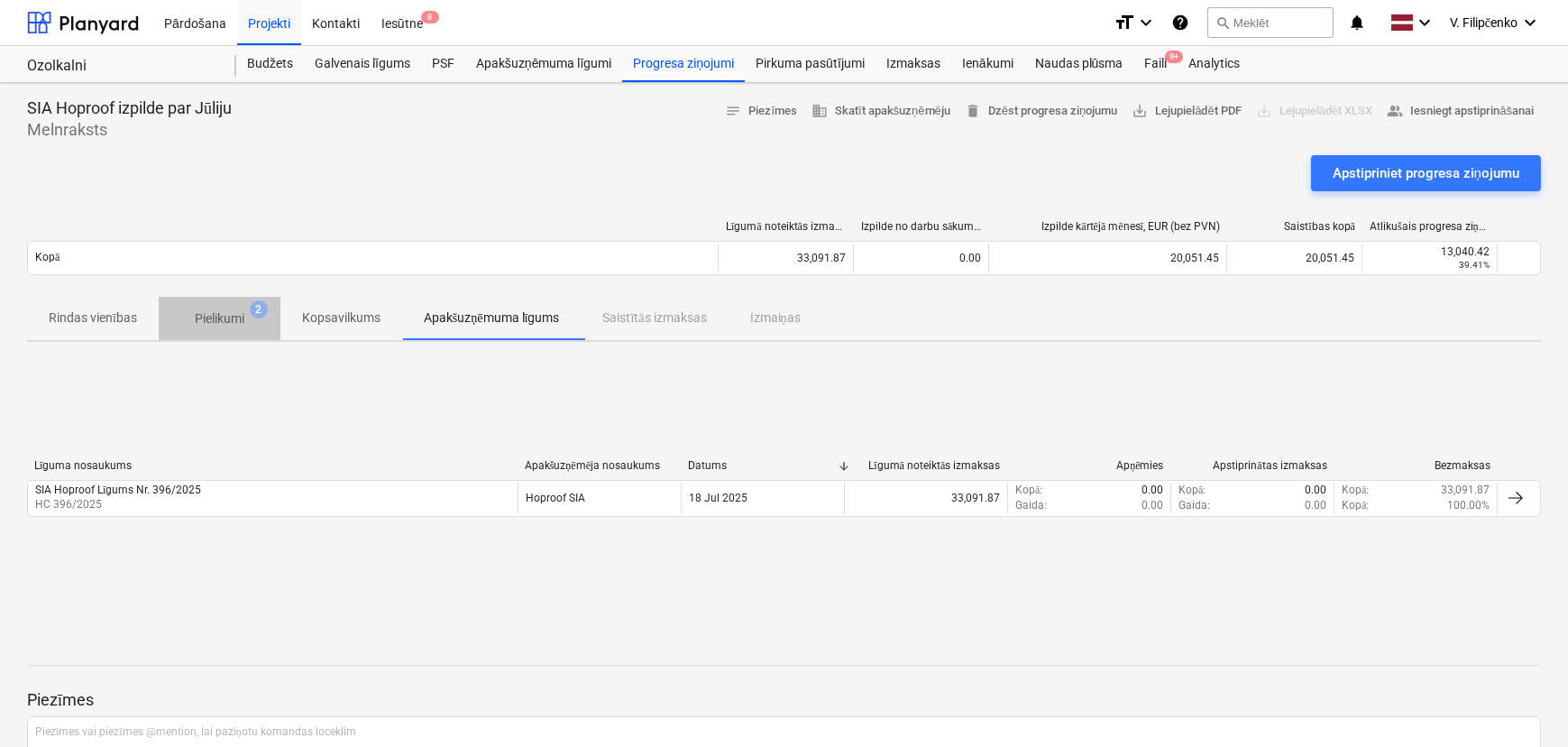click on "Pielikumi 2" at bounding box center [219, 318] 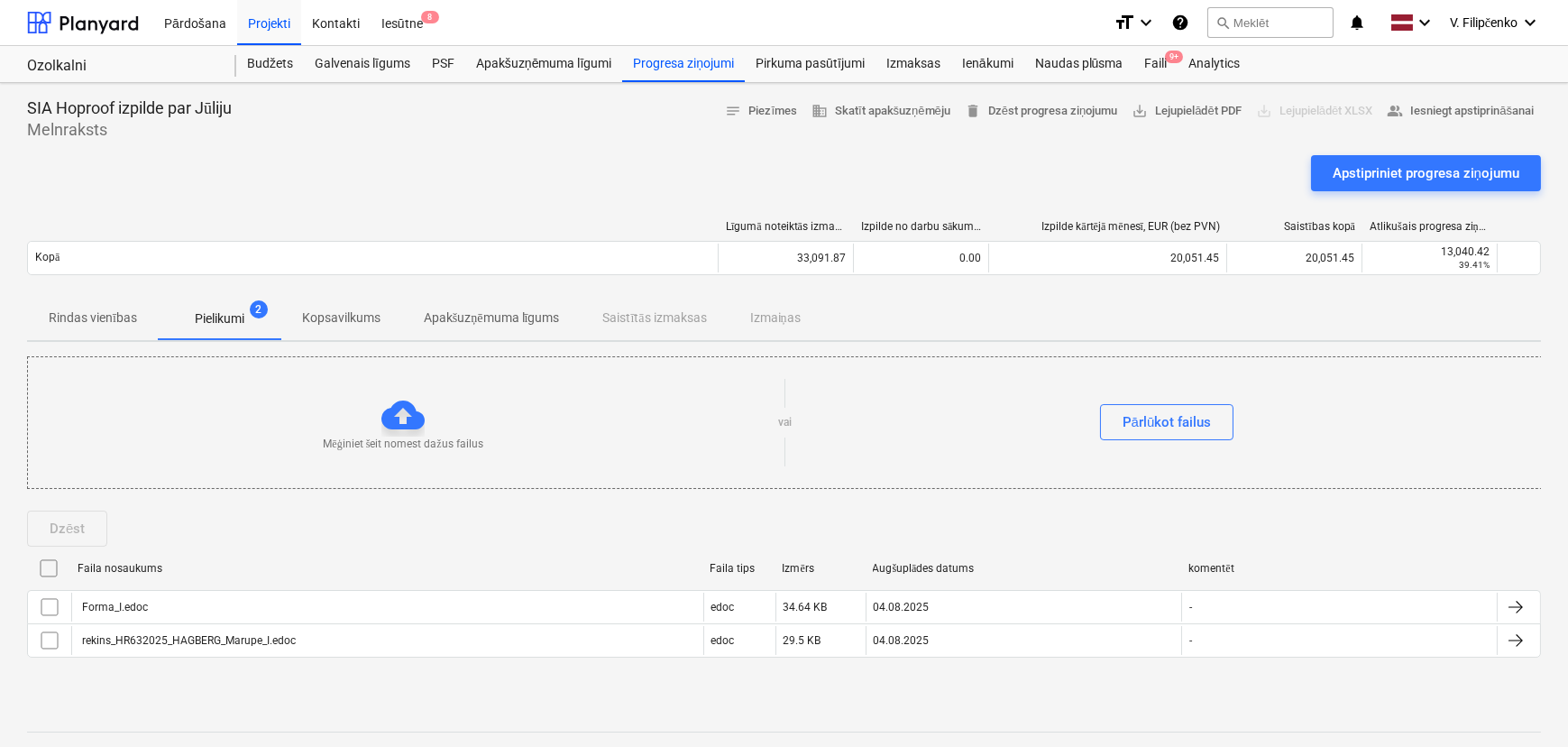 click on "Apakšuzņēmuma līgums" at bounding box center (491, 318) 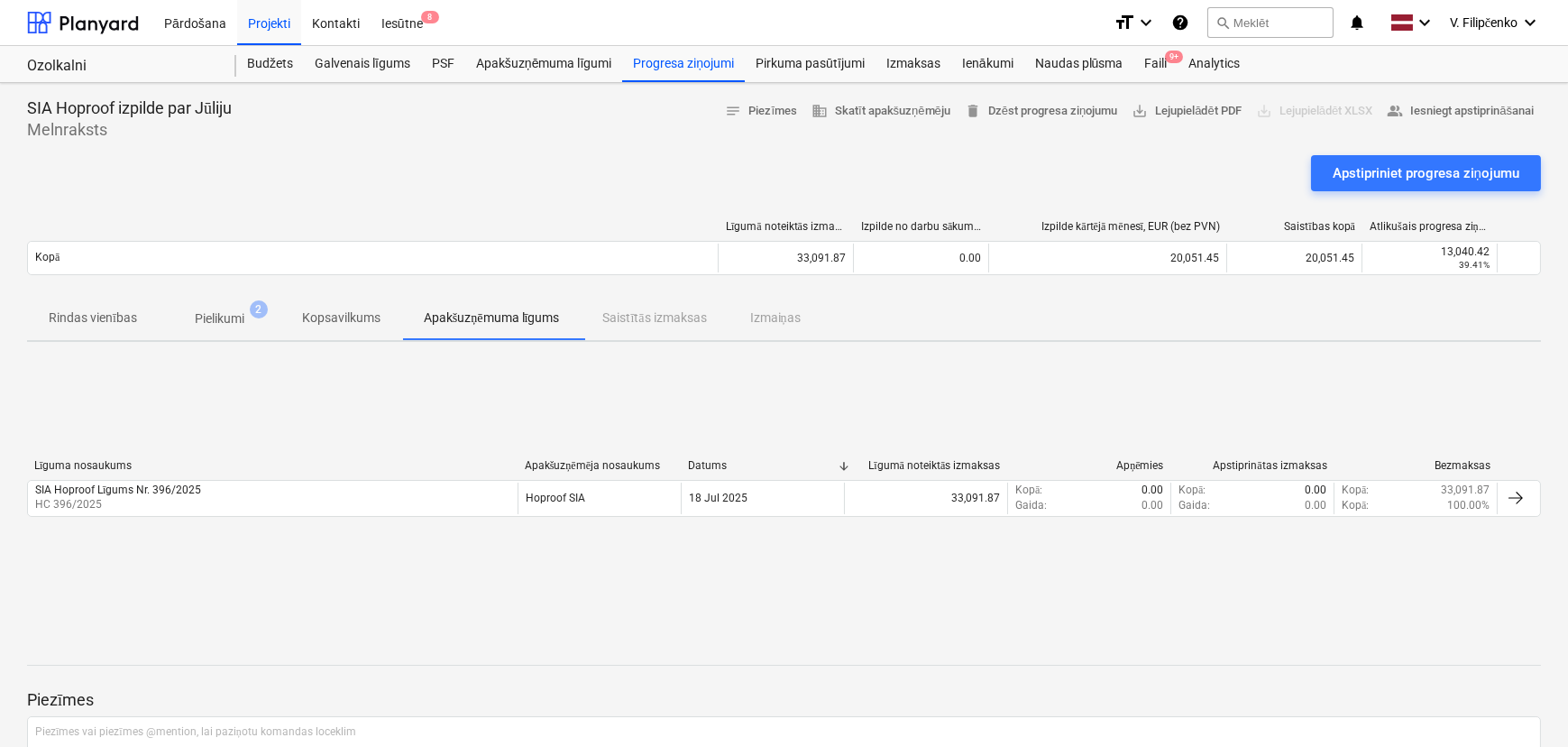 click on "Rindas vienības" at bounding box center (93, 318) 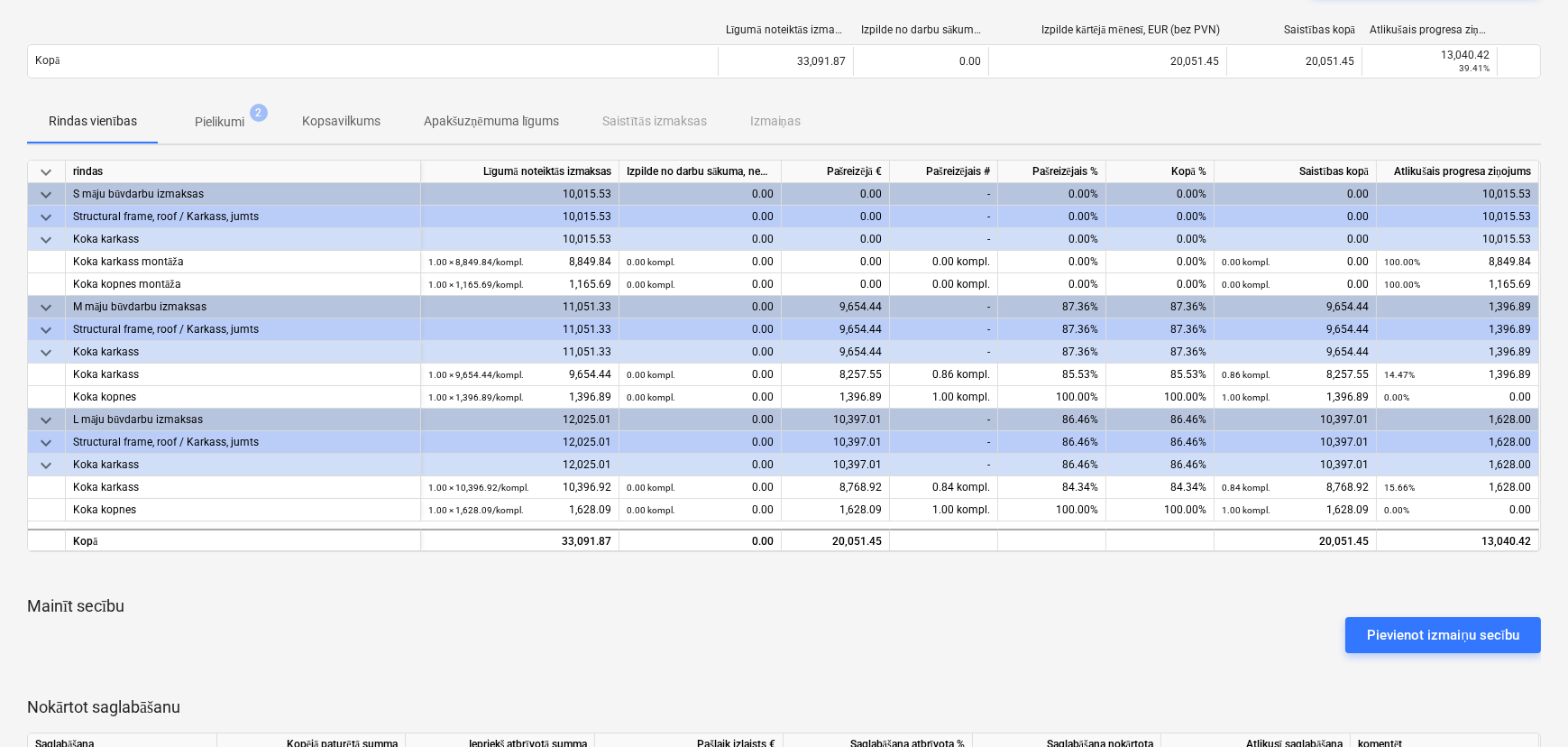 scroll, scrollTop: 115, scrollLeft: 0, axis: vertical 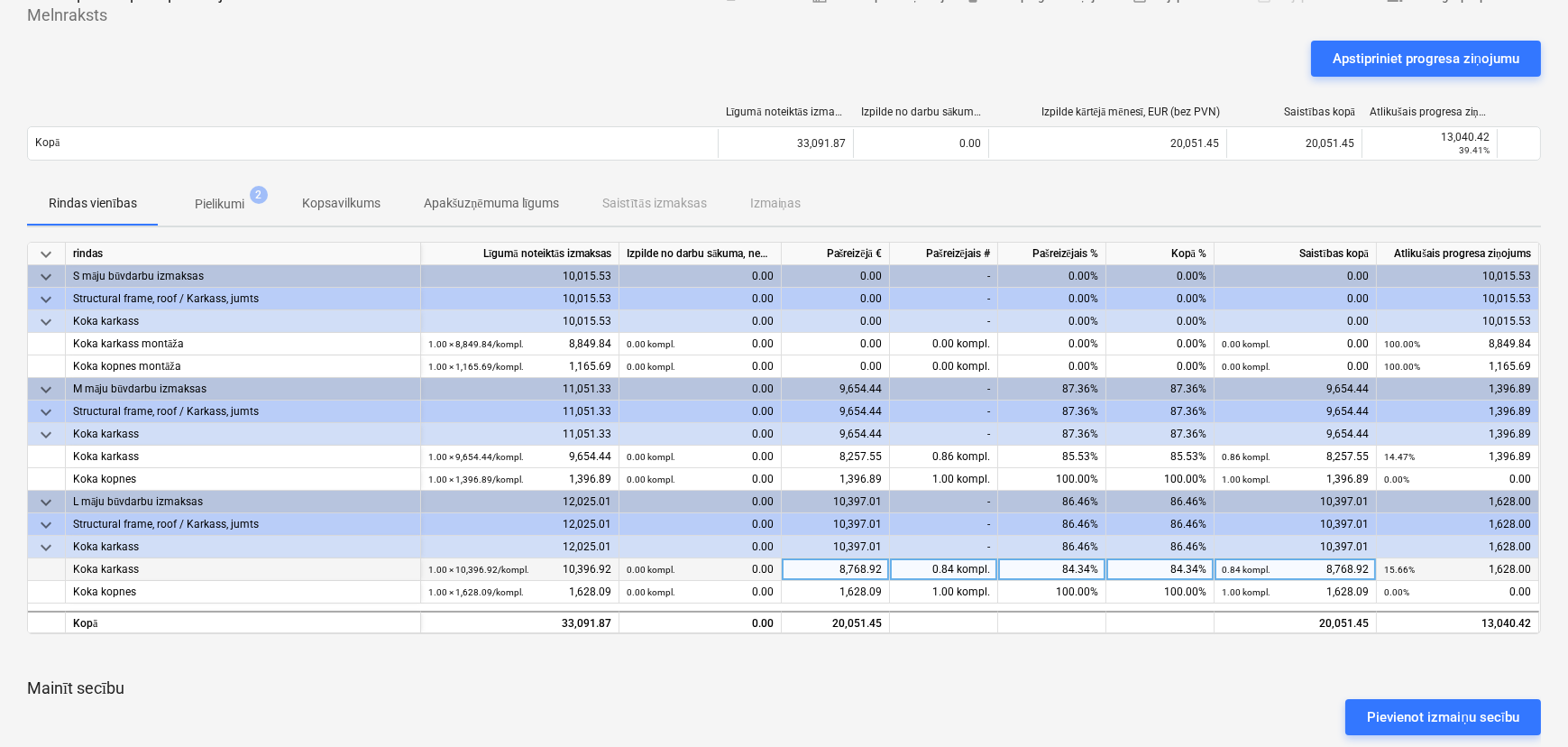 click on "8,768.92" at bounding box center [836, 569] 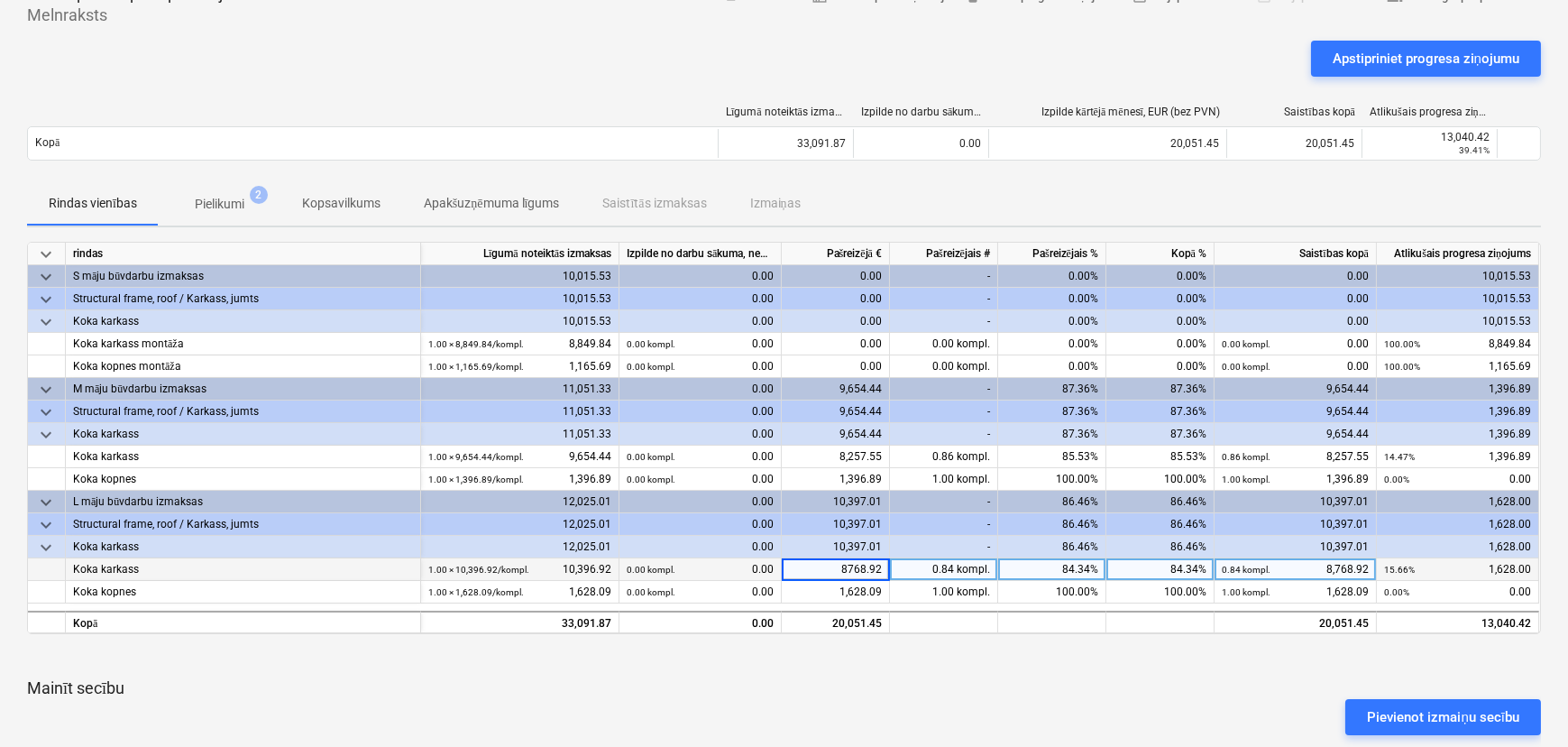 click on "8768.92" at bounding box center [835, 569] 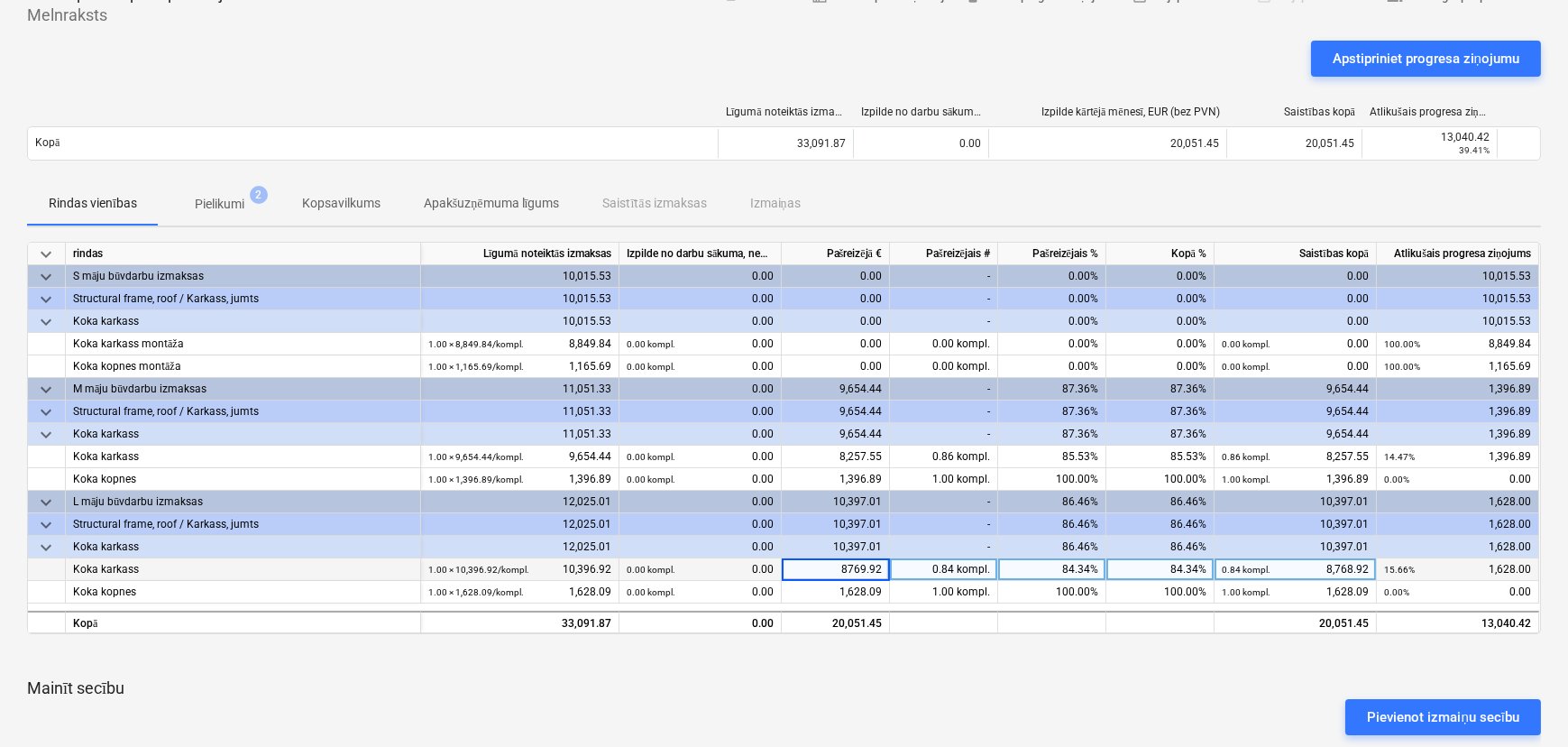 drag, startPoint x: 873, startPoint y: 565, endPoint x: 889, endPoint y: 566, distance: 16.03122 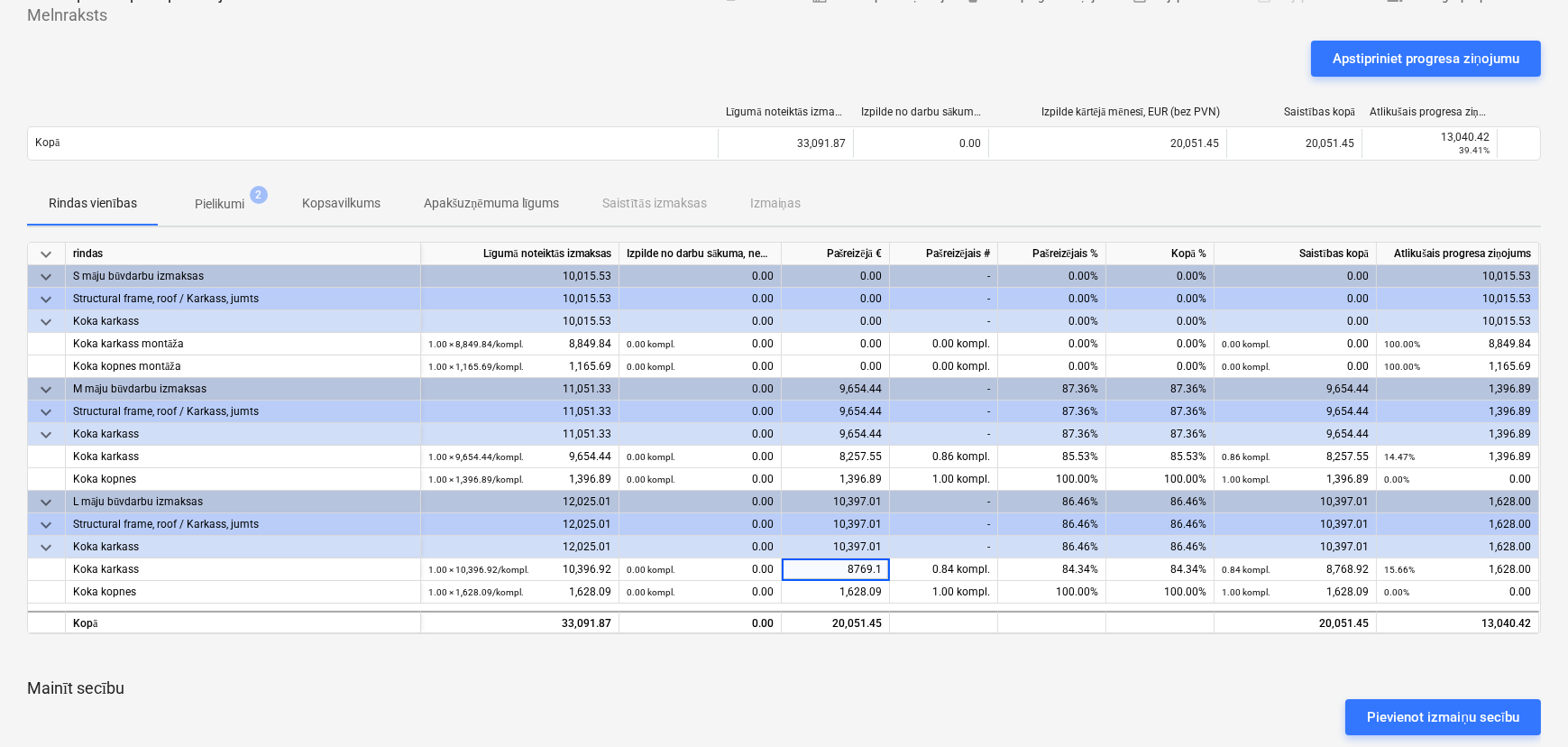 click on "Pievienot izmaiņu secību" at bounding box center (784, 717) 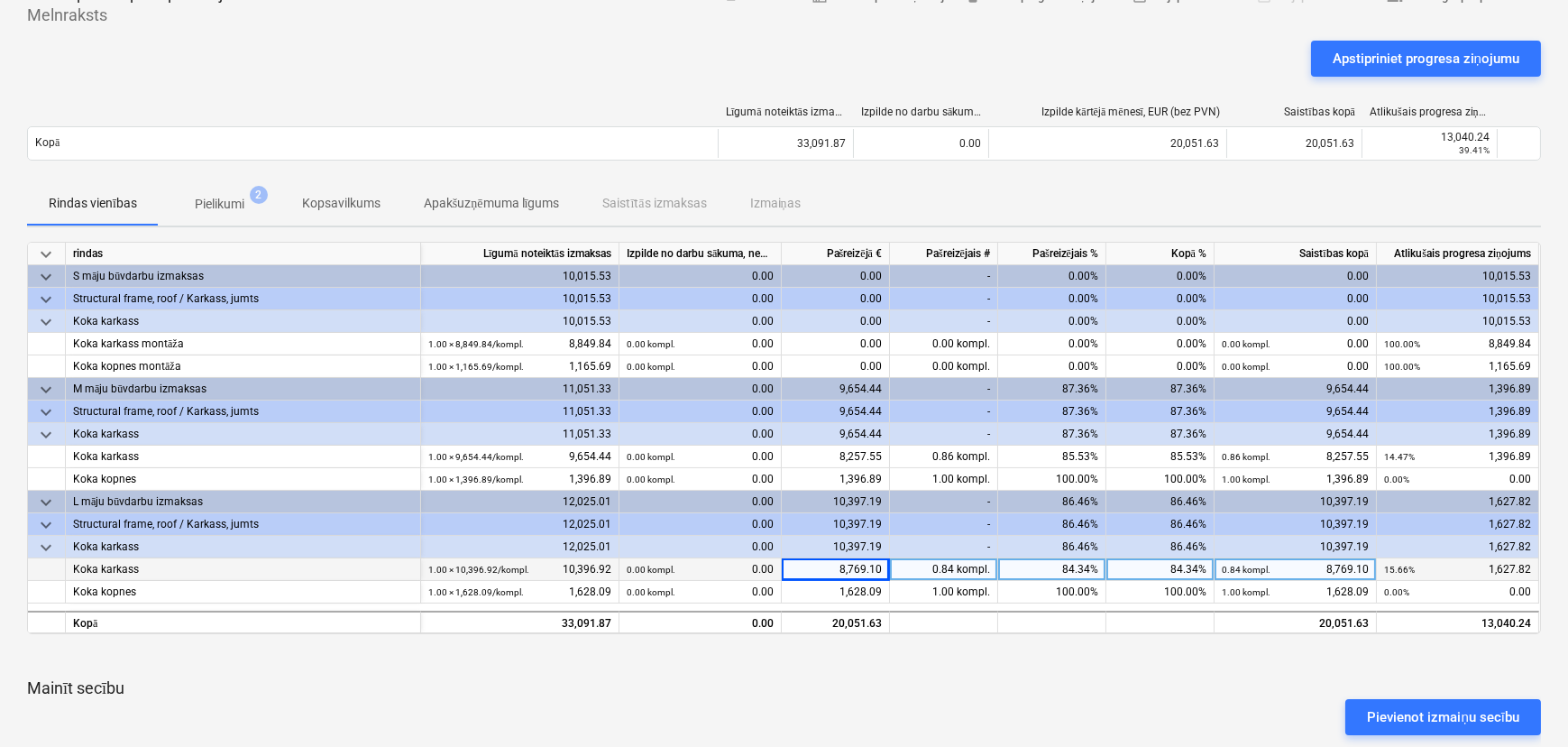 click on "8,769.10" at bounding box center [836, 569] 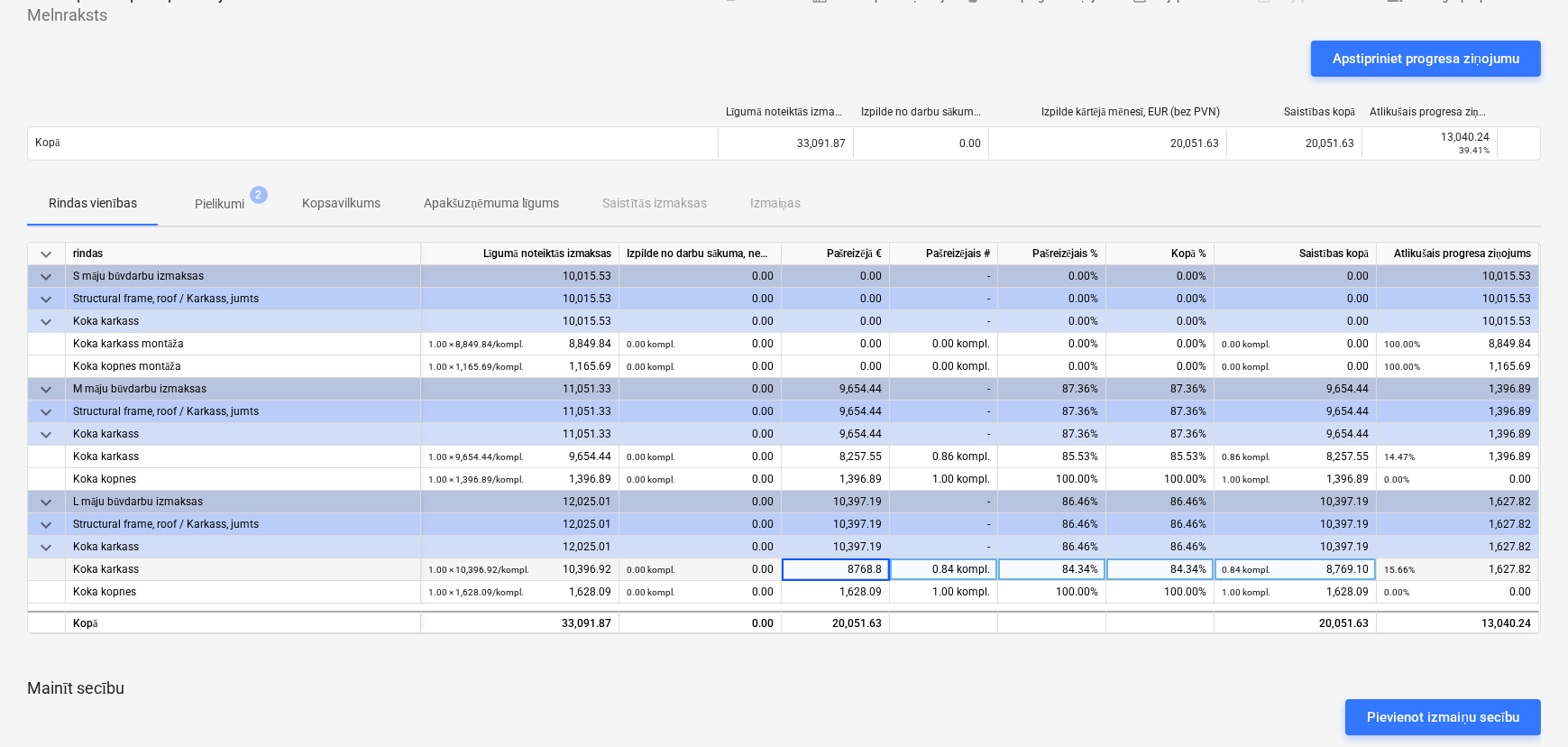 type on "8768.83" 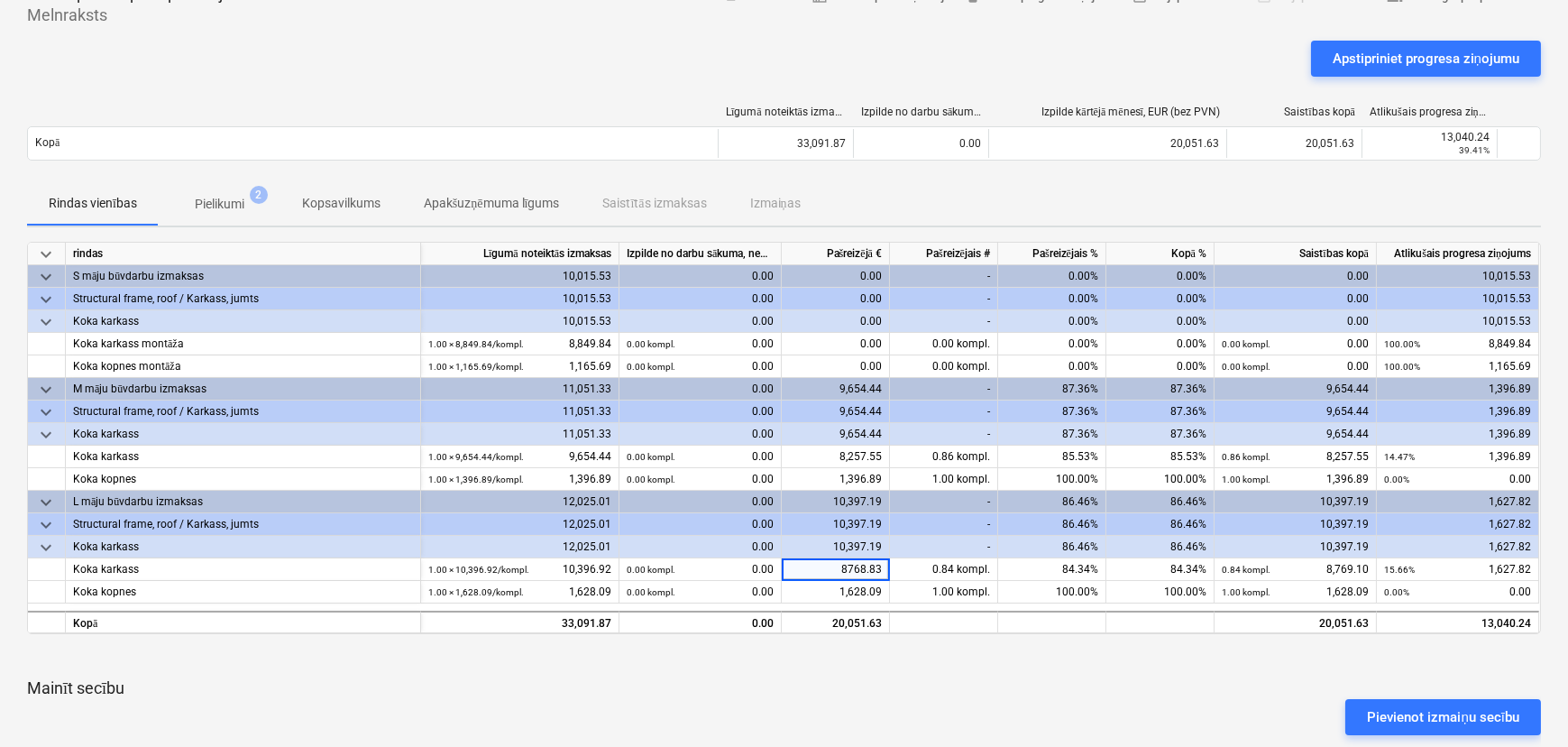 click on "Mainīt secību" at bounding box center (784, 688) 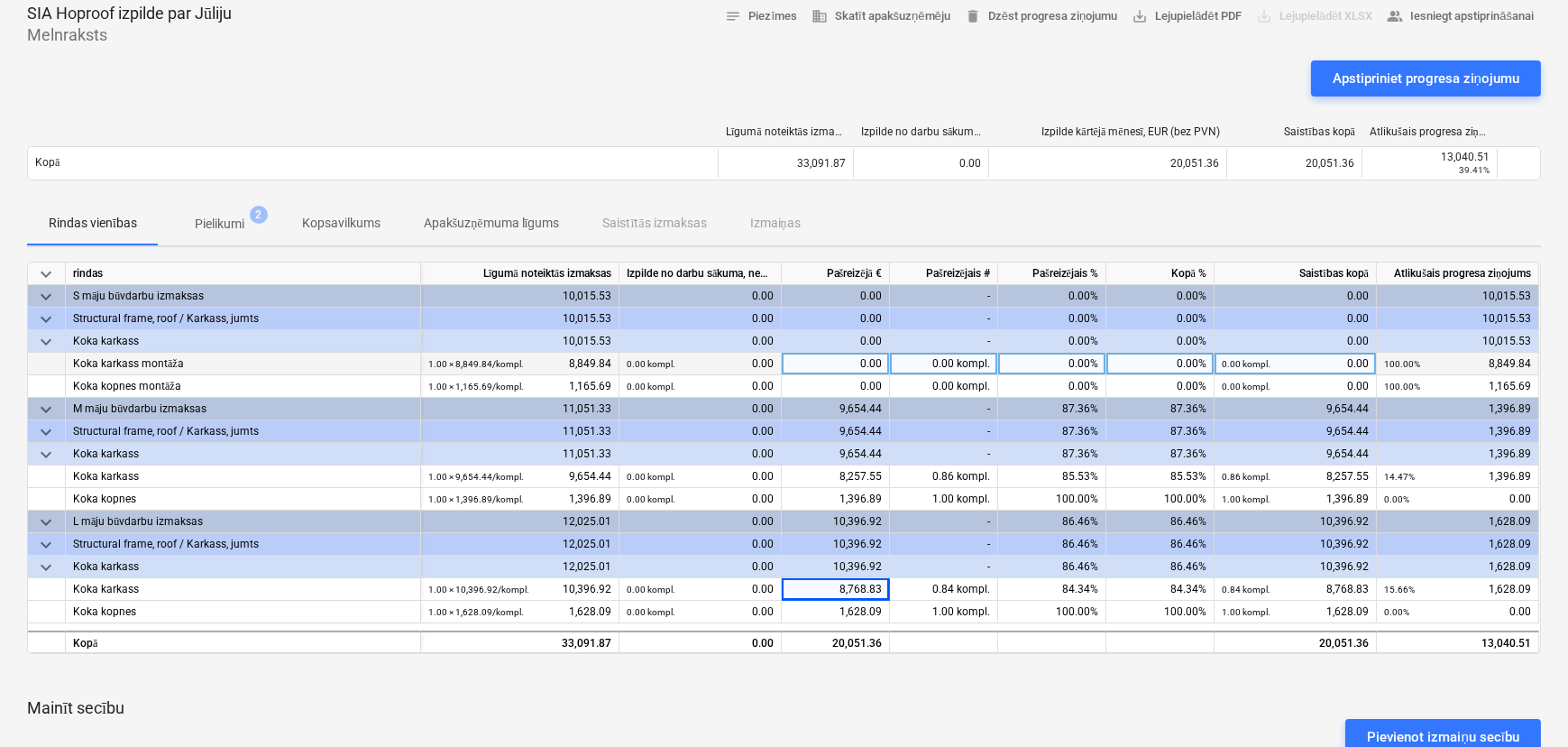 scroll, scrollTop: 0, scrollLeft: 0, axis: both 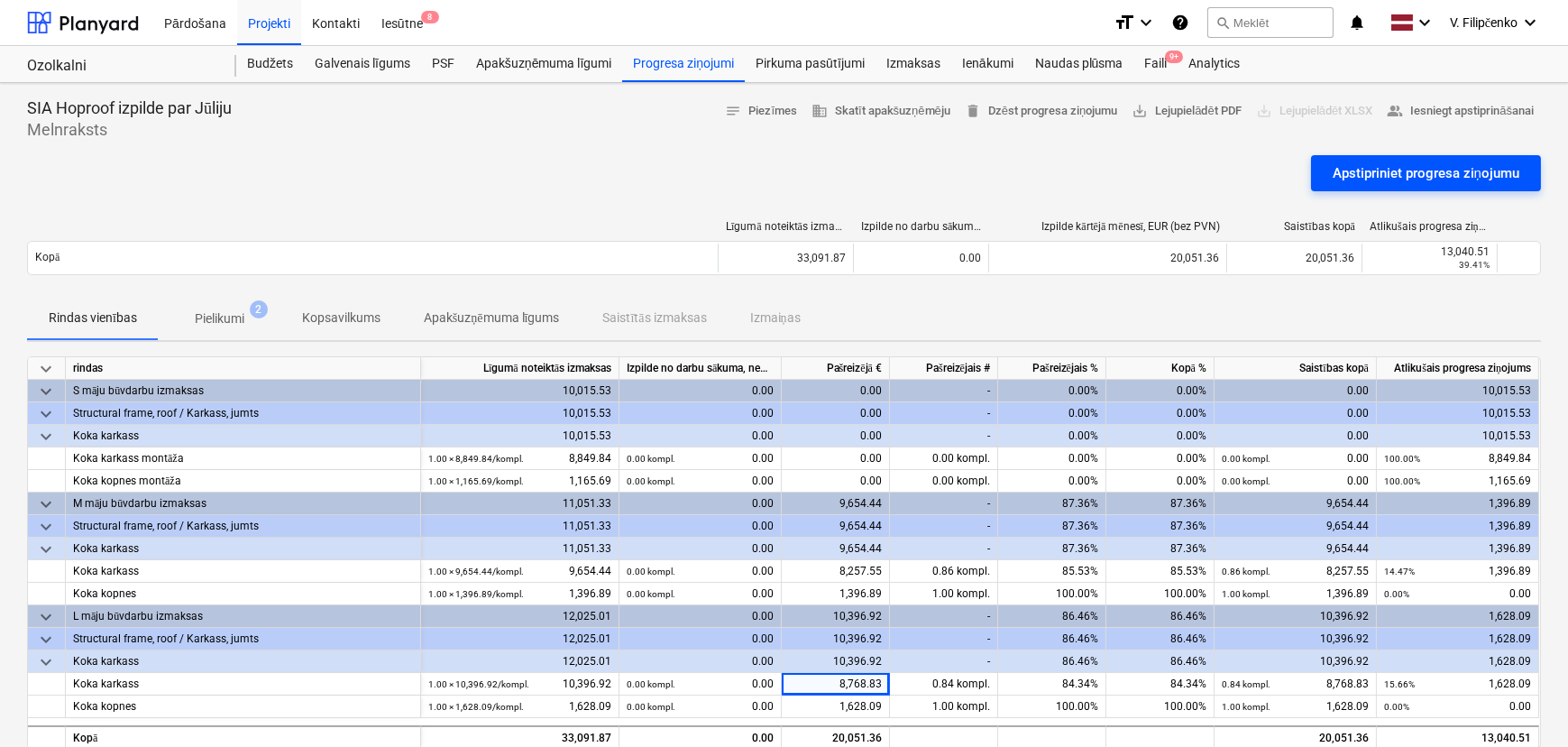 click on "Apstipriniet progresa ziņojumu" at bounding box center [1426, 173] 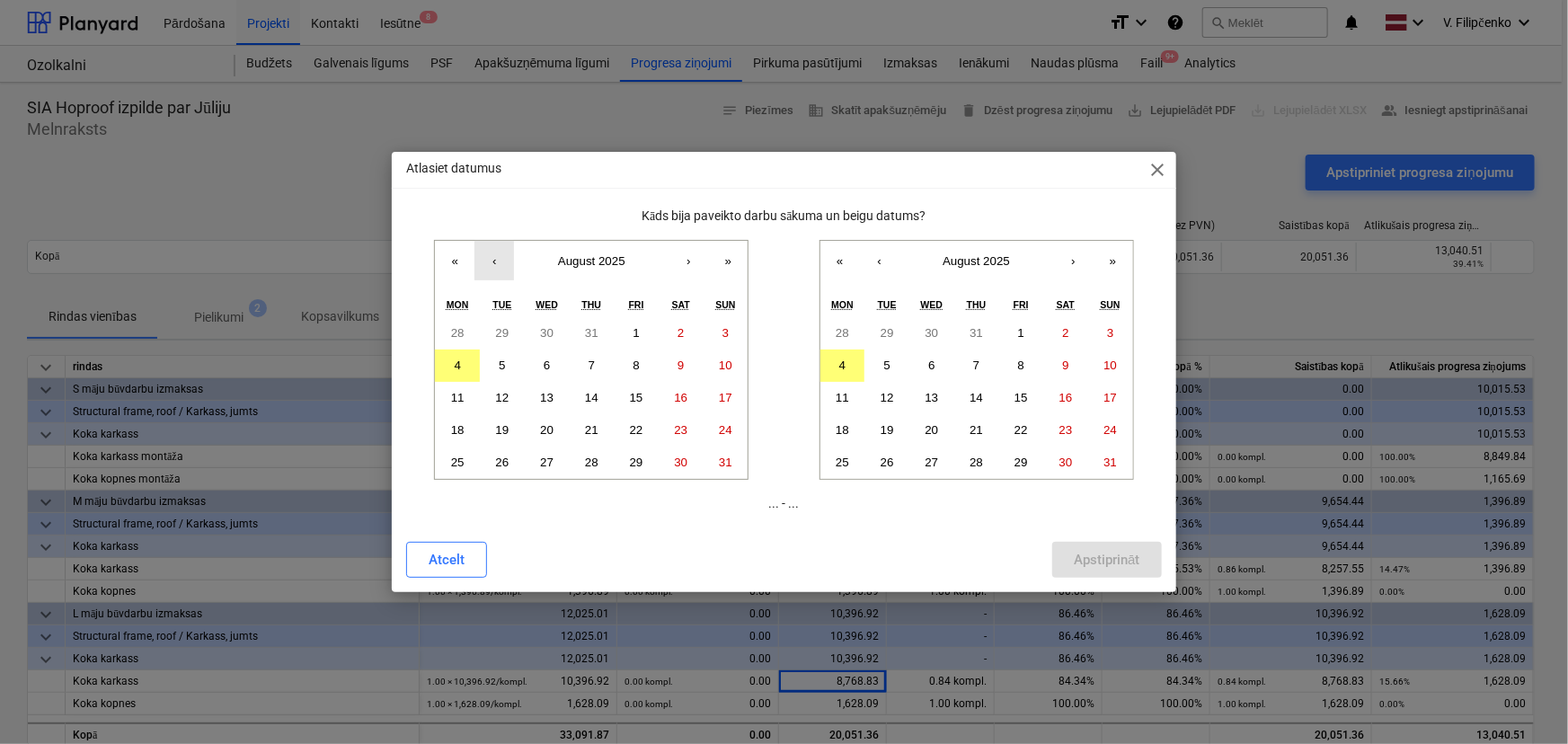 click on "‹" at bounding box center (494, 261) 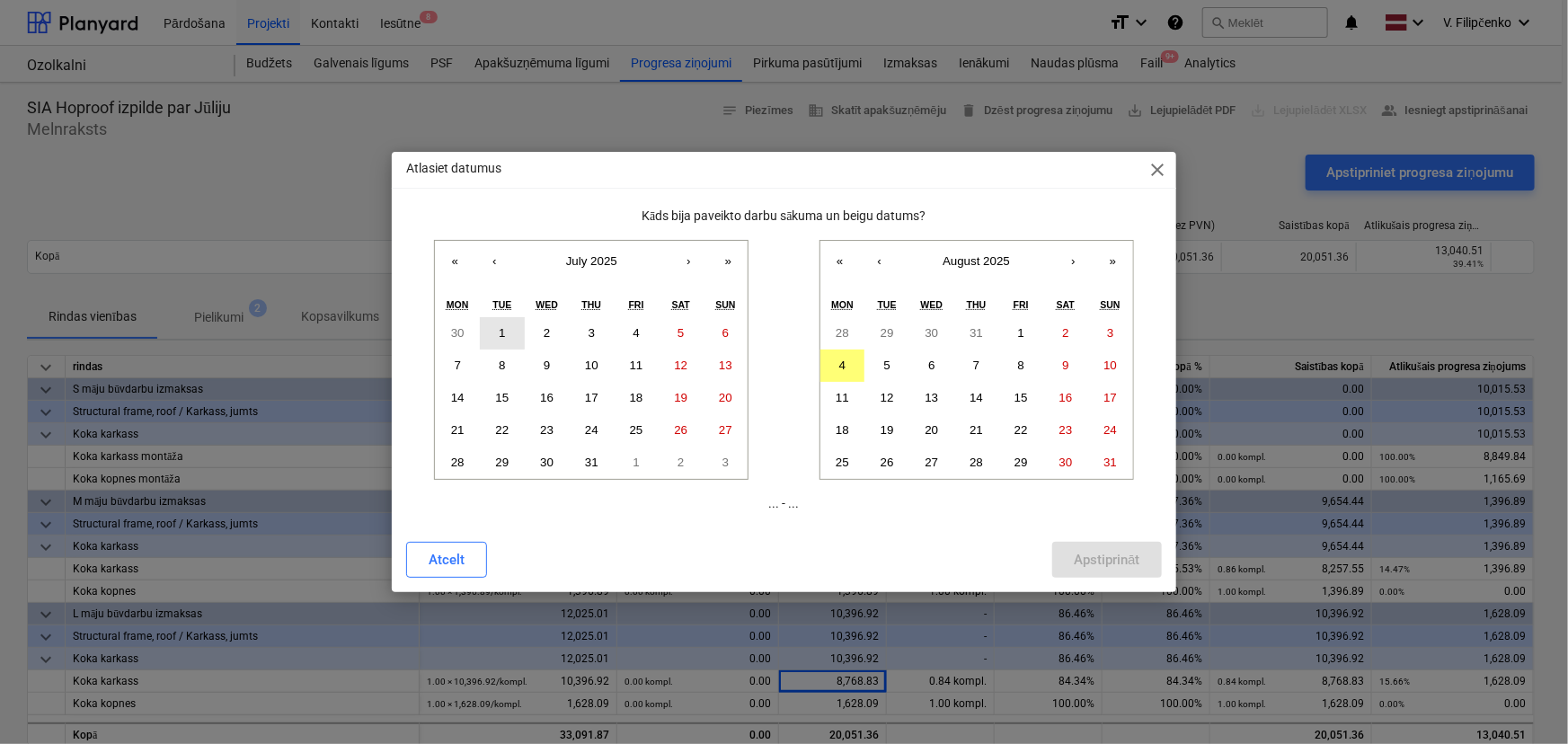 click on "1" at bounding box center [502, 333] 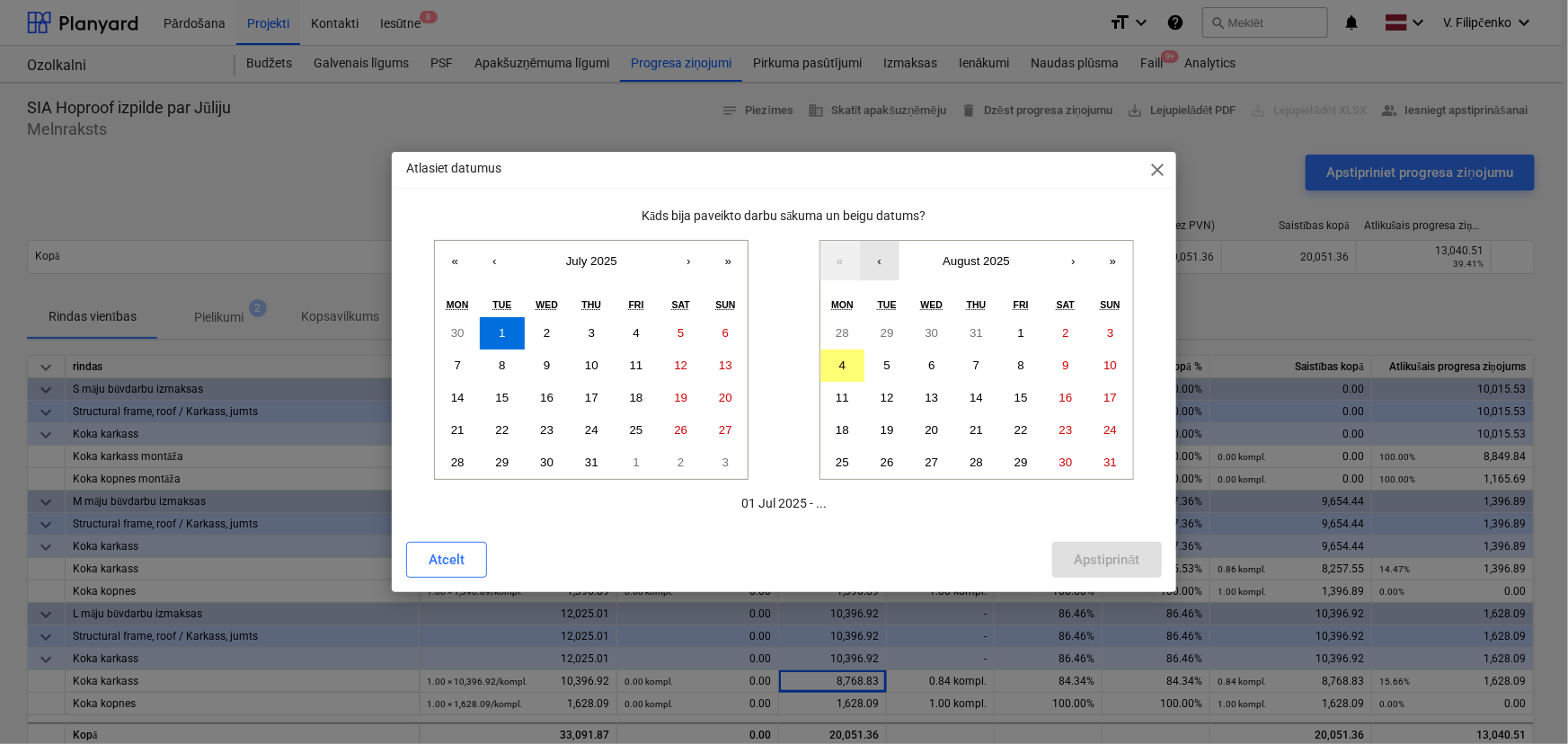 click on "‹" at bounding box center [880, 261] 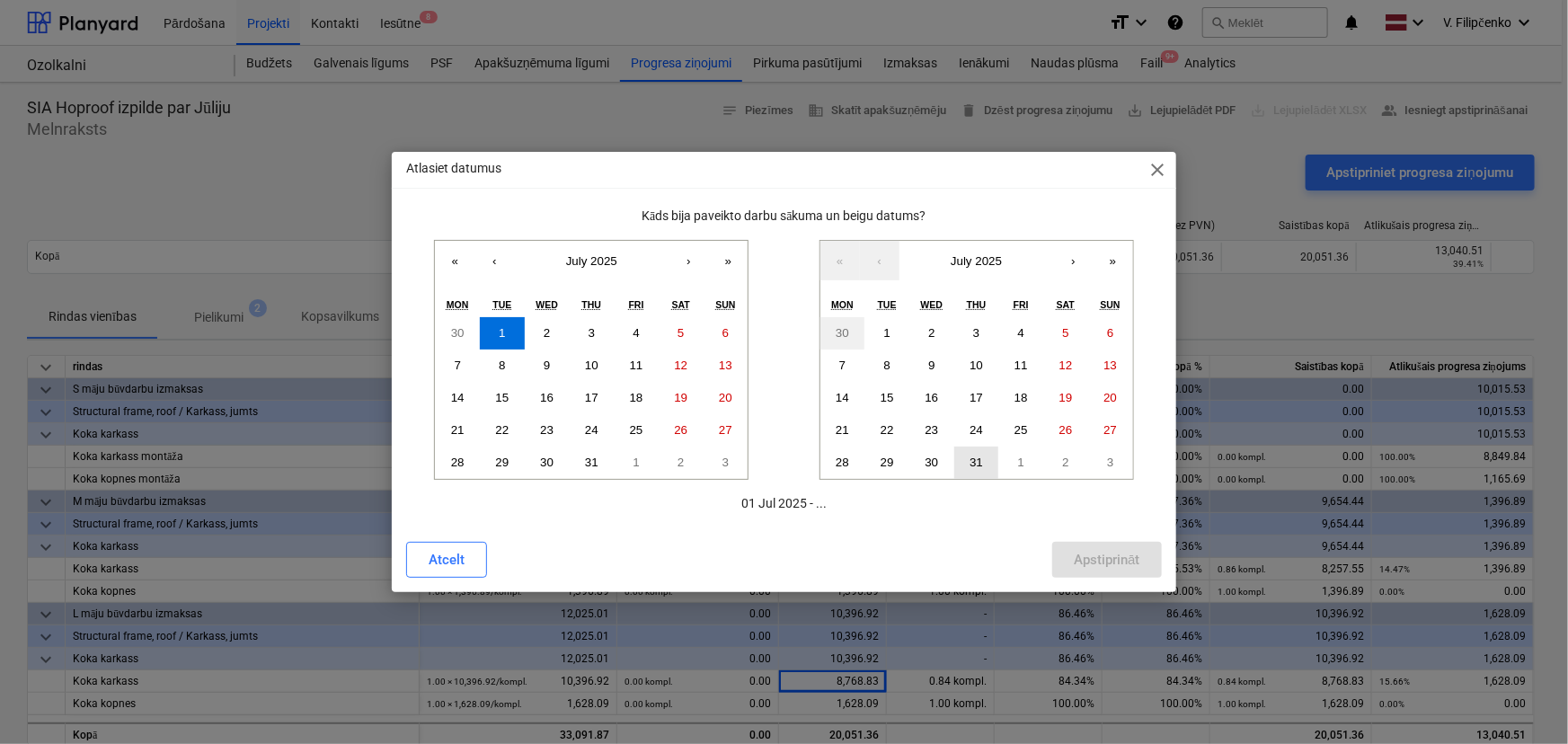 click on "31" at bounding box center (976, 462) 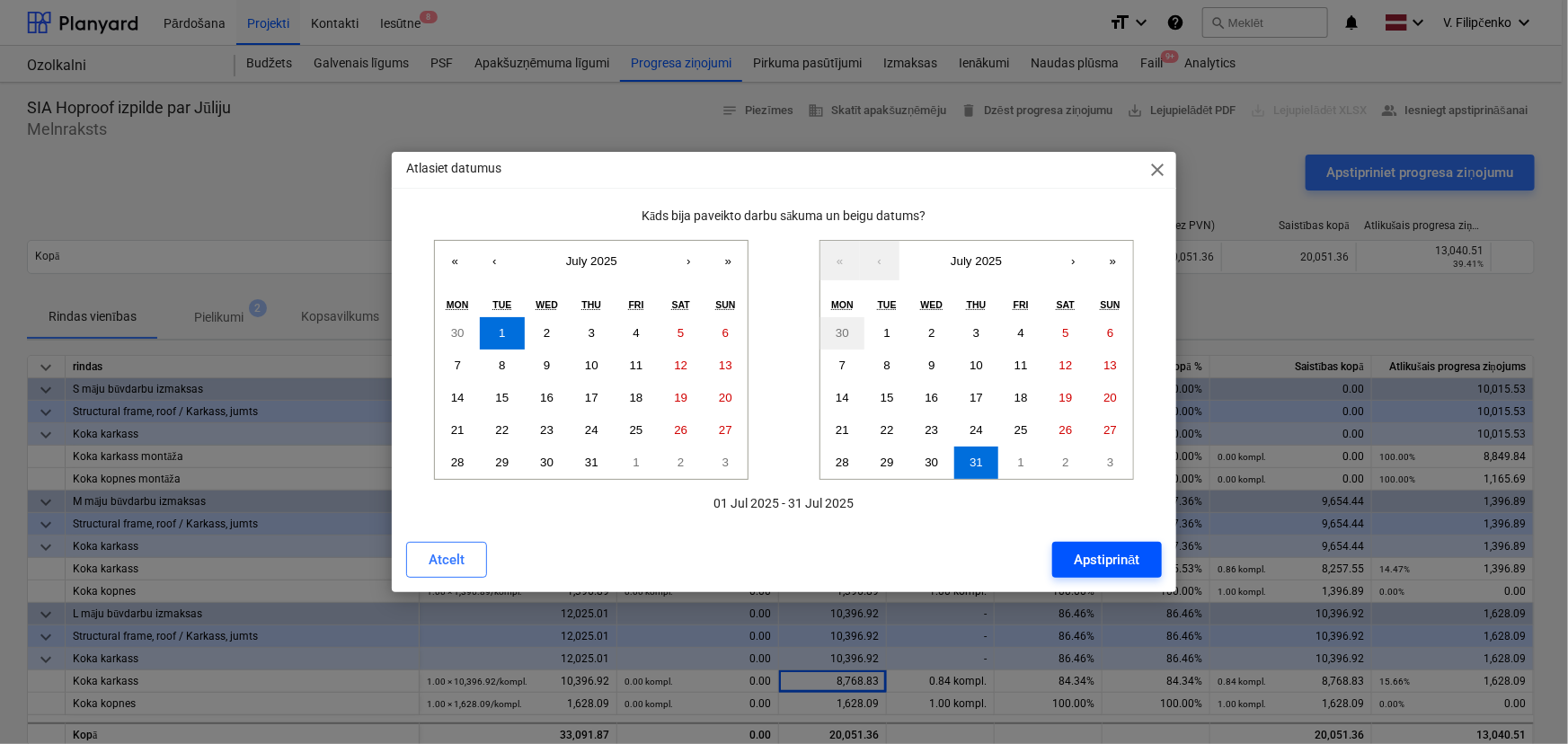 click on "Apstiprināt" at bounding box center (1106, 560) 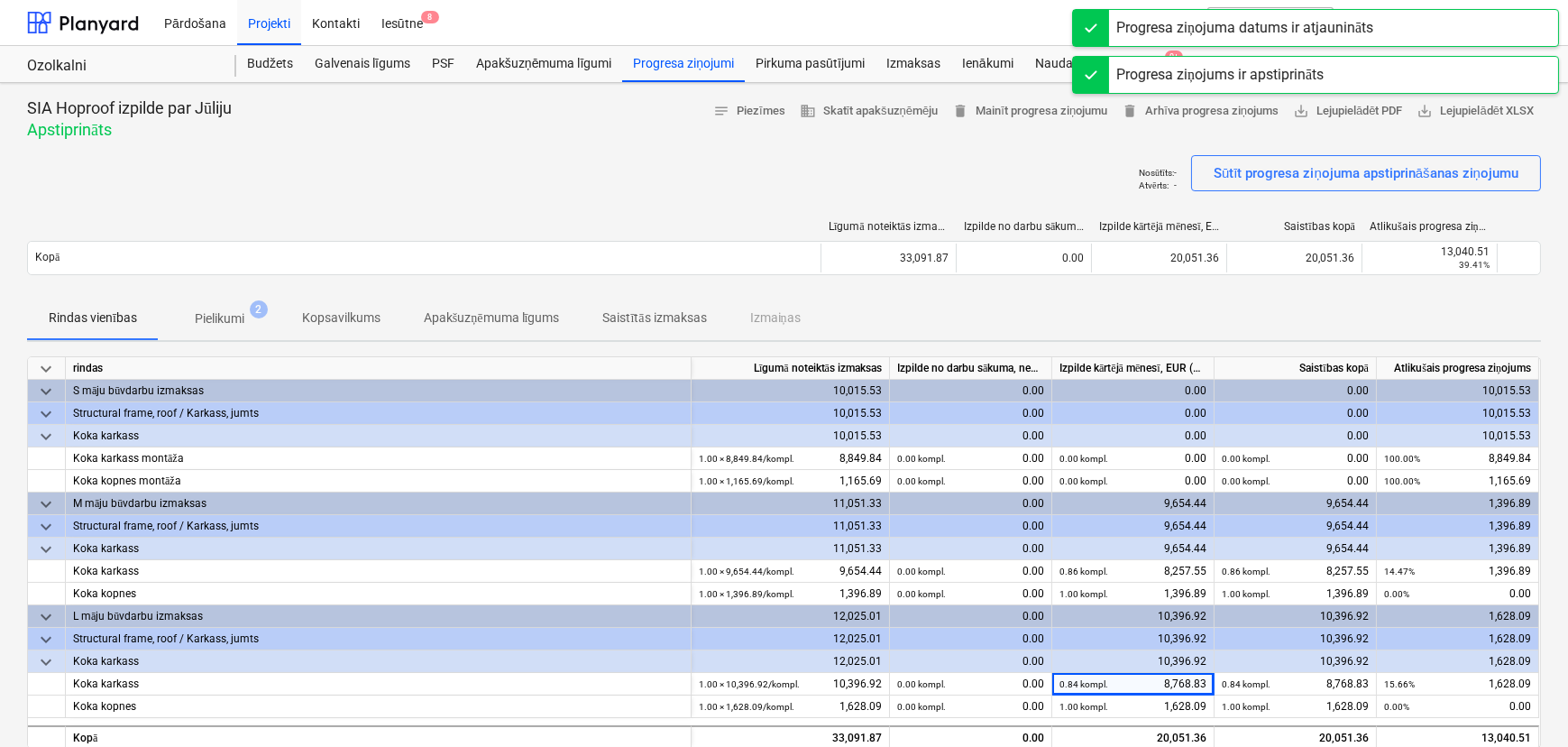 click on "Saistītās izmaksas" at bounding box center (654, 318) 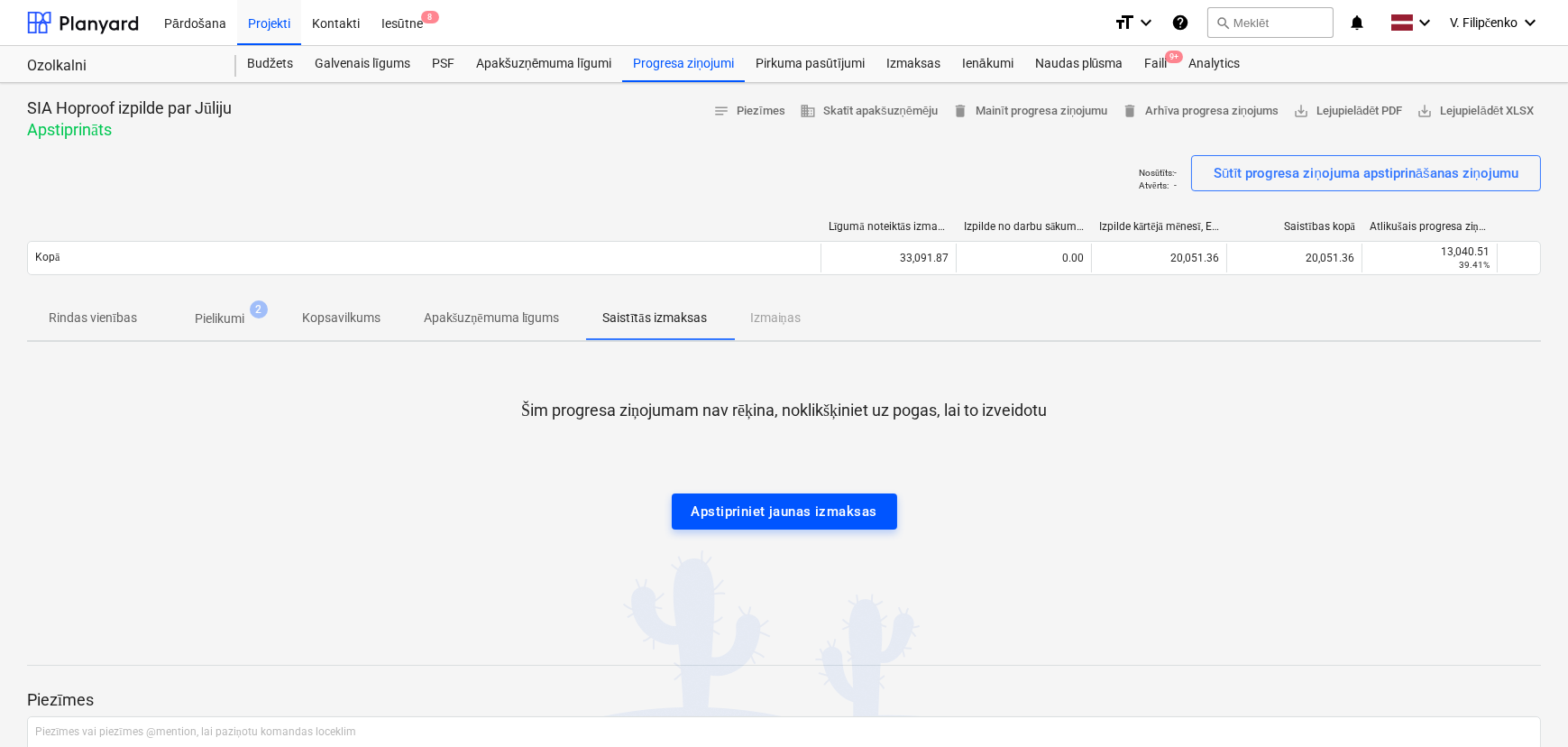 click on "Apstipriniet jaunas izmaksas" at bounding box center [784, 512] 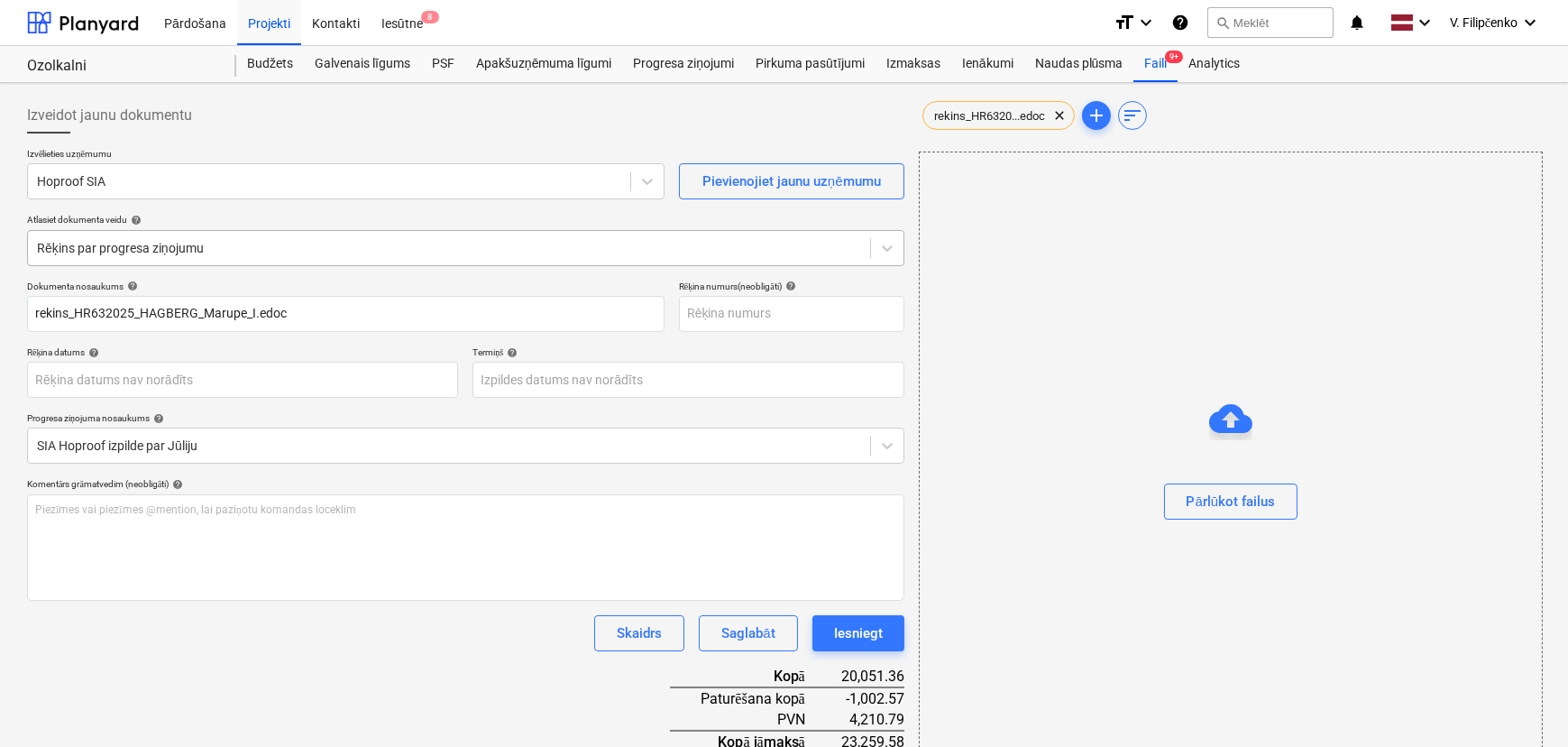 click at bounding box center [449, 248] 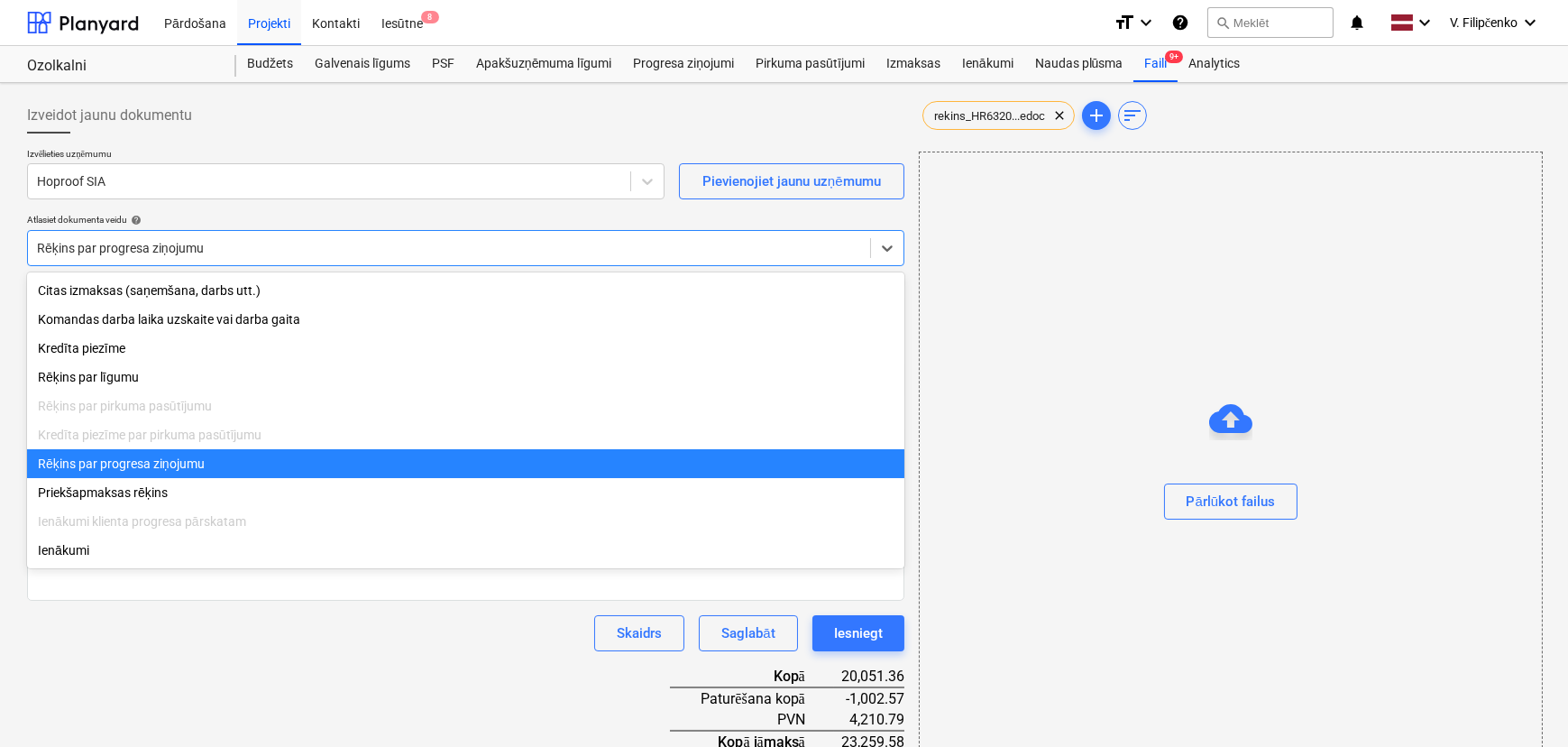 click at bounding box center [449, 248] 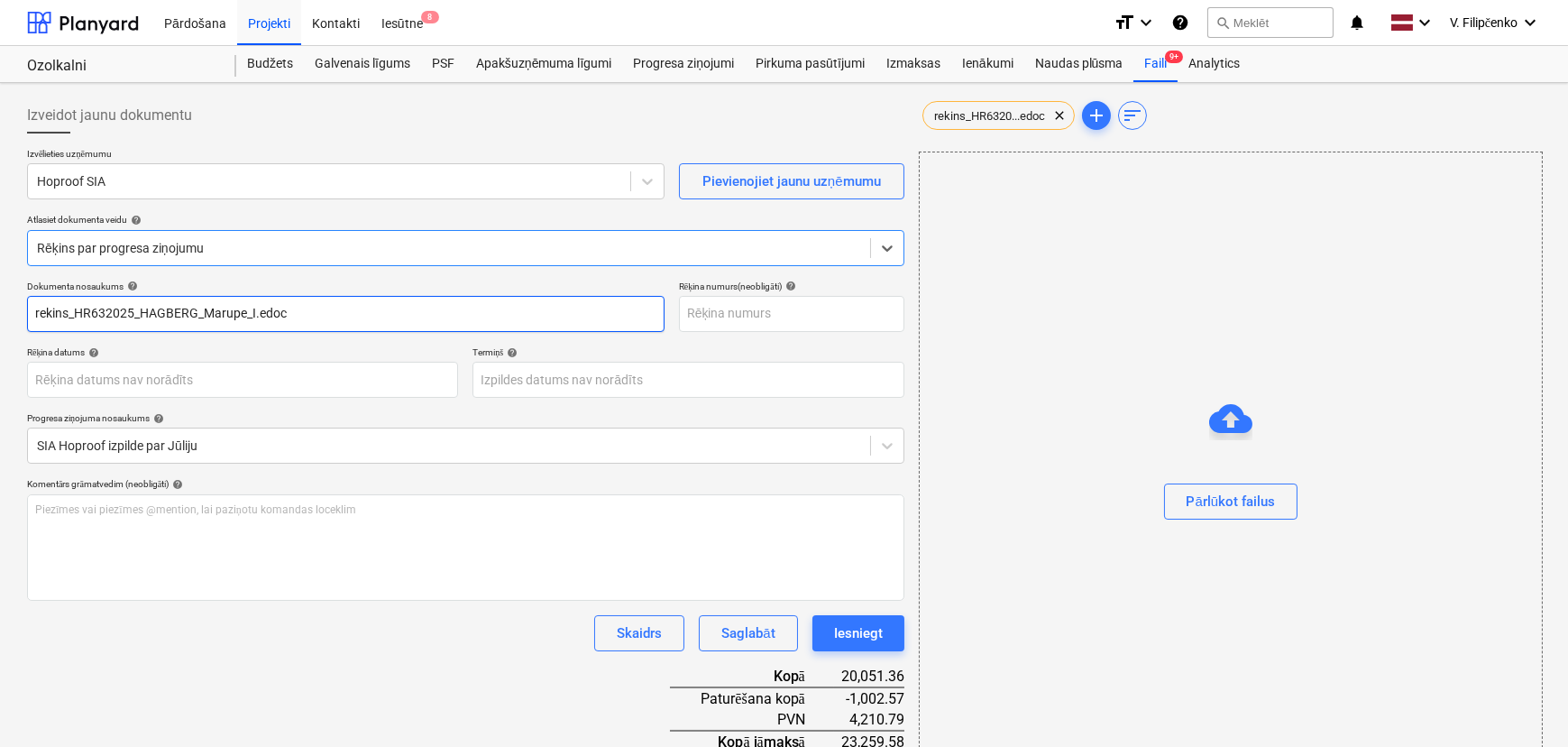 click on "rekins_HR632025_HAGBERG_Marupe_I.edoc" at bounding box center (345, 314) 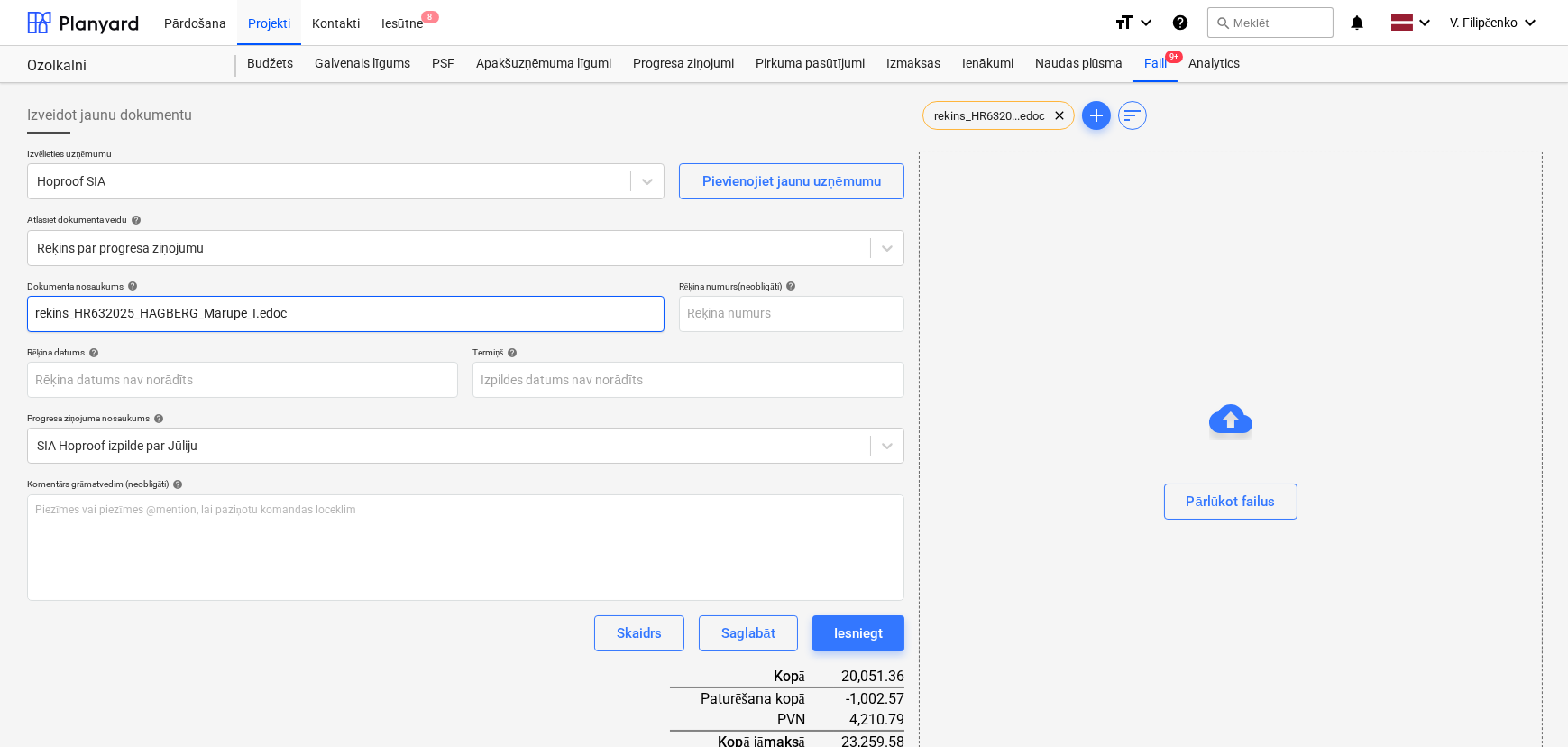click on "rekins_HR632025_HAGBERG_Marupe_I.edoc" at bounding box center [345, 314] 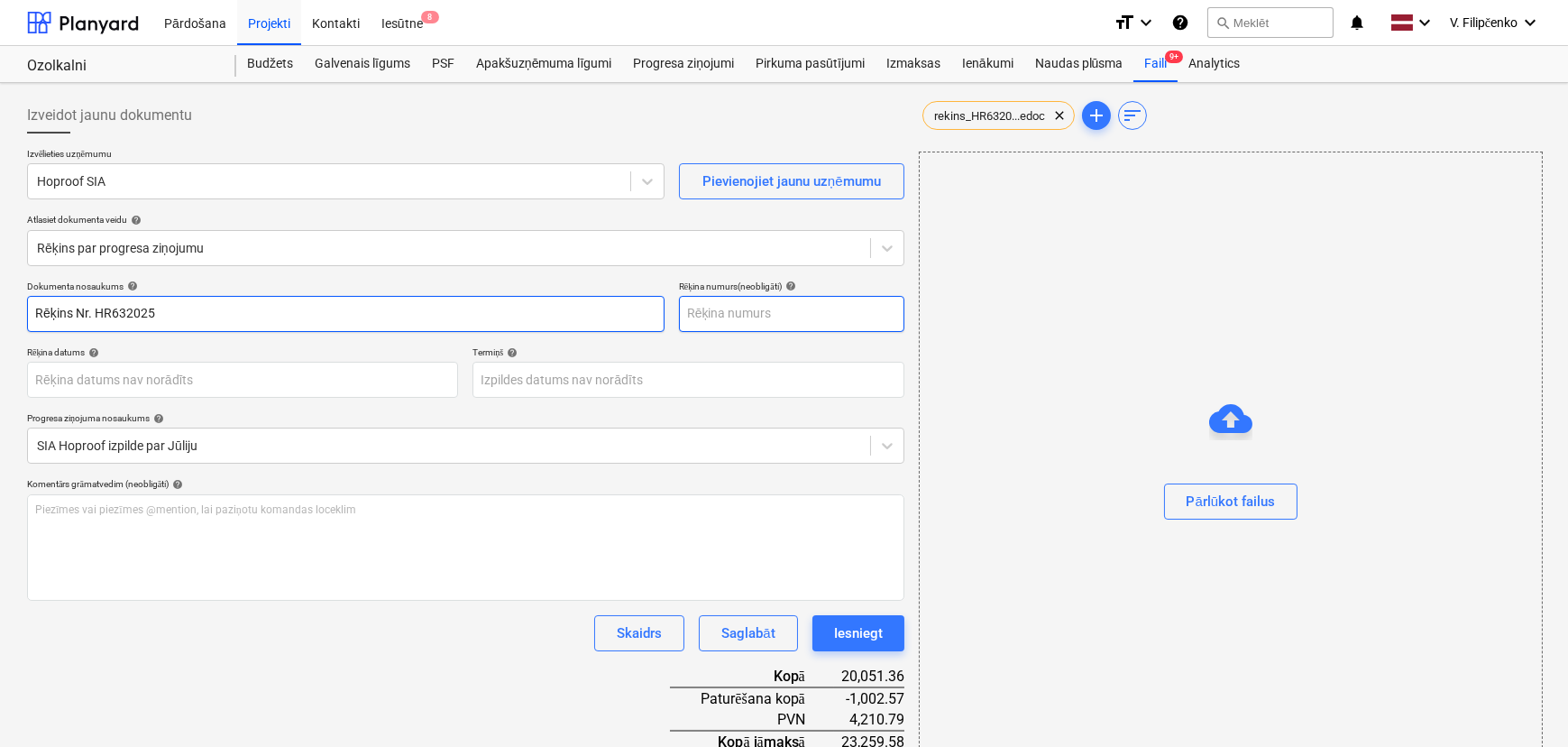 type on "Rēķins Nr. HR632025" 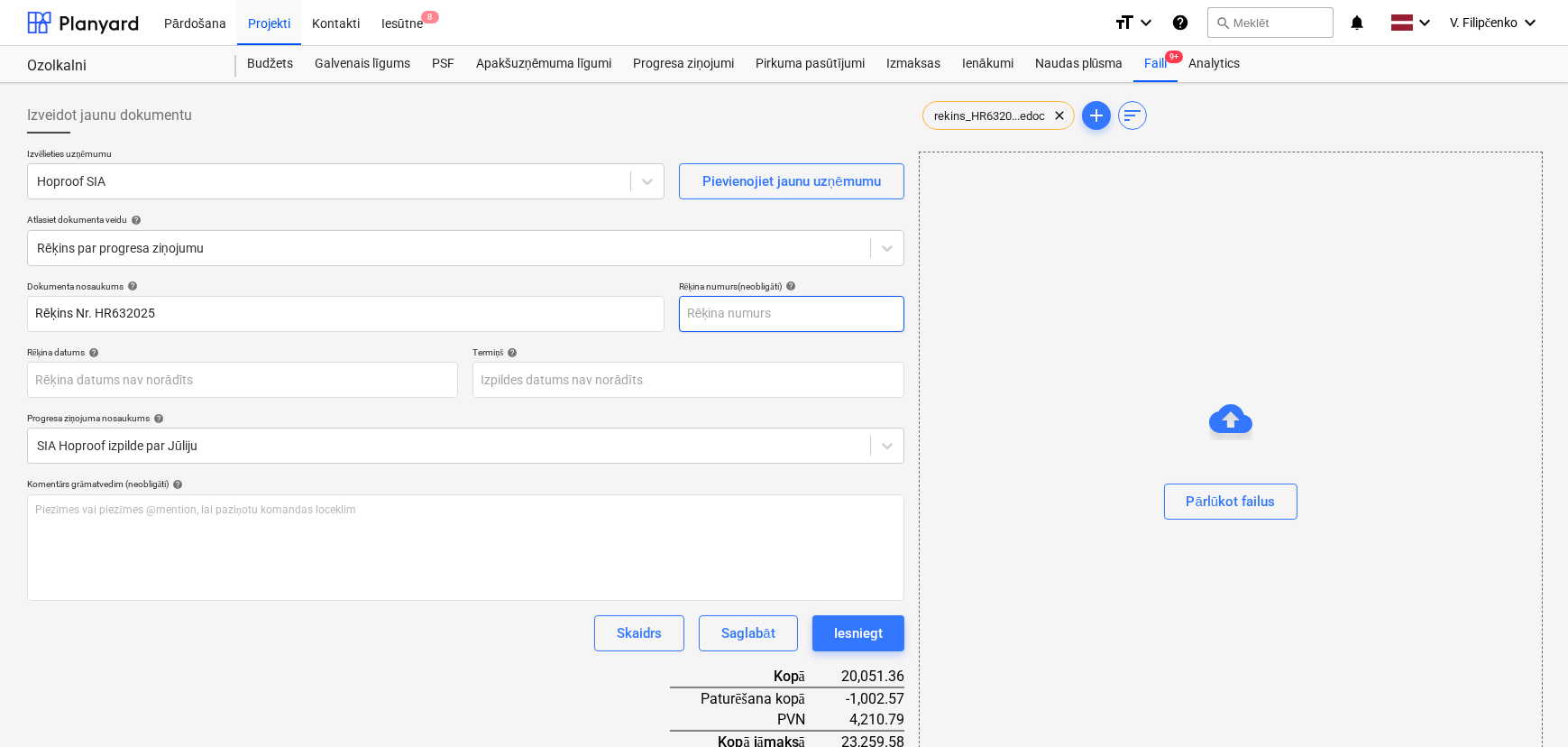 click at bounding box center (792, 314) 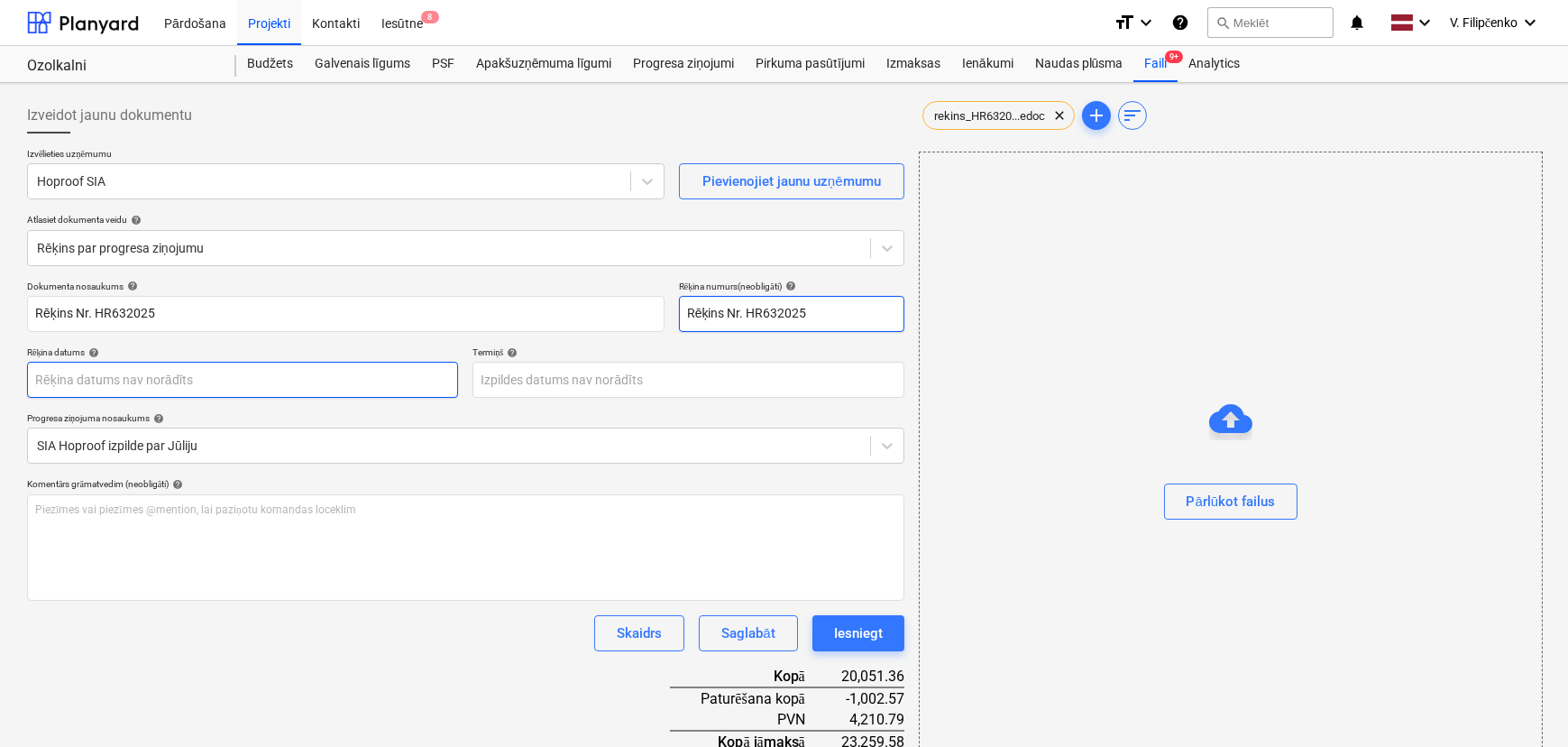 type on "Rēķins Nr. HR632025" 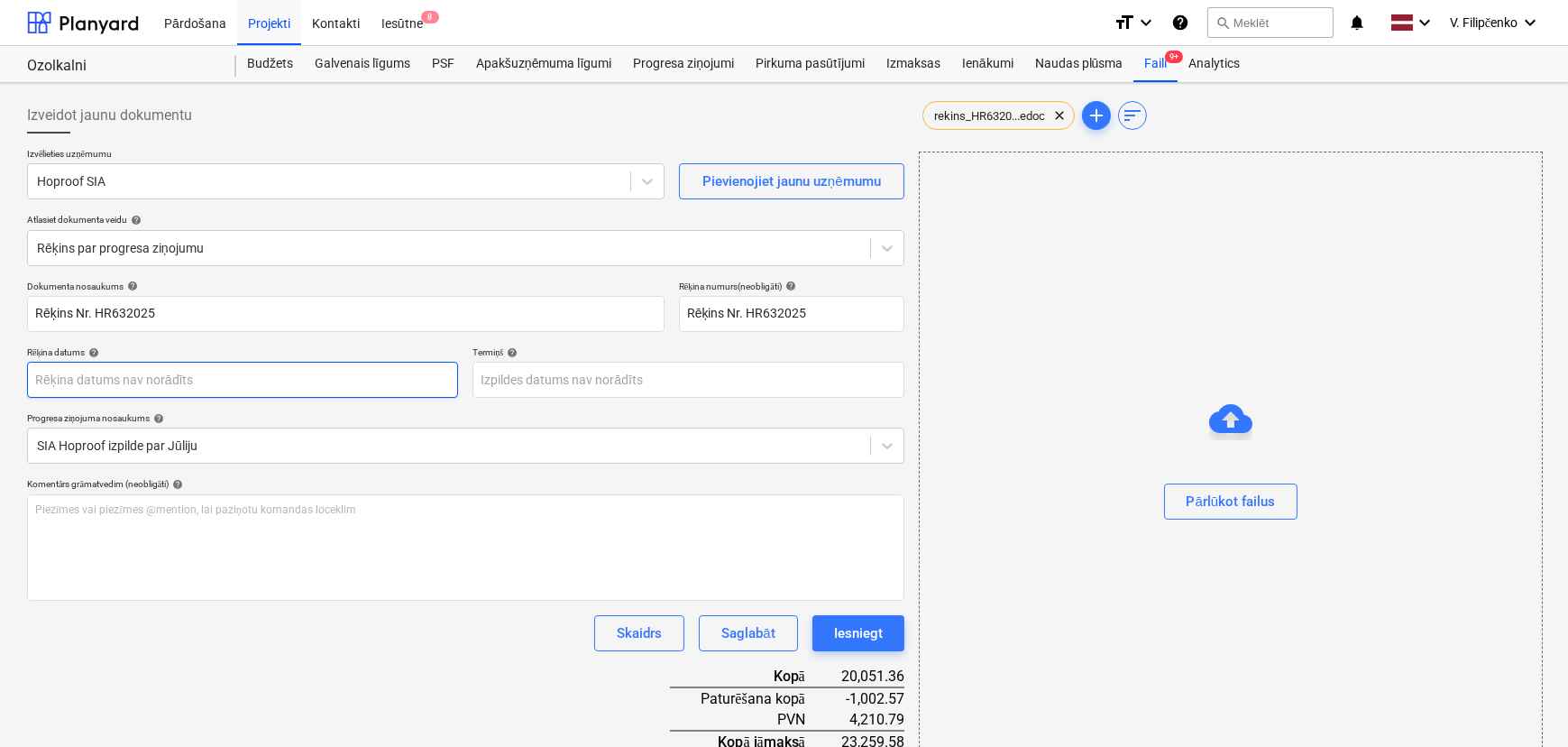 click on "Pārdošana Projekti Kontakti Iesūtne 8 format_size keyboard_arrow_down help search Meklēt notifications 0 keyboard_arrow_down V. Filipčenko keyboard_arrow_down Ozolkalni Ozolkalni Budžets Galvenais līgums PSF Apakšuzņēmuma līgumi Progresa ziņojumi Pirkuma pasūtījumi Izmaksas Ienākumi Naudas plūsma Faili 9+ Analytics Izveidot jaunu dokumentu Izvēlieties uzņēmumu Hoproof SIA   Pievienojiet jaunu uzņēmumu Atlasiet dokumenta veidu help Rēķins par progresa ziņojumu Dokumenta nosaukums help Rēķins Nr. HR632025 Rēķina numurs  (neobligāti) help HR632025 Rēķina datums help Press the down arrow key to interact with the calendar and
select a date. Press the question mark key to get the keyboard shortcuts for changing dates. Termiņš help Press the down arrow key to interact with the calendar and
select a date. Press the question mark key to get the keyboard shortcuts for changing dates. Progresa ziņojuma nosaukums help SIA Hoproof izpilde par Jūliju help ﻿ Skaidrs Saglabāt" at bounding box center (784, 374) 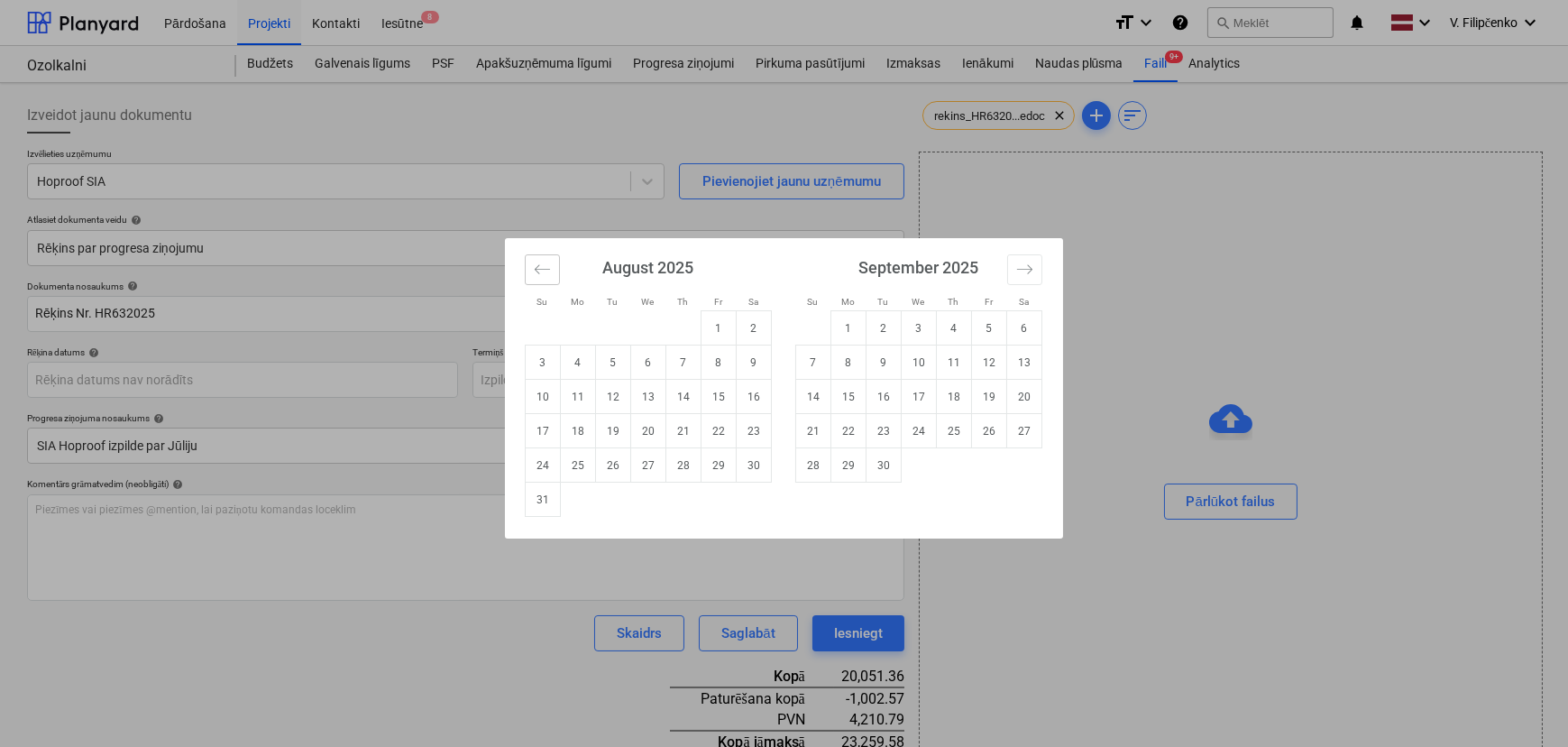 click 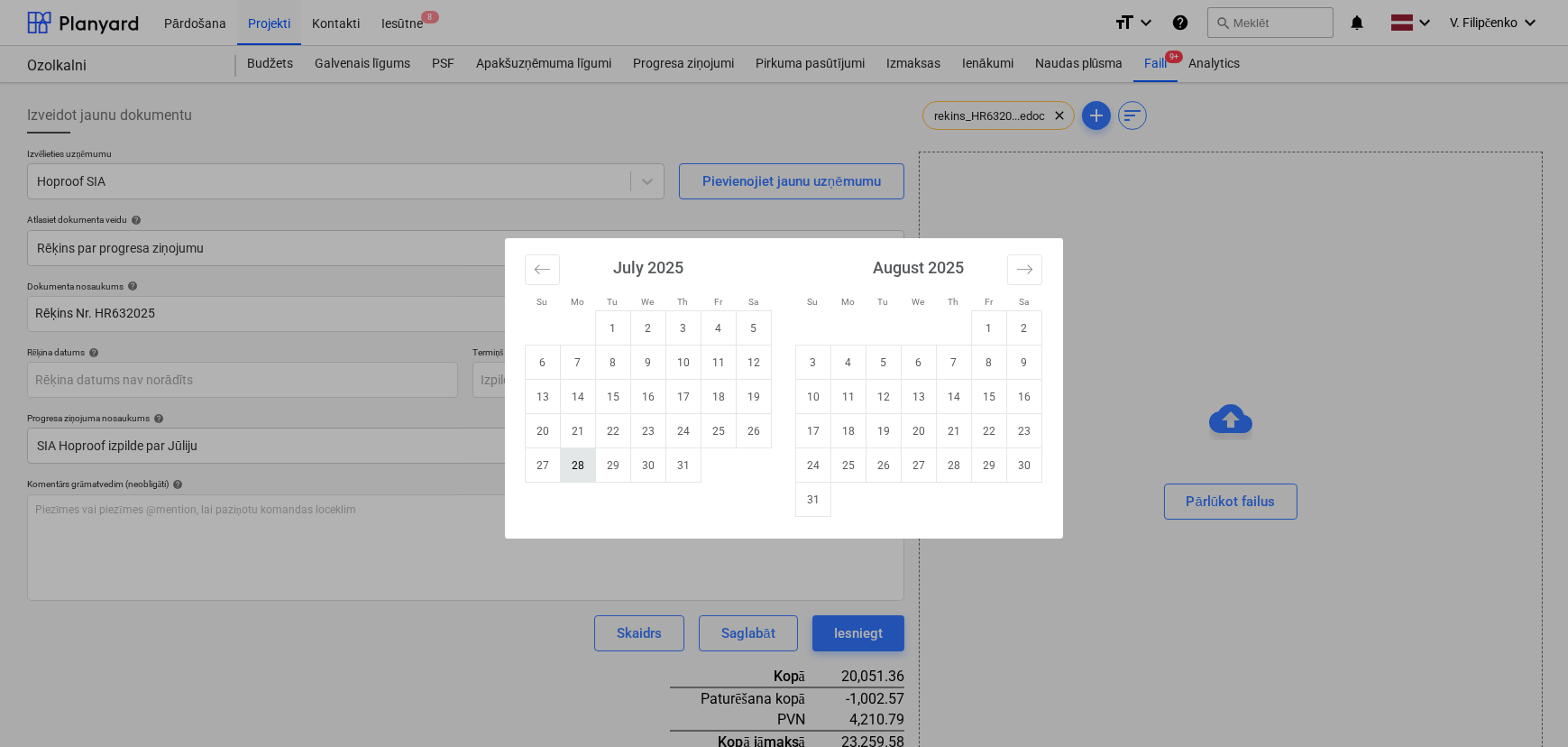 click on "28" at bounding box center (578, 466) 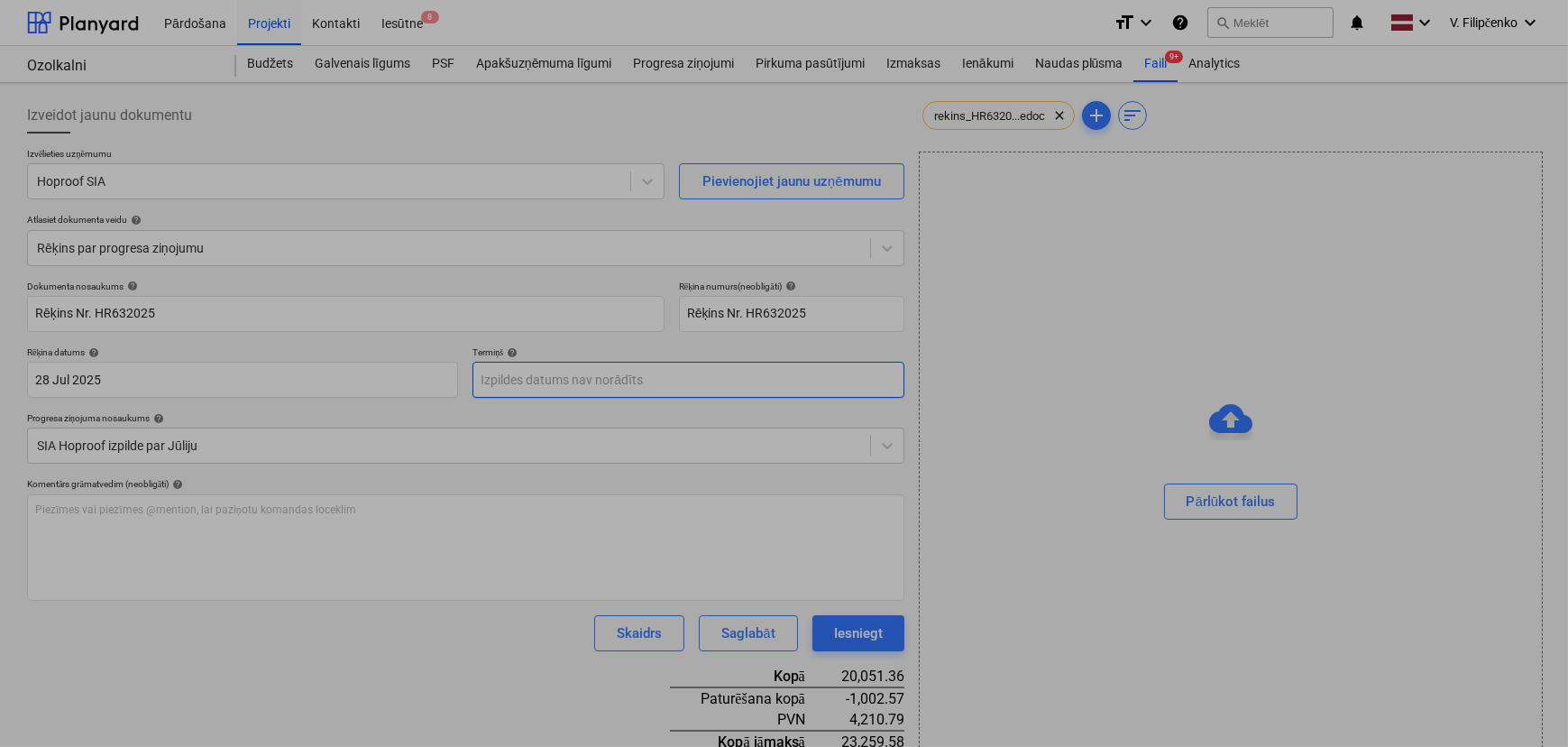 click on "Pārdošana Projekti Kontakti Iesūtne 8 format_size keyboard_arrow_down help search Meklēt notifications 0 keyboard_arrow_down V. Filipčenko keyboard_arrow_down Ozolkalni Ozolkalni Budžets Galvenais līgums PSF Apakšuzņēmuma līgumi Progresa ziņojumi Pirkuma pasūtījumi Izmaksas Ienākumi Naudas plūsma Faili 9+ Analytics Izveidot jaunu dokumentu Izvēlieties uzņēmumu Hoproof SIA   Pievienojiet jaunu uzņēmumu Atlasiet dokumenta veidu help Rēķins par progresa ziņojumu Dokumenta nosaukums help Rēķins Nr. HR632025 Rēķina numurs  (neobligāti) help HR632025 Rēķina datums help 28 Jul 2025 28.07.2025 Press the down arrow key to interact with the calendar and
select a date. Press the question mark key to get the keyboard shortcuts for changing dates. Termiņš help Press the down arrow key to interact with the calendar and
select a date. Press the question mark key to get the keyboard shortcuts for changing dates. Progresa ziņojuma nosaukums help SIA Hoproof izpilde par Jūliju help" at bounding box center (784, 374) 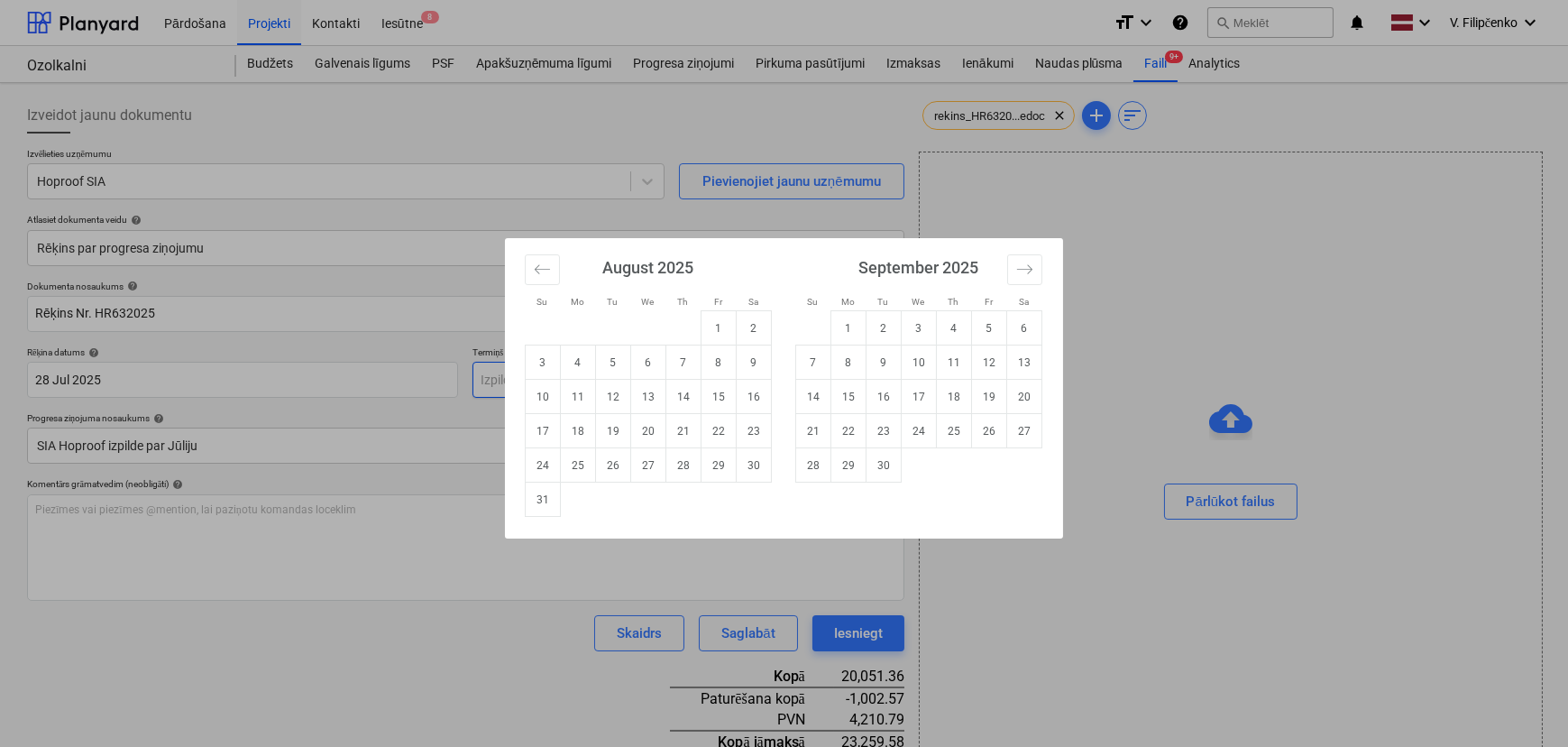 click on "11" at bounding box center (578, 397) 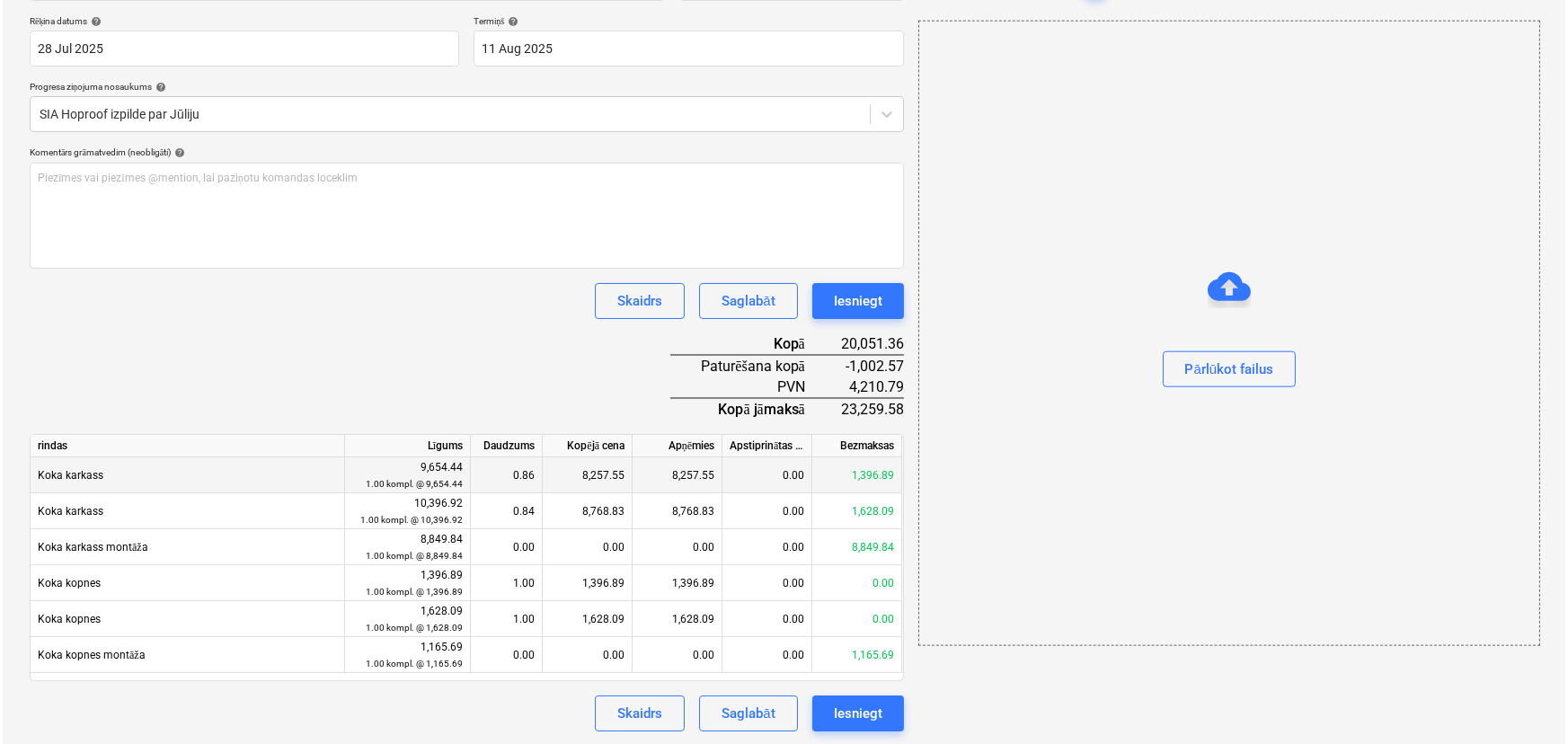 scroll, scrollTop: 331, scrollLeft: 0, axis: vertical 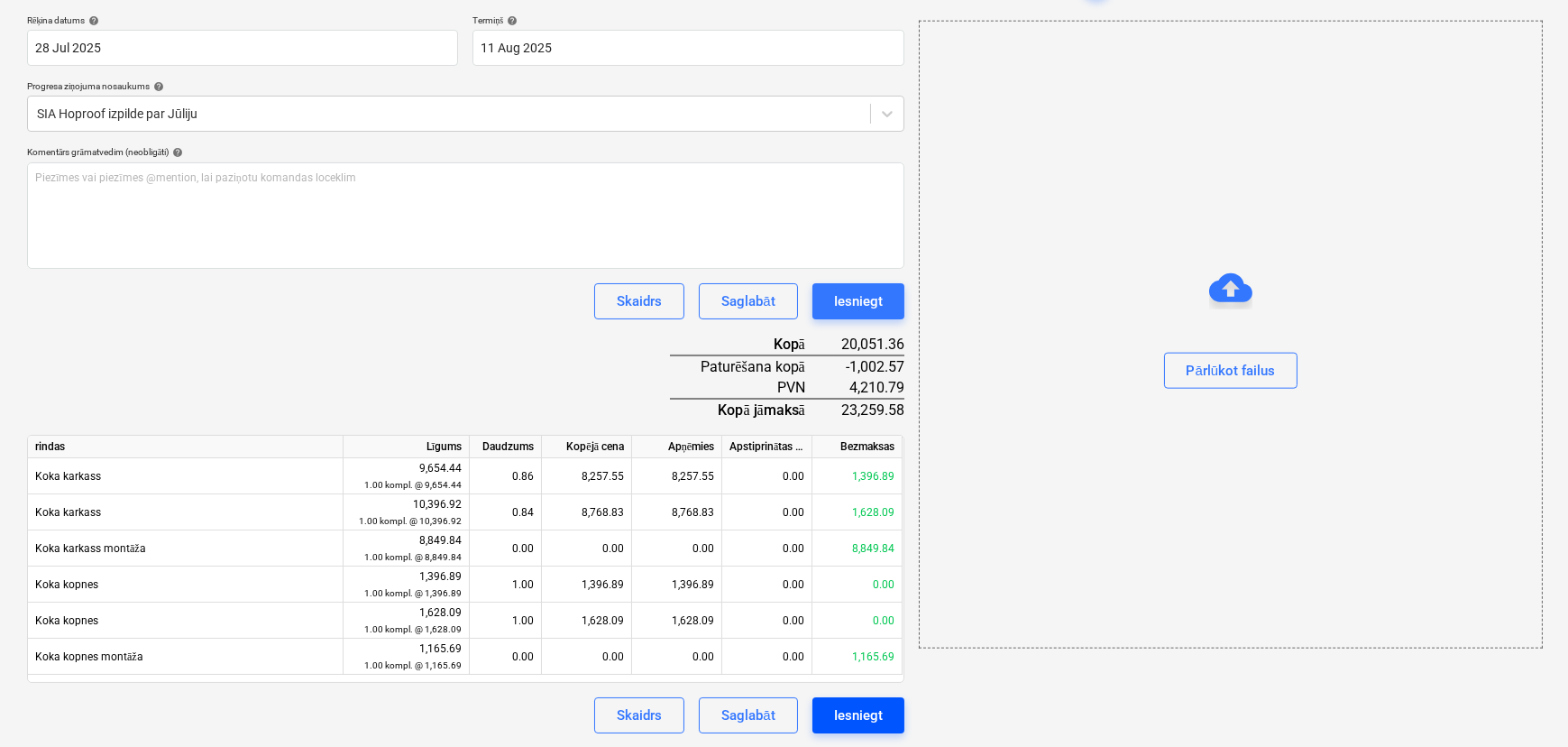 click on "Iesniegt" at bounding box center (858, 715) 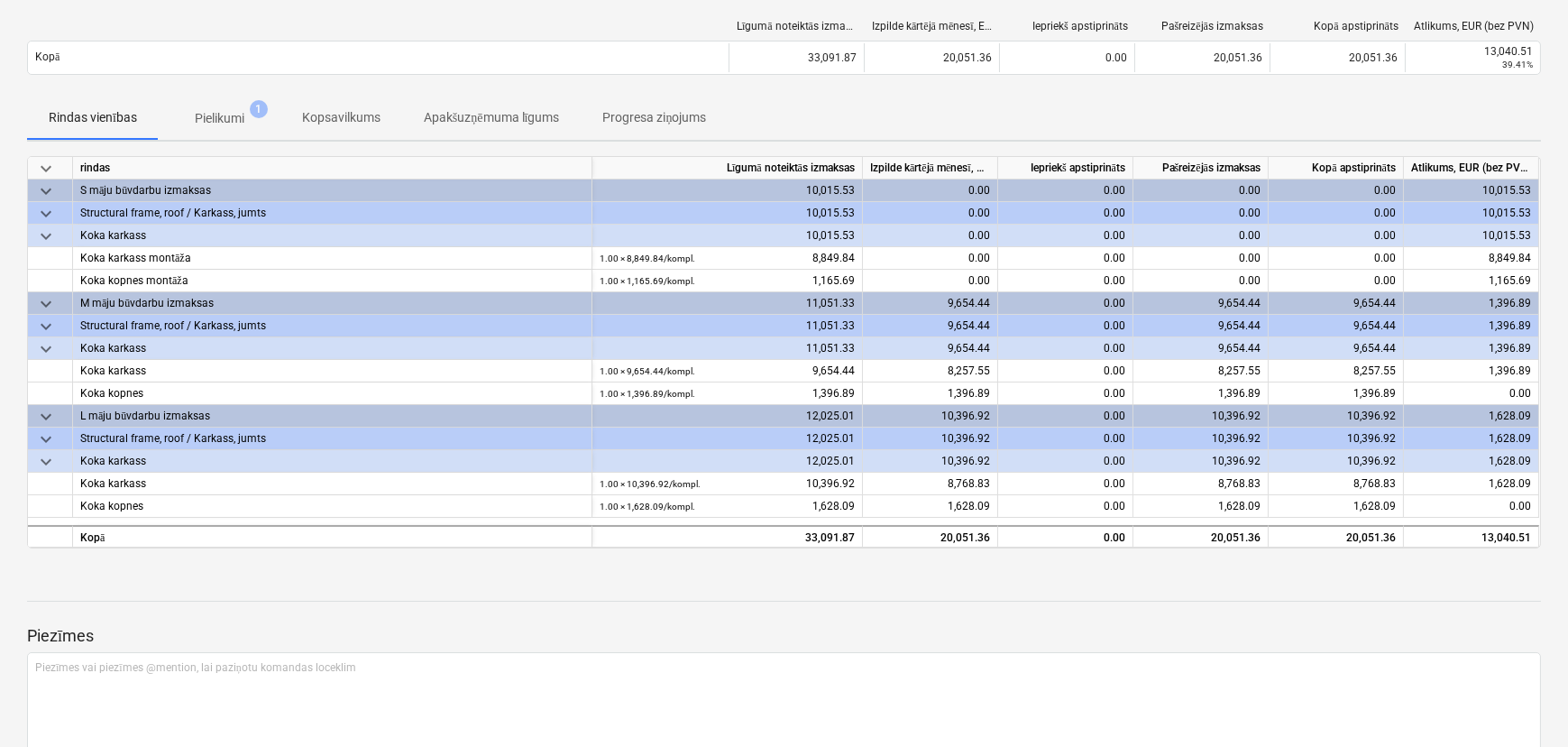 scroll, scrollTop: 52, scrollLeft: 0, axis: vertical 